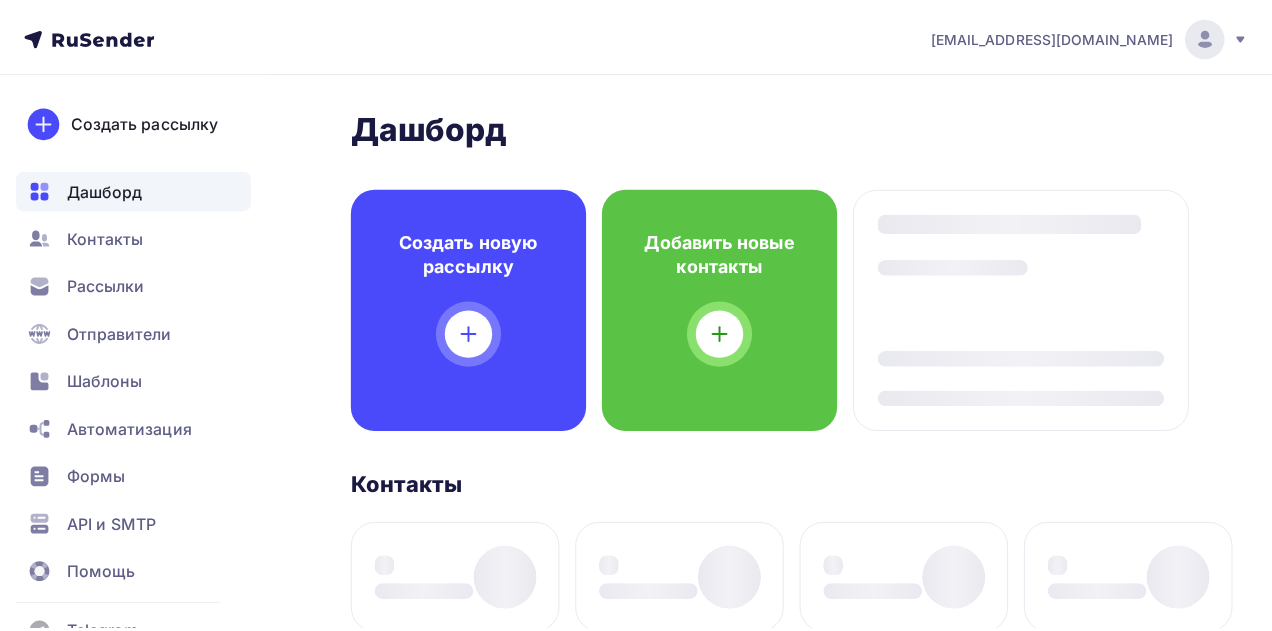scroll, scrollTop: 0, scrollLeft: 0, axis: both 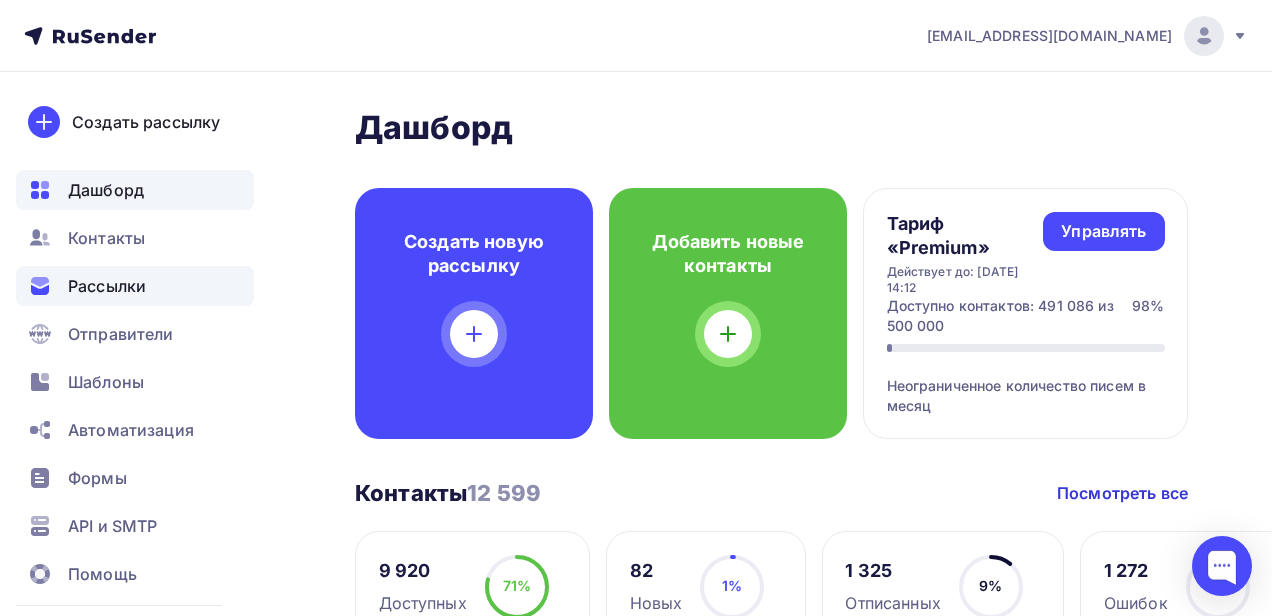 click on "Рассылки" at bounding box center (135, 286) 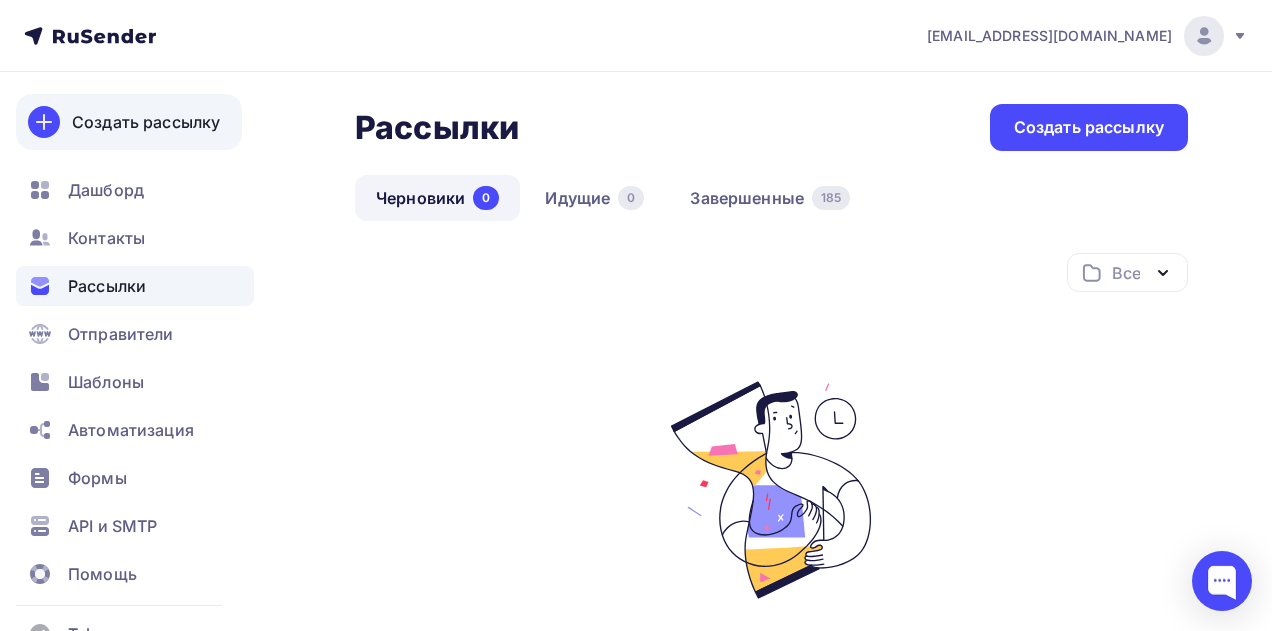 click on "Создать рассылку" at bounding box center [146, 122] 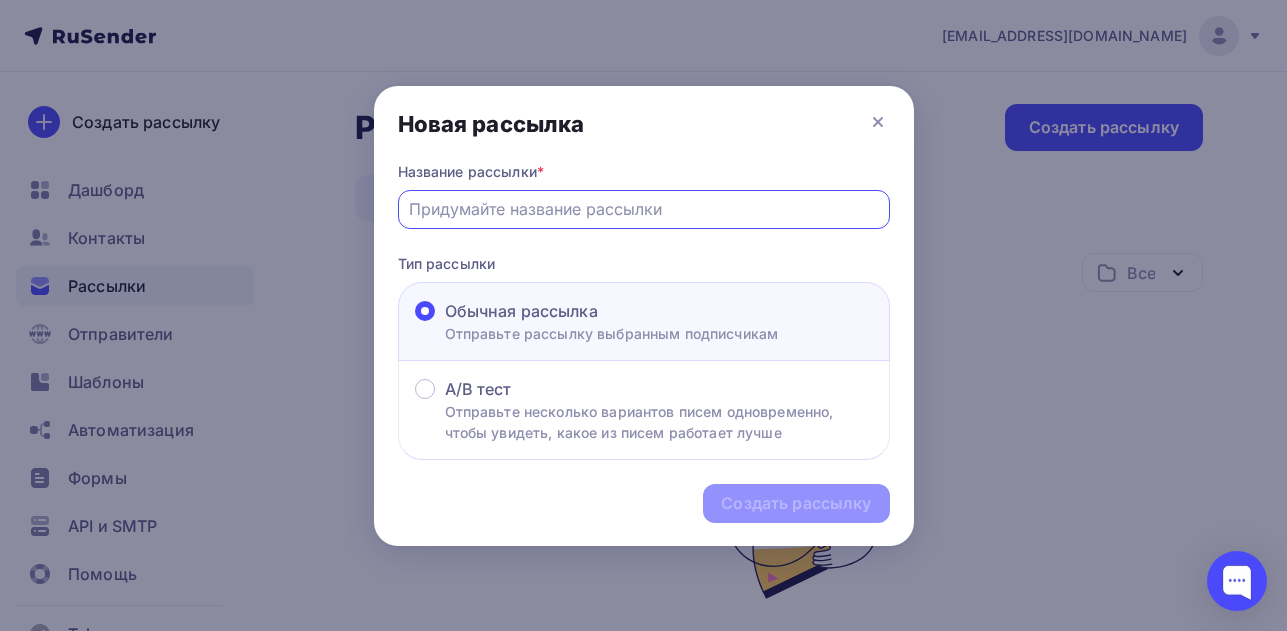 click at bounding box center [643, 209] 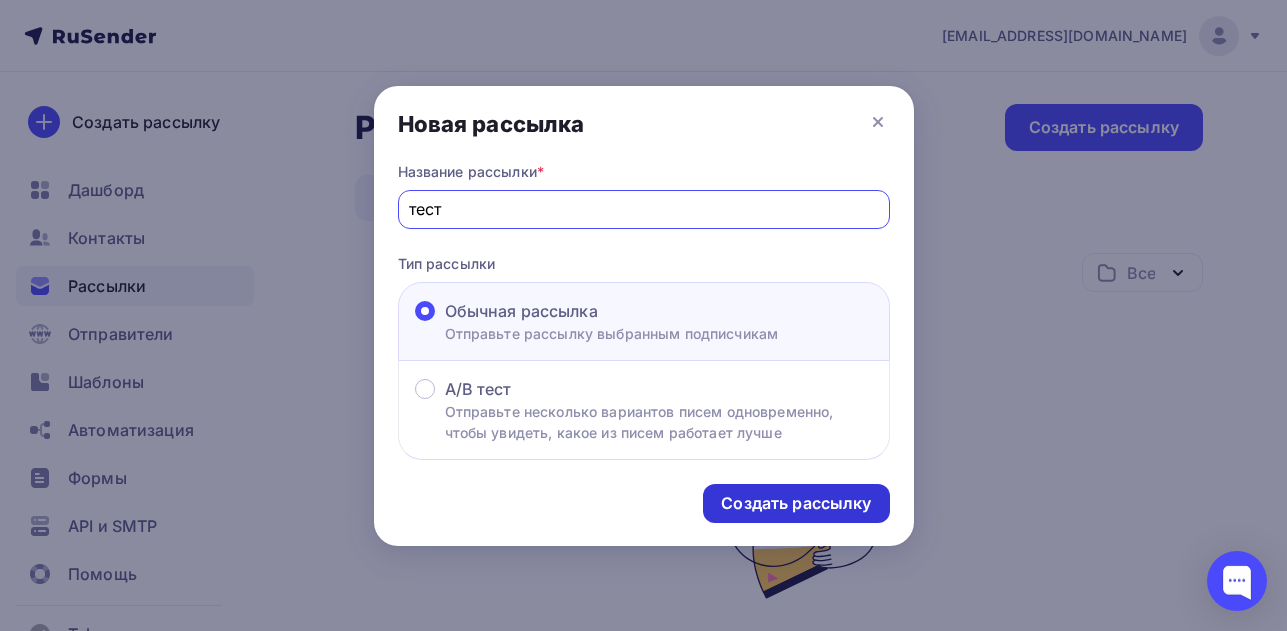 type on "тест" 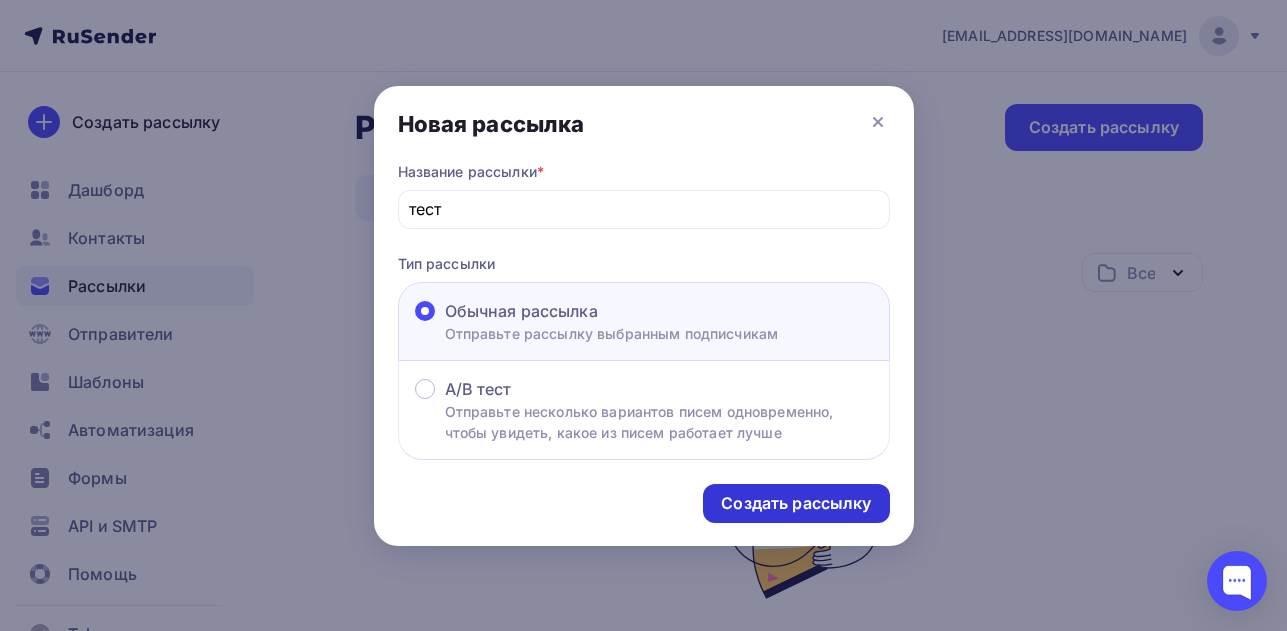 click on "Создать рассылку" at bounding box center (796, 503) 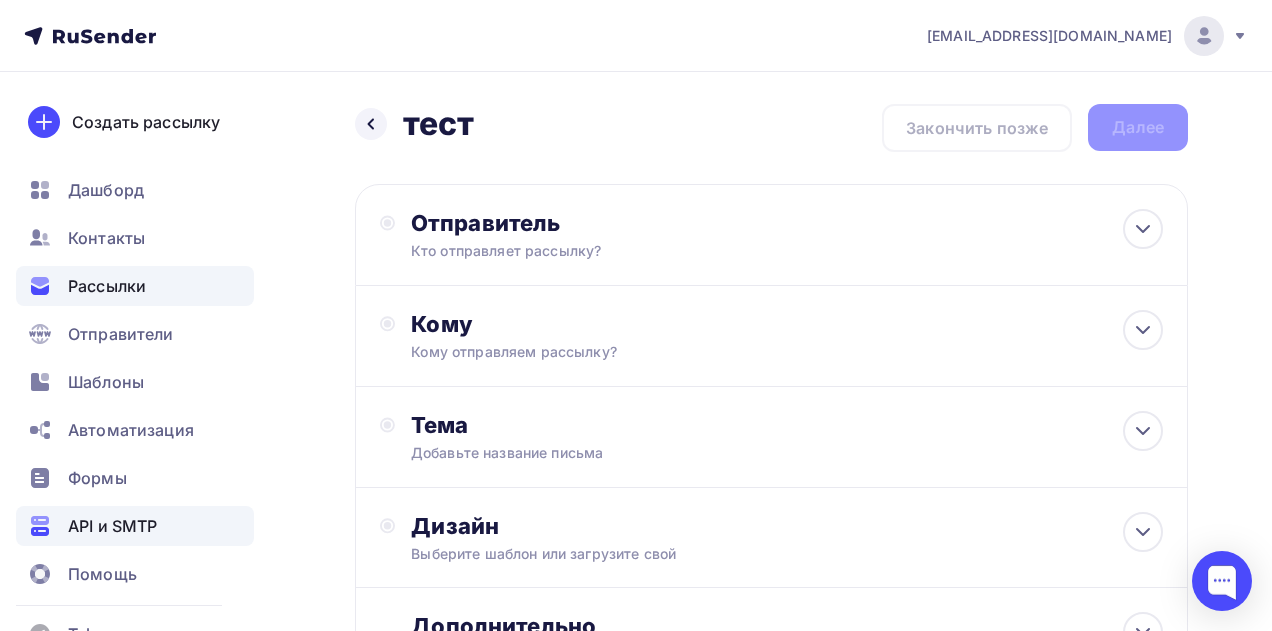 scroll, scrollTop: 23, scrollLeft: 0, axis: vertical 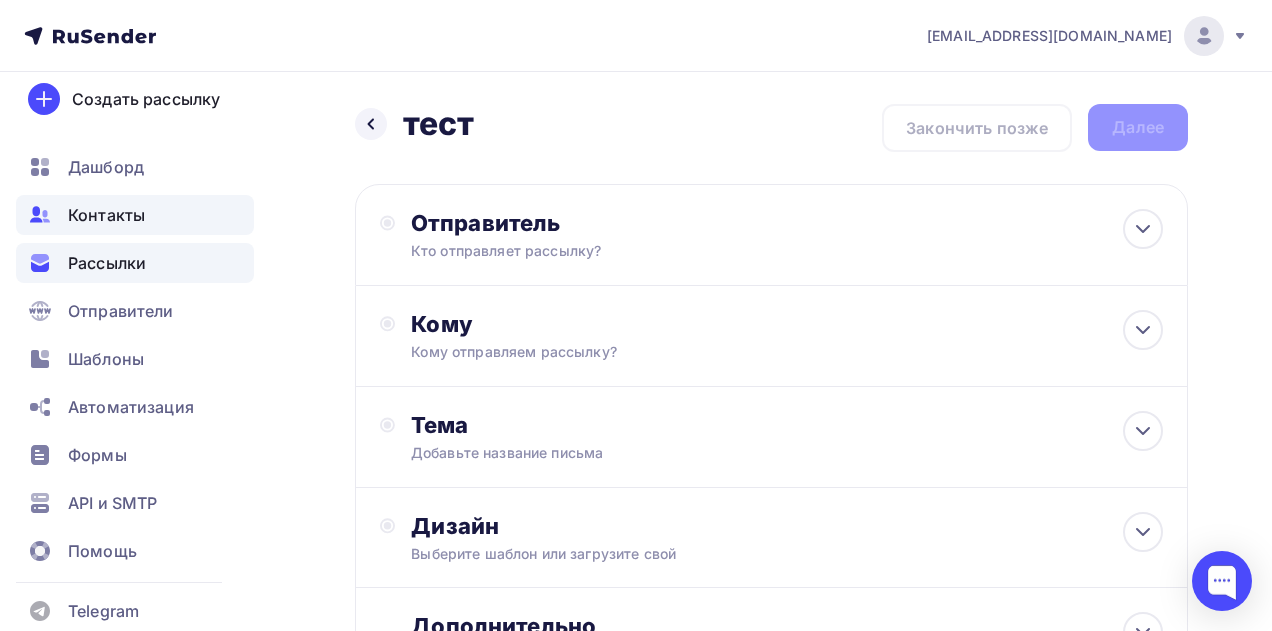 click on "Контакты" at bounding box center (106, 215) 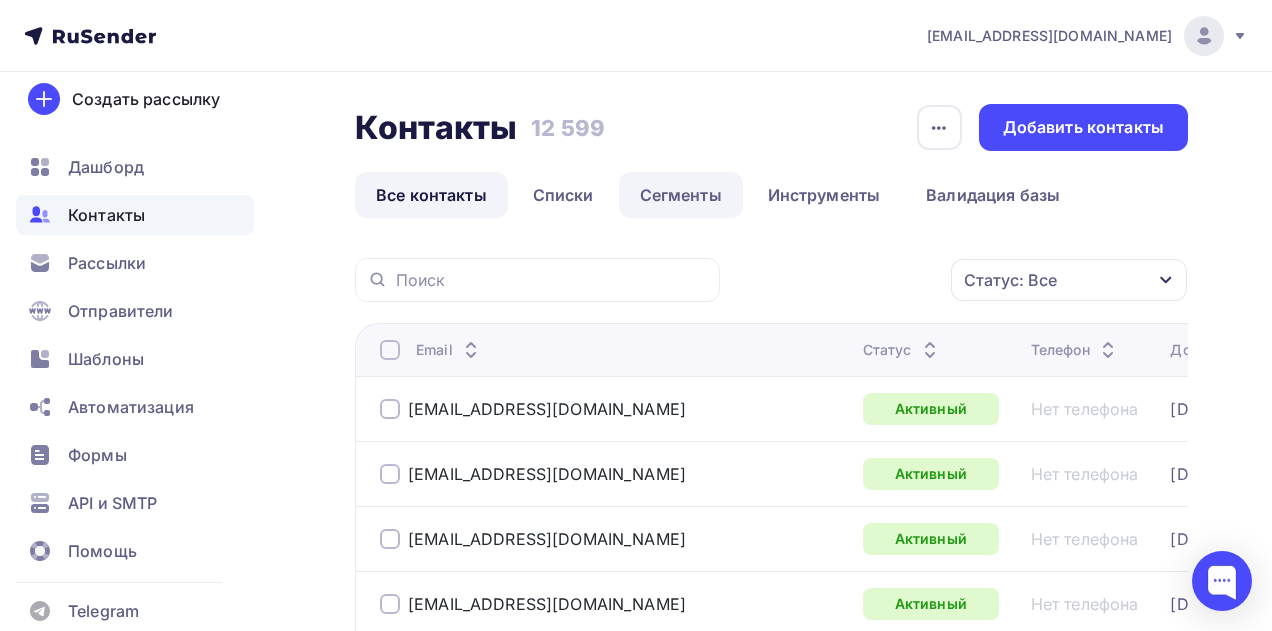 click on "Сегменты" at bounding box center (681, 195) 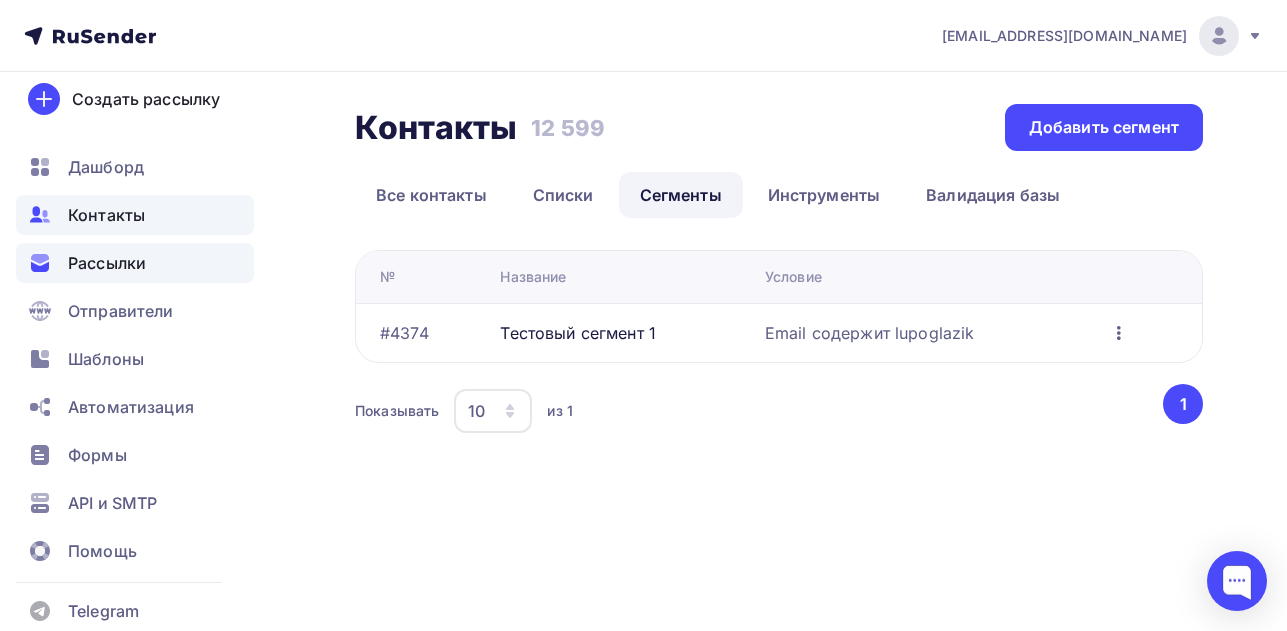 click on "Рассылки" at bounding box center [107, 263] 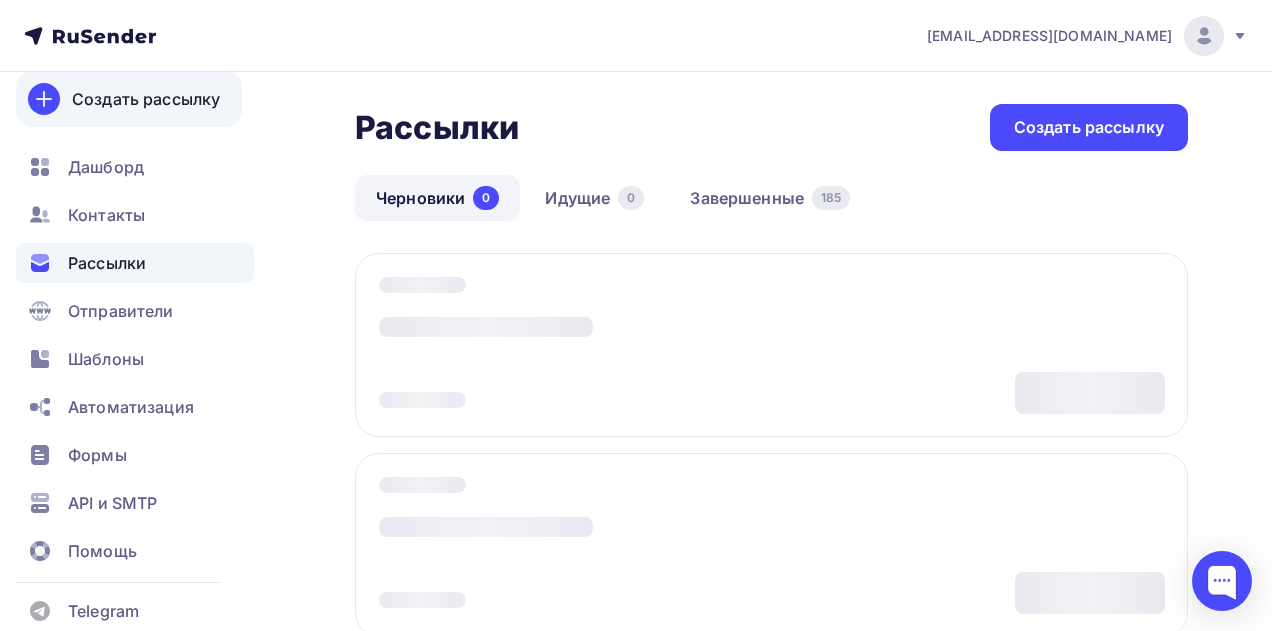 click on "Создать рассылку" at bounding box center (146, 99) 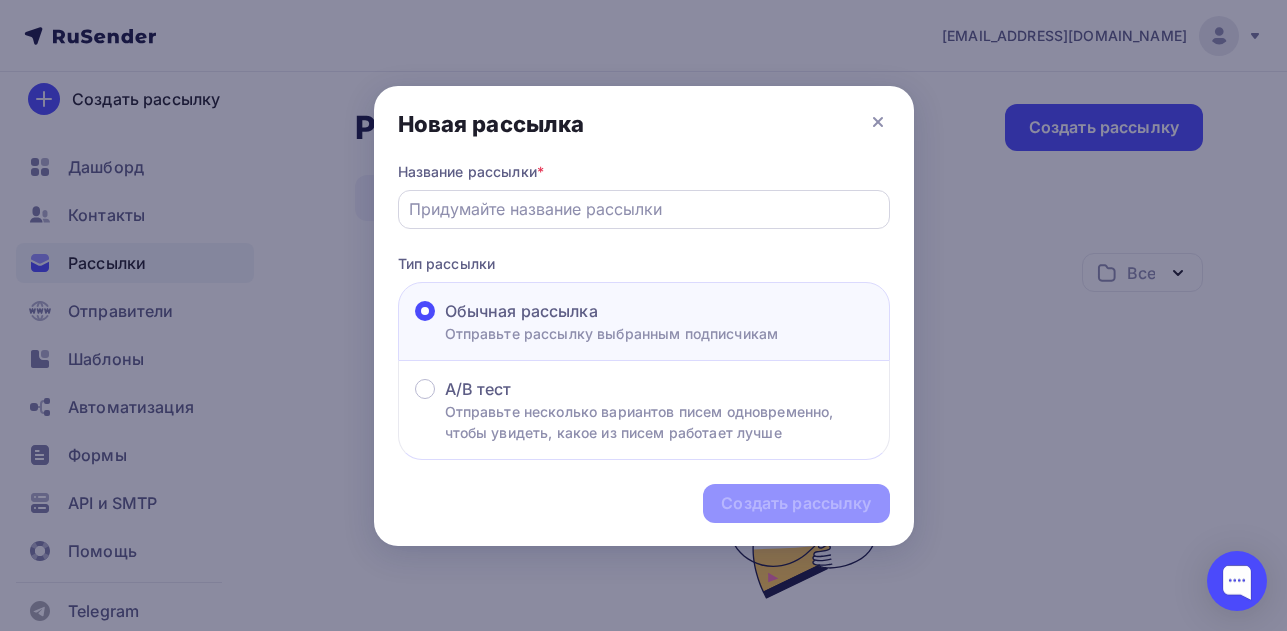 click at bounding box center [643, 209] 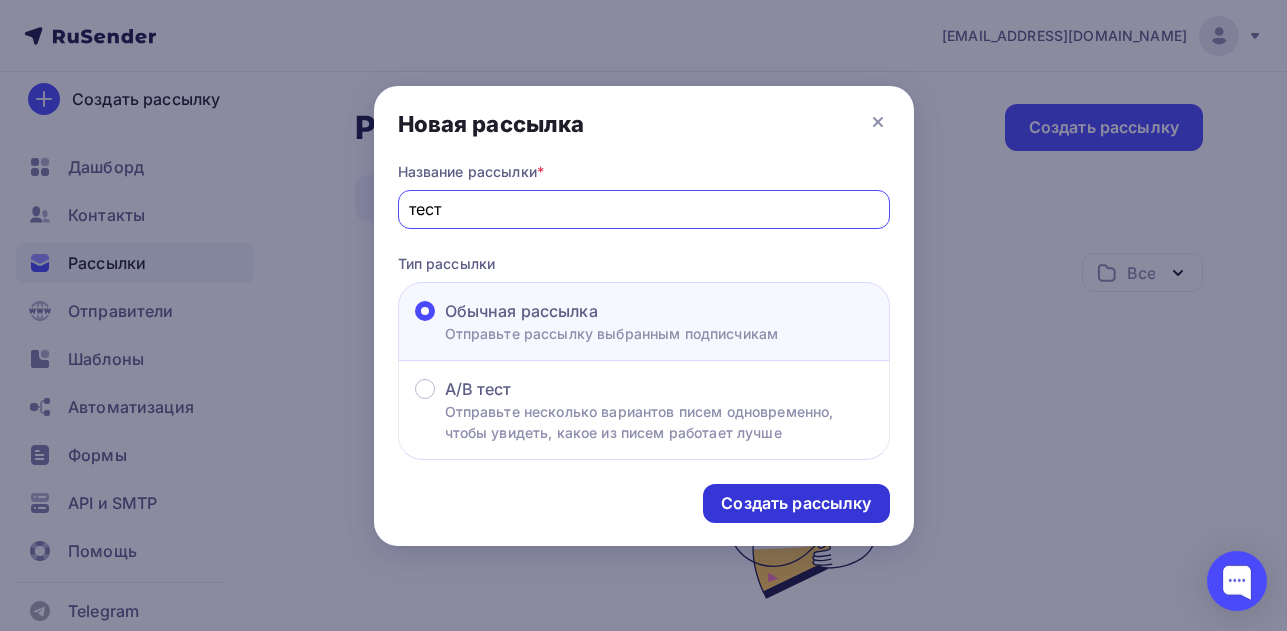 type on "тест" 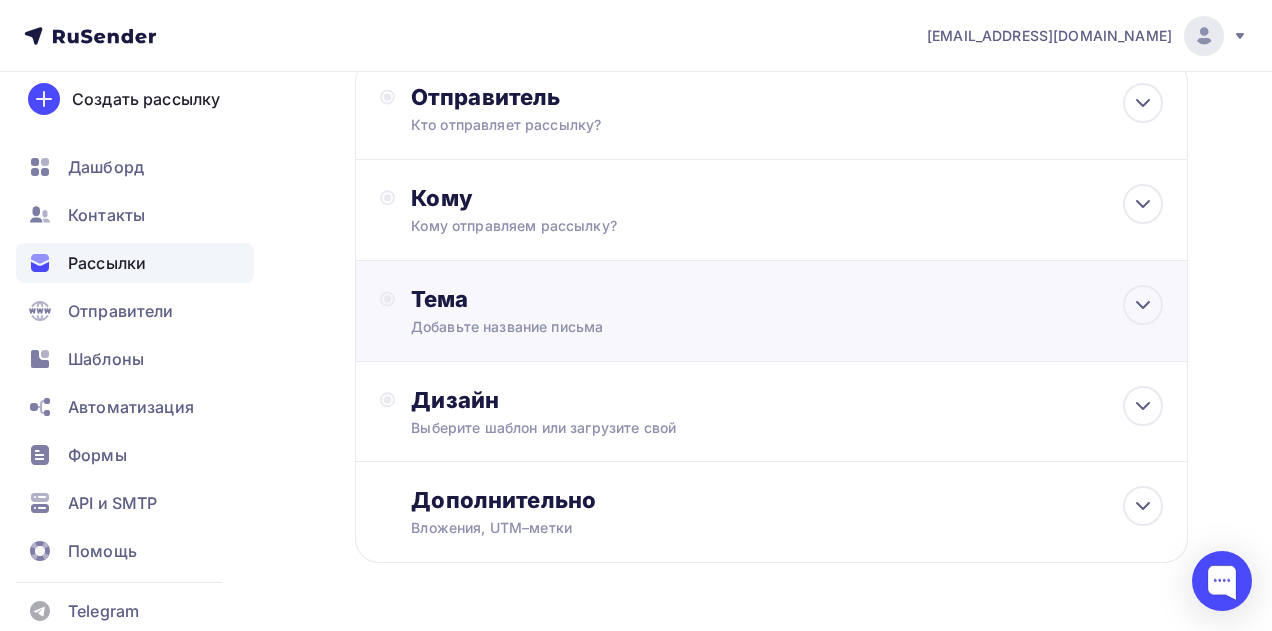 scroll, scrollTop: 122, scrollLeft: 0, axis: vertical 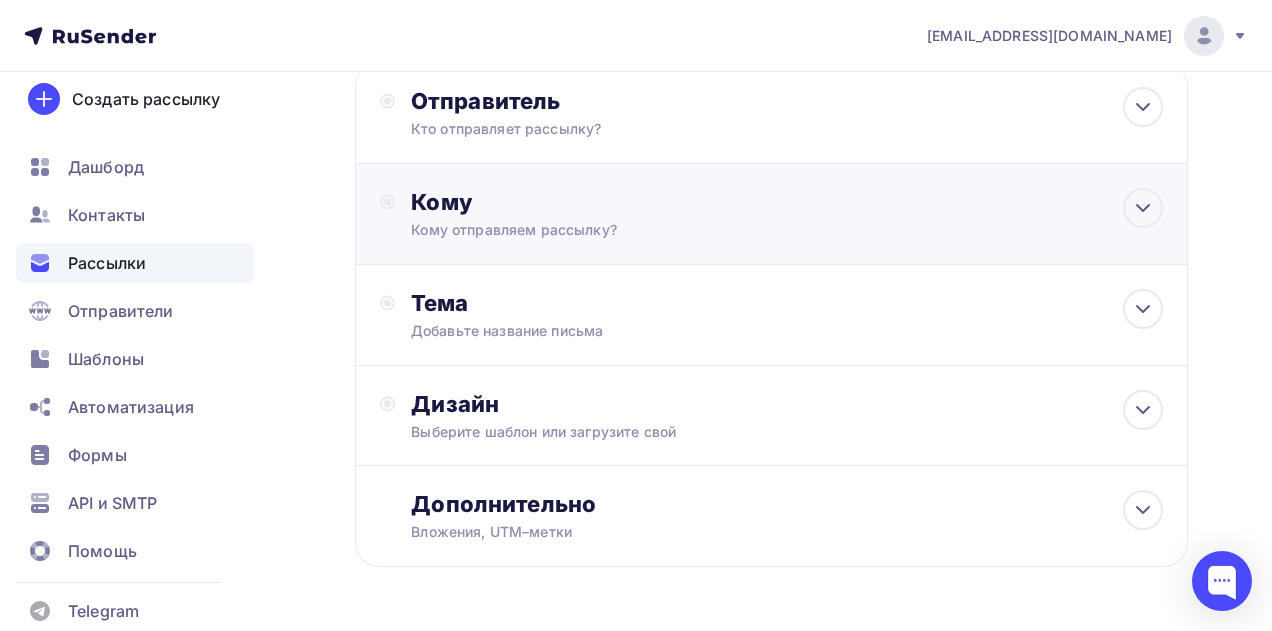 click on "Кому отправляем рассылку?" at bounding box center [749, 230] 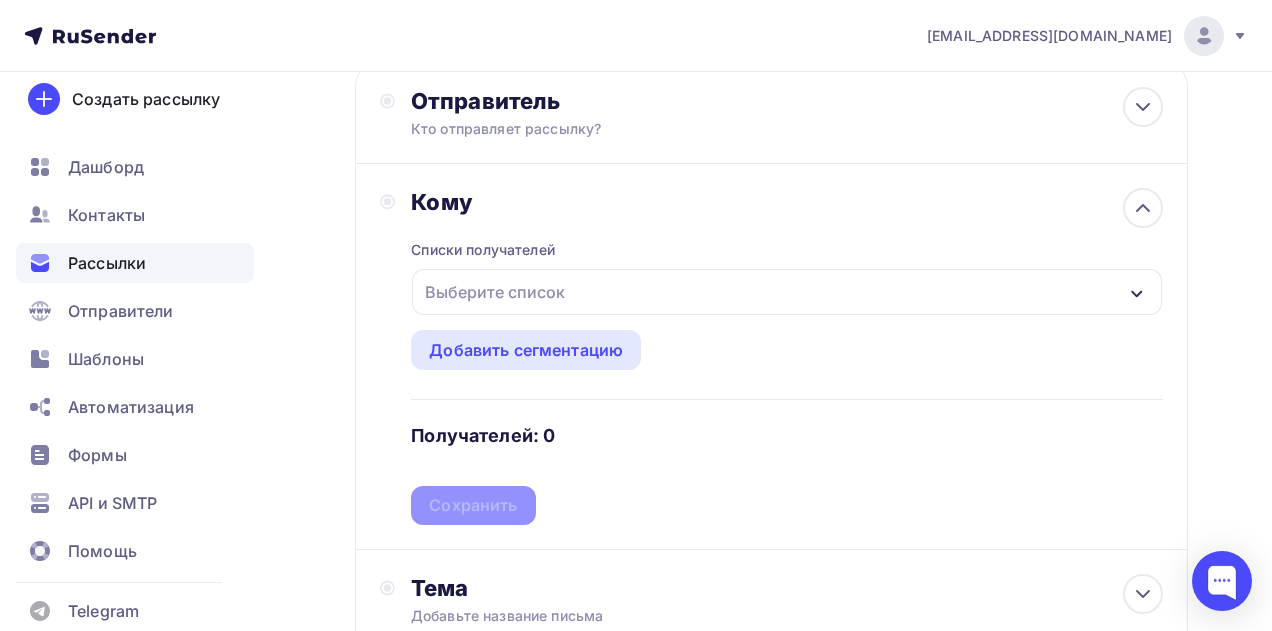 click on "Выберите список" at bounding box center (495, 292) 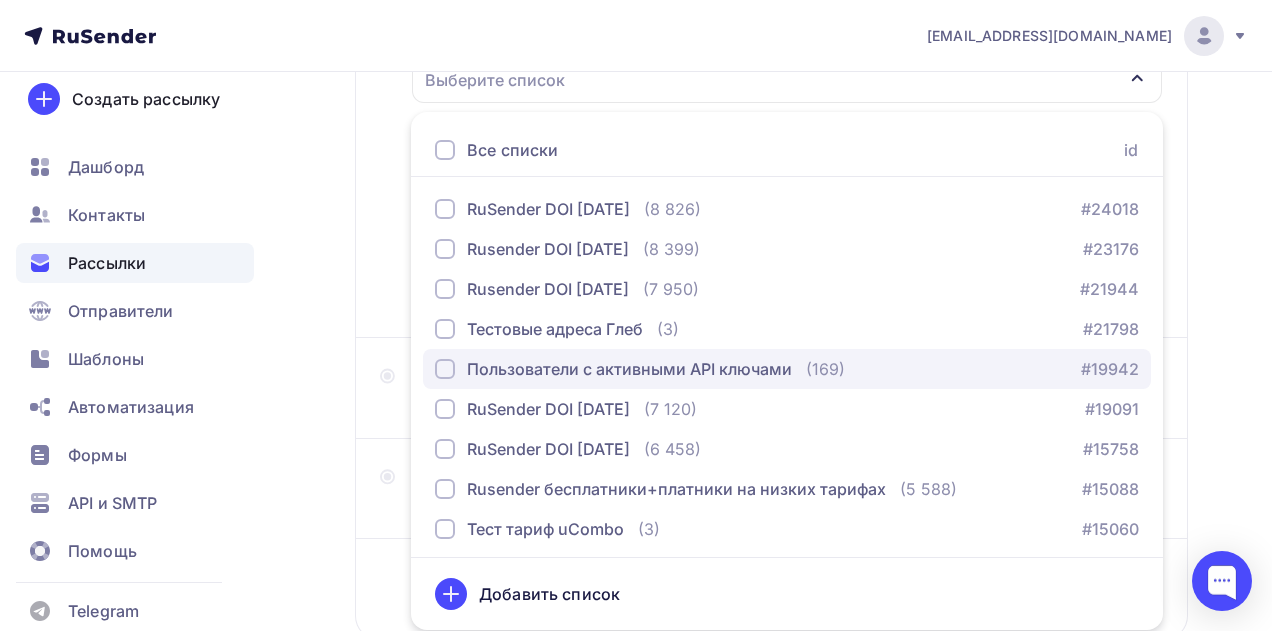 click at bounding box center [445, 369] 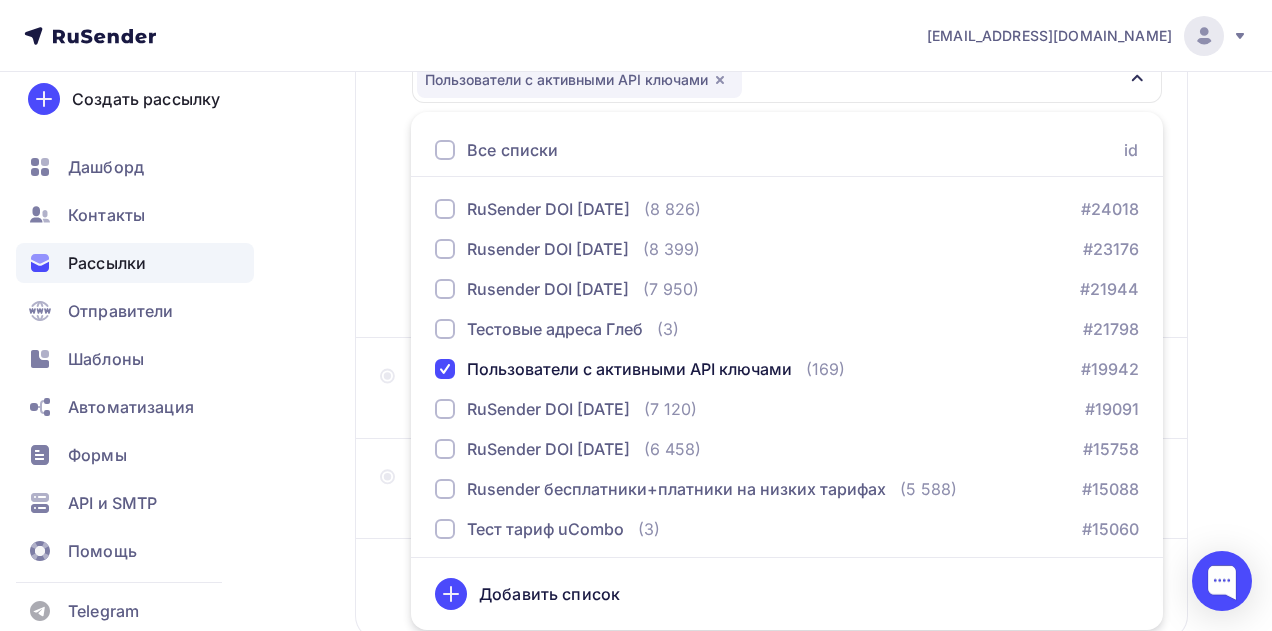 click on "Назад
тест
тест
Закончить позже
Далее
Отправитель
Кто отправляет рассылку?
Email  *
[EMAIL_ADDRESS][DOMAIN_NAME]
[PERSON_NAME][EMAIL_ADDRESS][DOMAIN_NAME]           [EMAIL_ADDRESS][DOMAIN_NAME]           [EMAIL_ADDRESS][DOMAIN_NAME]           [EMAIL_ADDRESS][DOMAIN_NAME]           [PERSON_NAME][EMAIL_ADDRESS][DOMAIN_NAME]           [EMAIL_ADDRESS][DOMAIN_NAME]           [EMAIL_ADDRESS][DOMAIN_NAME]               Добавить отправителя
Рекомендуем  добавить почту на домене , чтобы рассылка не попала в «Спам»
Имя                 Сохранить
Предпросмотр может отличаться  в зависимости от почтового клиента" at bounding box center [636, 253] 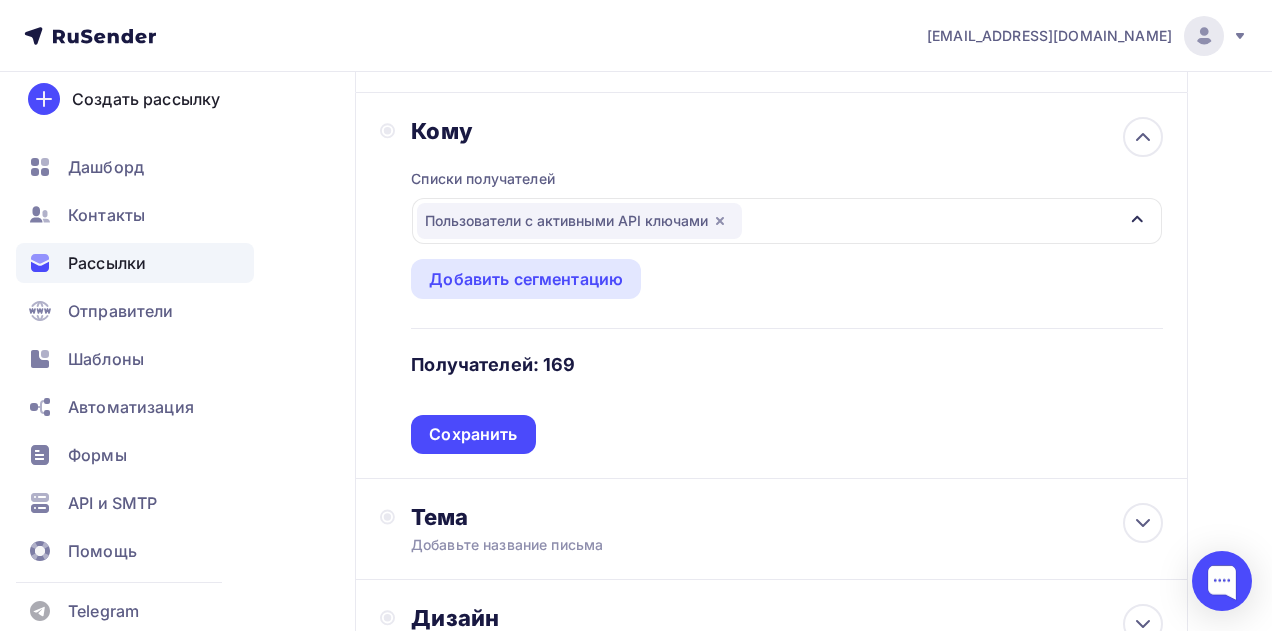 scroll, scrollTop: 163, scrollLeft: 0, axis: vertical 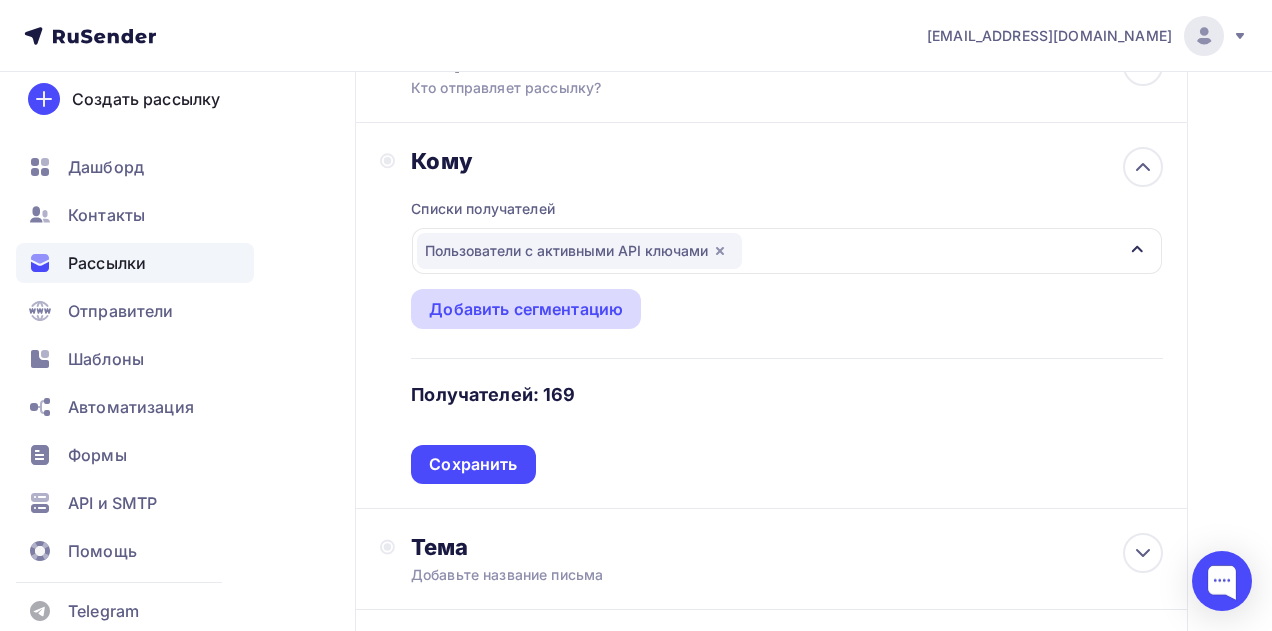 click on "Добавить сегментацию" at bounding box center (526, 309) 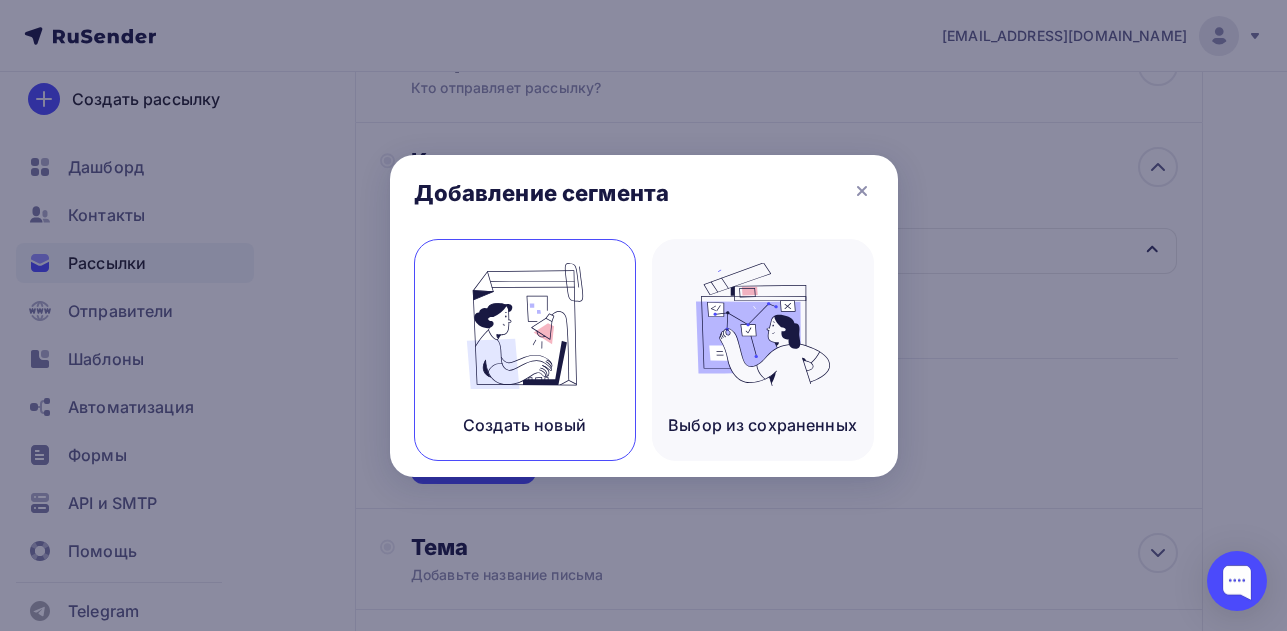 click at bounding box center [525, 326] 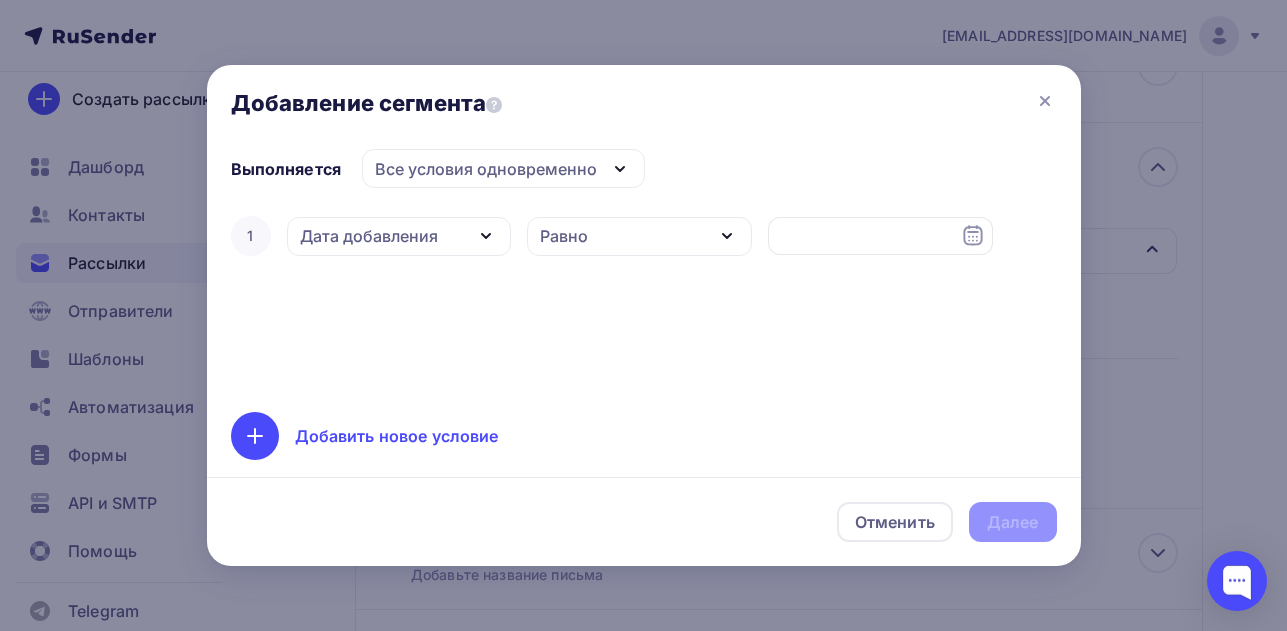 click on "Дата добавления" at bounding box center [369, 236] 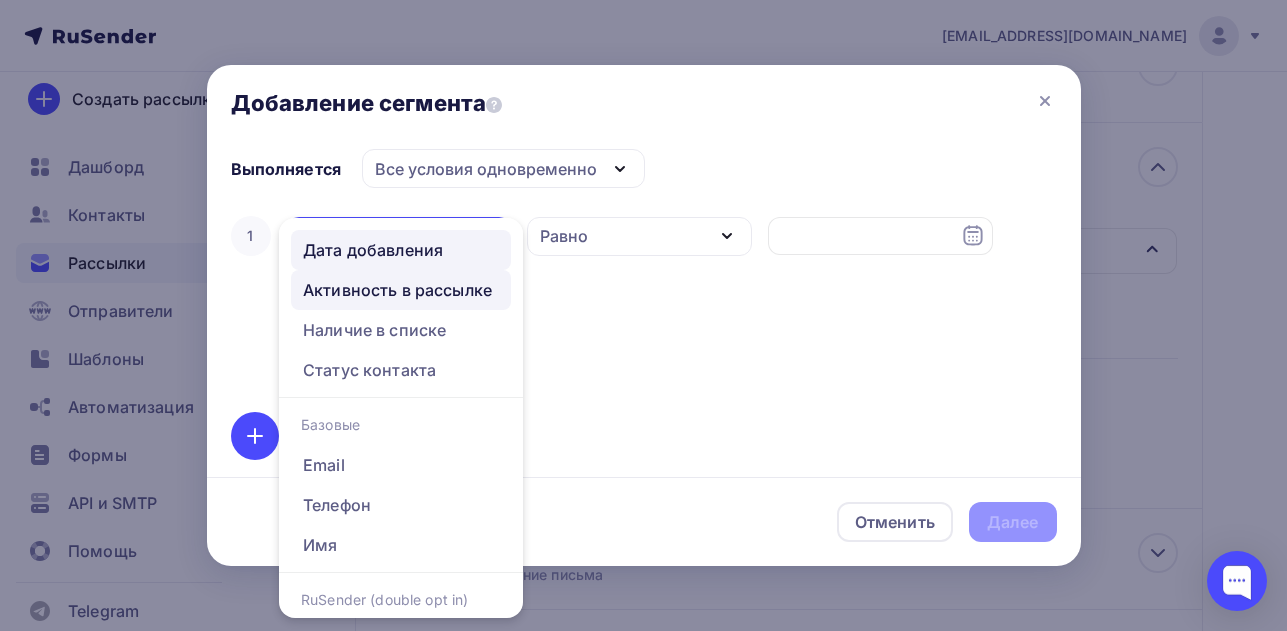 click on "Активность в рассылке" at bounding box center (397, 290) 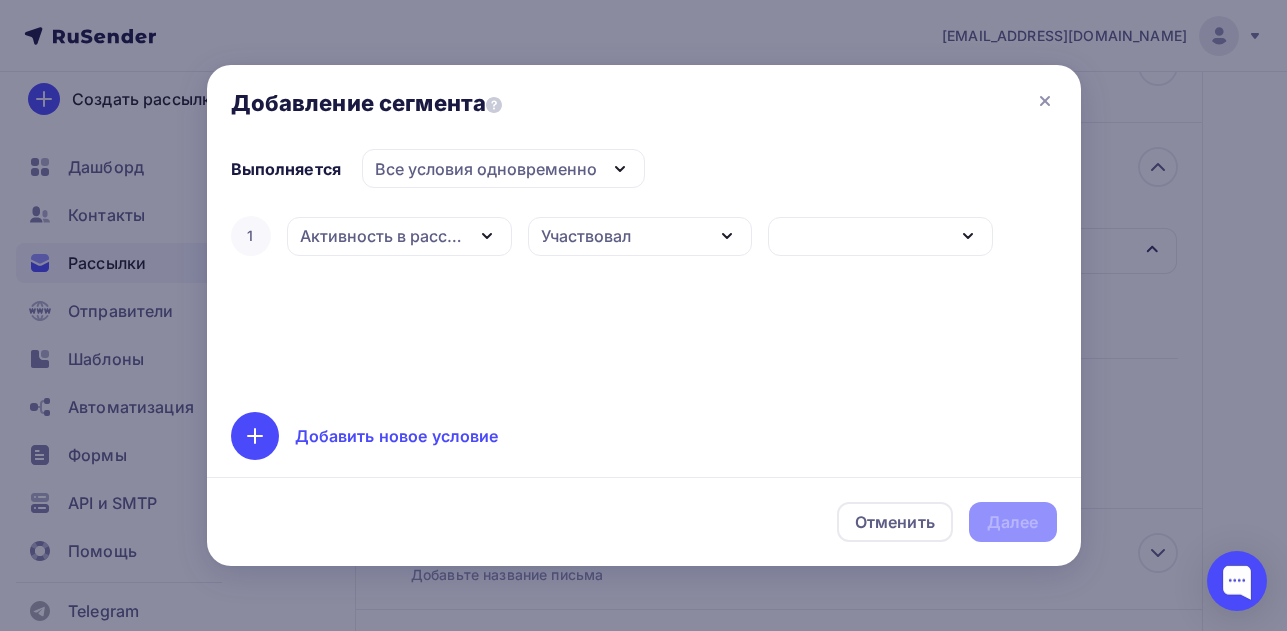 click at bounding box center (880, 236) 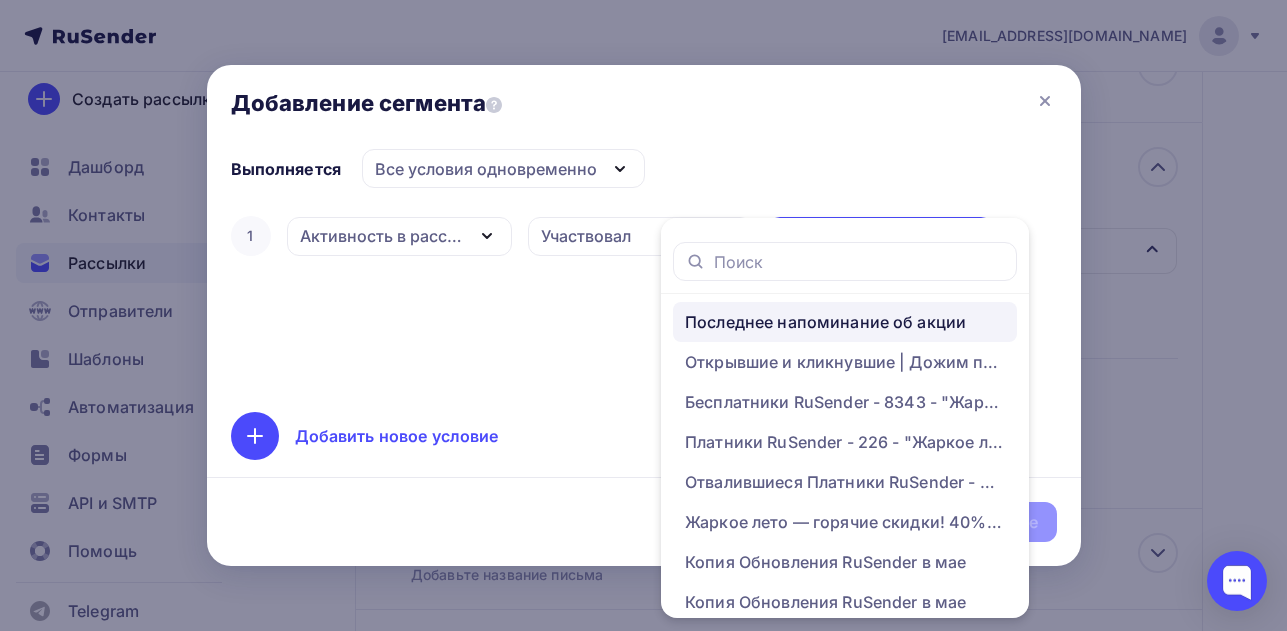 click on "Последнее напоминание об акции" at bounding box center (825, 322) 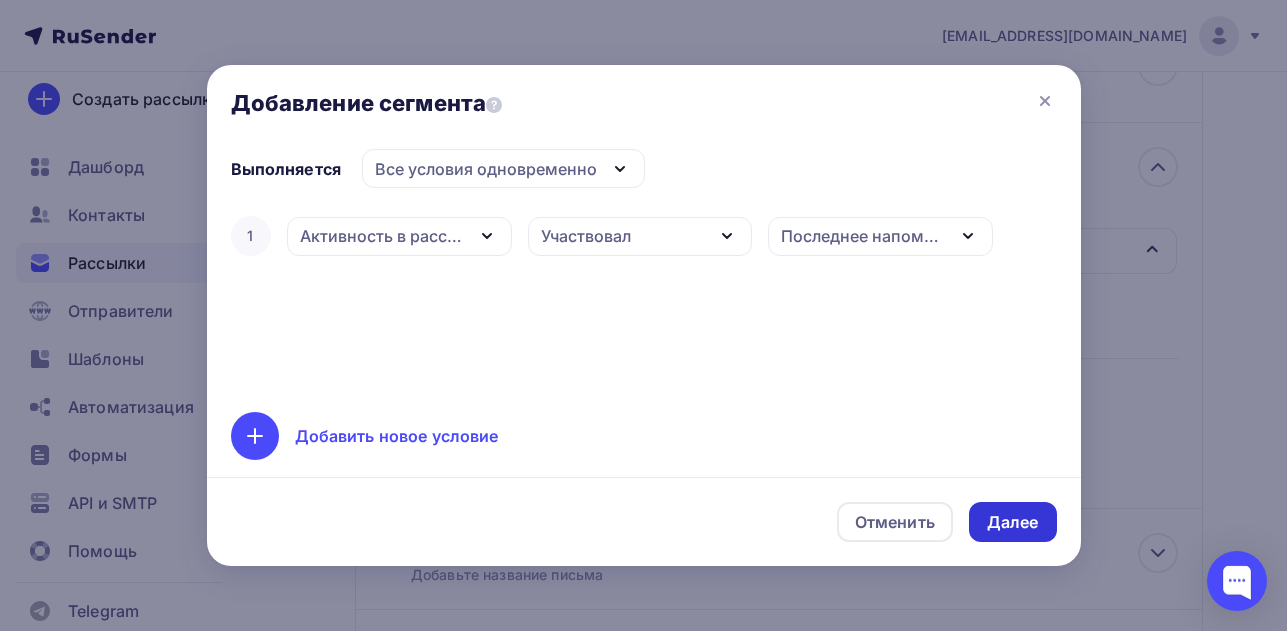 click on "Далее" at bounding box center [1013, 522] 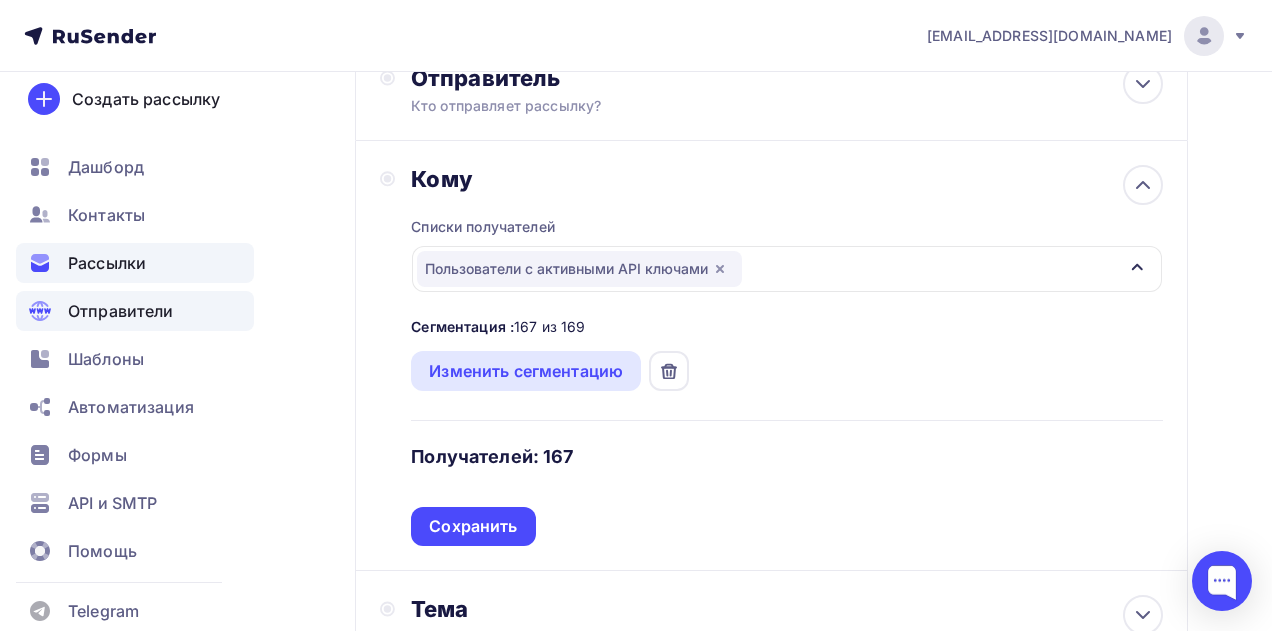 scroll, scrollTop: 166, scrollLeft: 0, axis: vertical 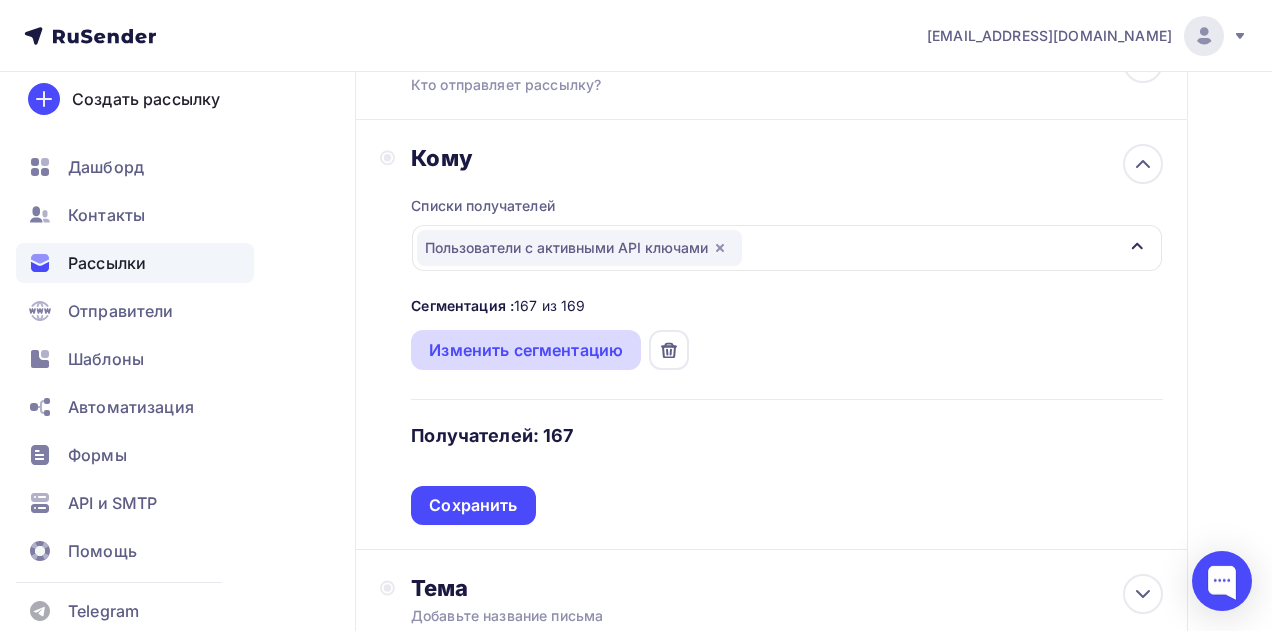 click on "Изменить сегментацию" at bounding box center [526, 350] 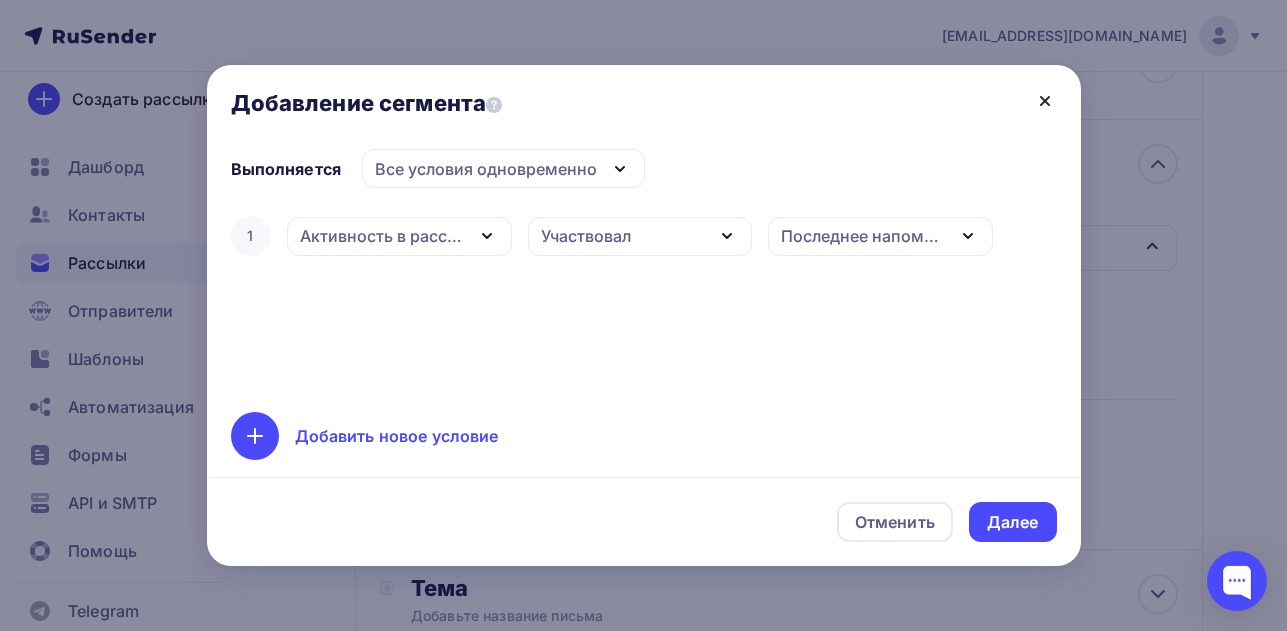 click 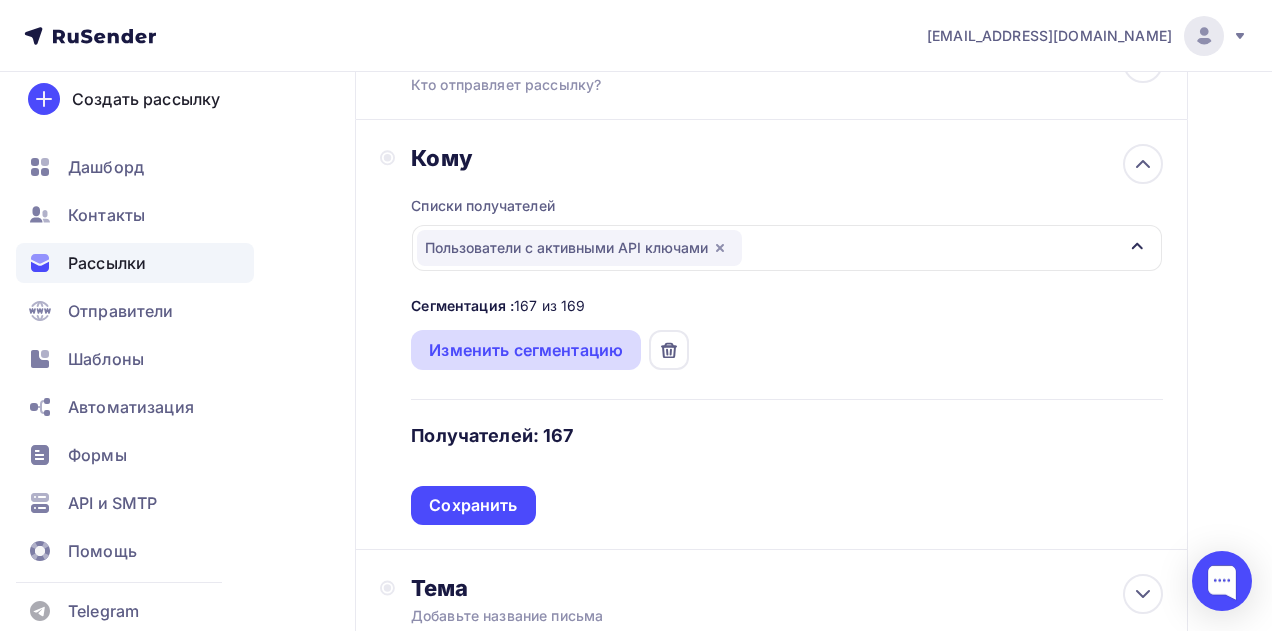 click on "Изменить сегментацию" at bounding box center (526, 350) 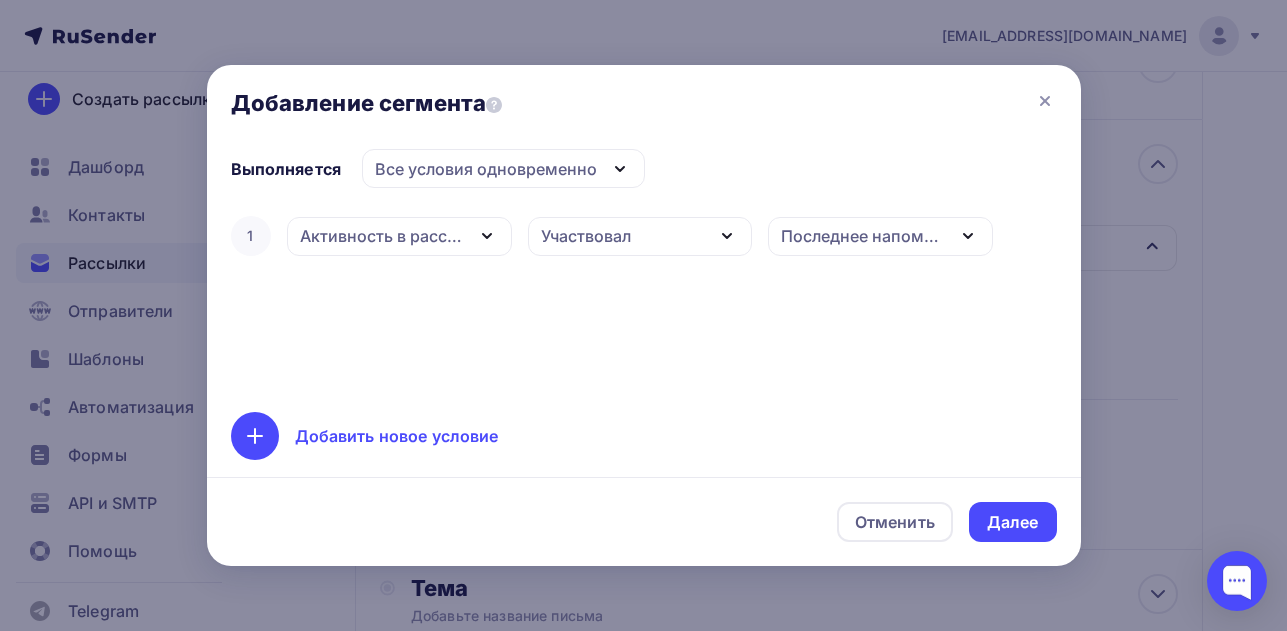 click on "Активность в рассылке" at bounding box center (382, 236) 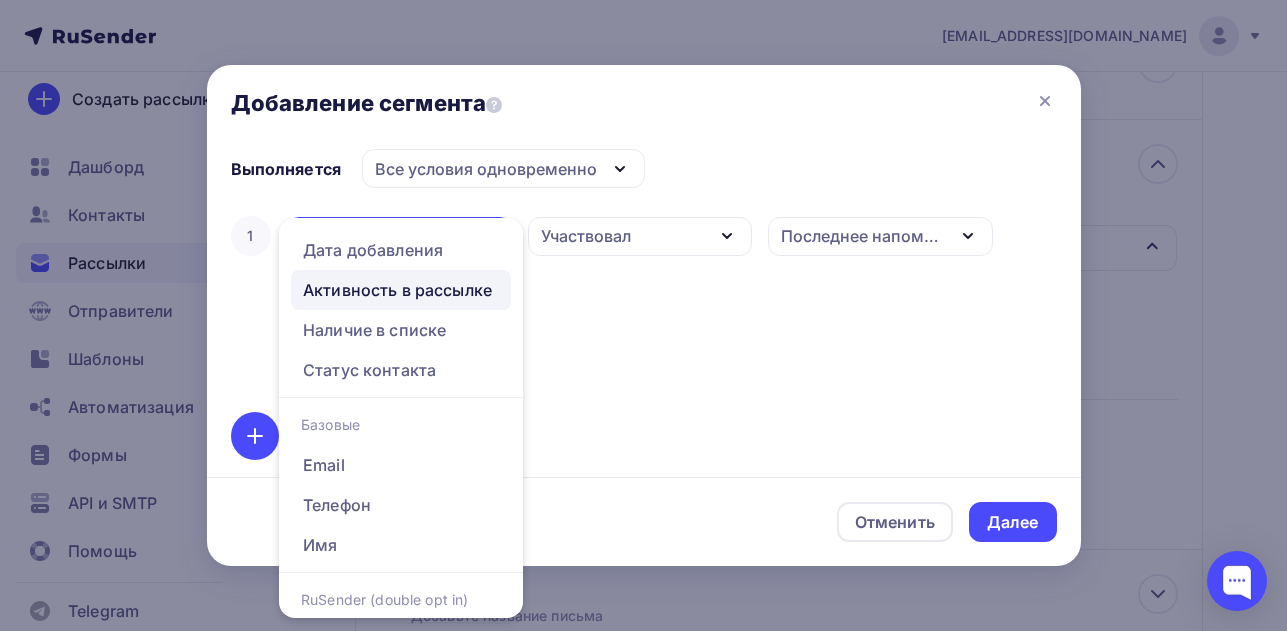 click on "Участвовал" at bounding box center (640, 236) 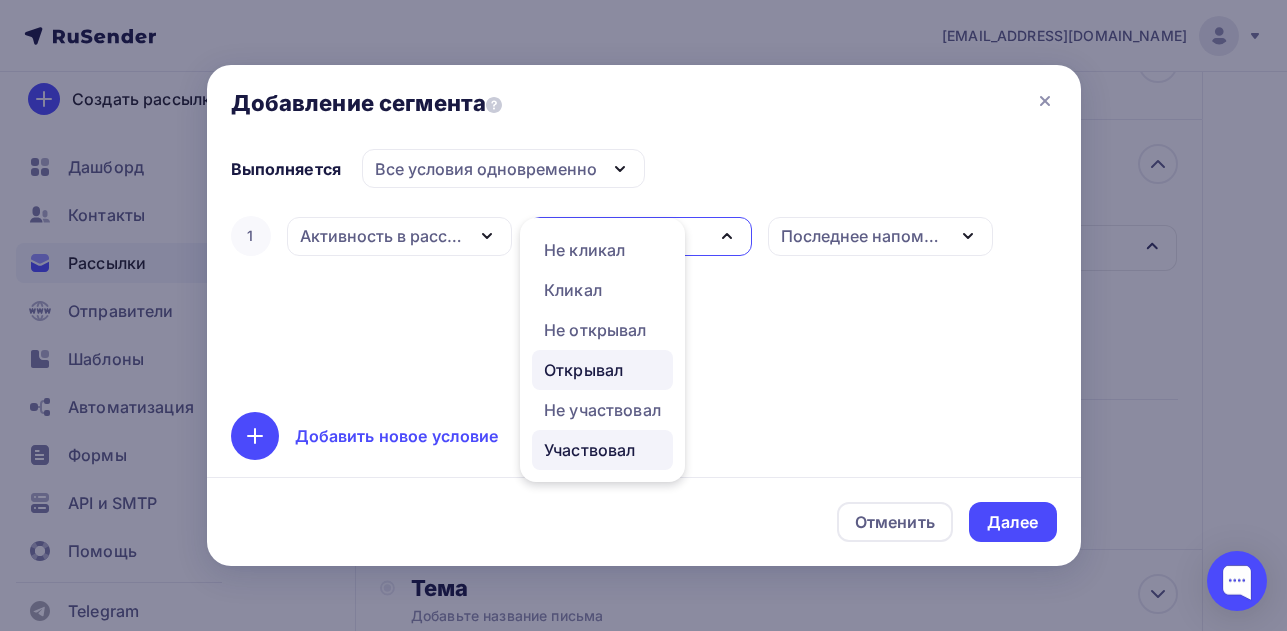 click on "Открывал" at bounding box center (583, 370) 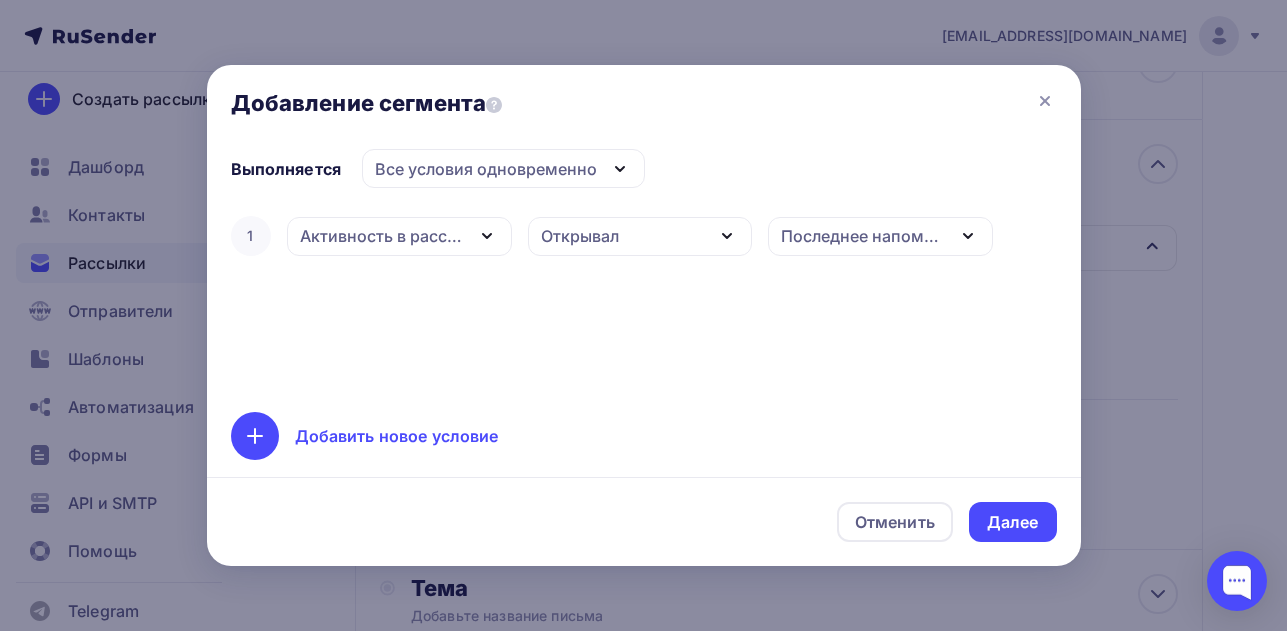 click on "1
Активность в рассылке
Дата добавления           Активность в рассылке           Наличие в списке           Статус контакта
Базовые
Email           Телефон           Имя
RuSender (double opt in)
status           big           part           validation
RuSender (DOI) [DATE]
part_new           validation_new
RuSender DOI [DATE]
part_new           validation_new
Update RuSender DOI [DATE]
validation
RuSender All
paid           part
RuSender DOI [DATE]
Segment
Открывал
Не кликал           Кликал           Не открывал           Открывал" at bounding box center [644, 300] 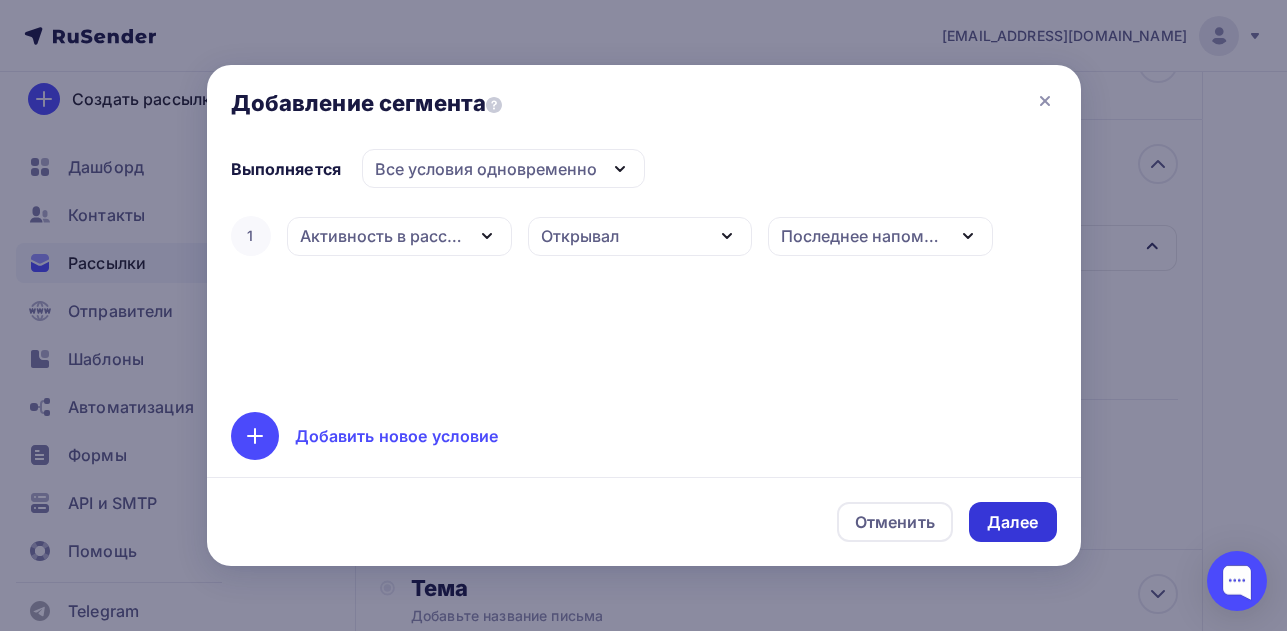 click on "Далее" at bounding box center [1013, 522] 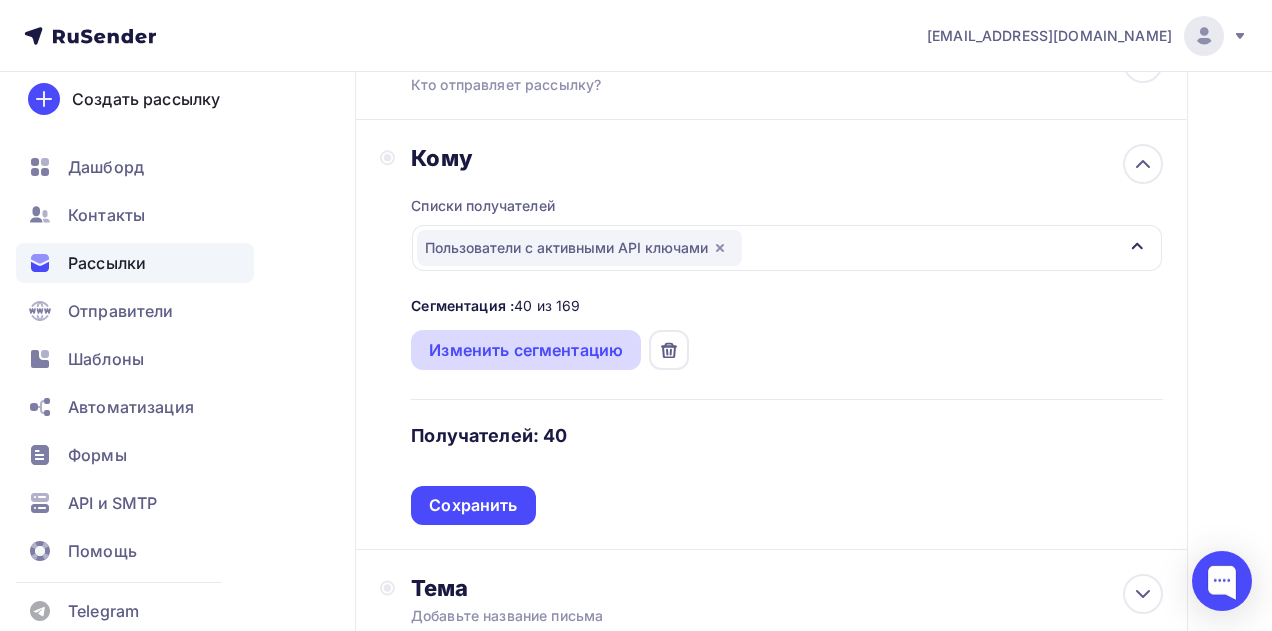 click on "Изменить сегментацию" at bounding box center (526, 350) 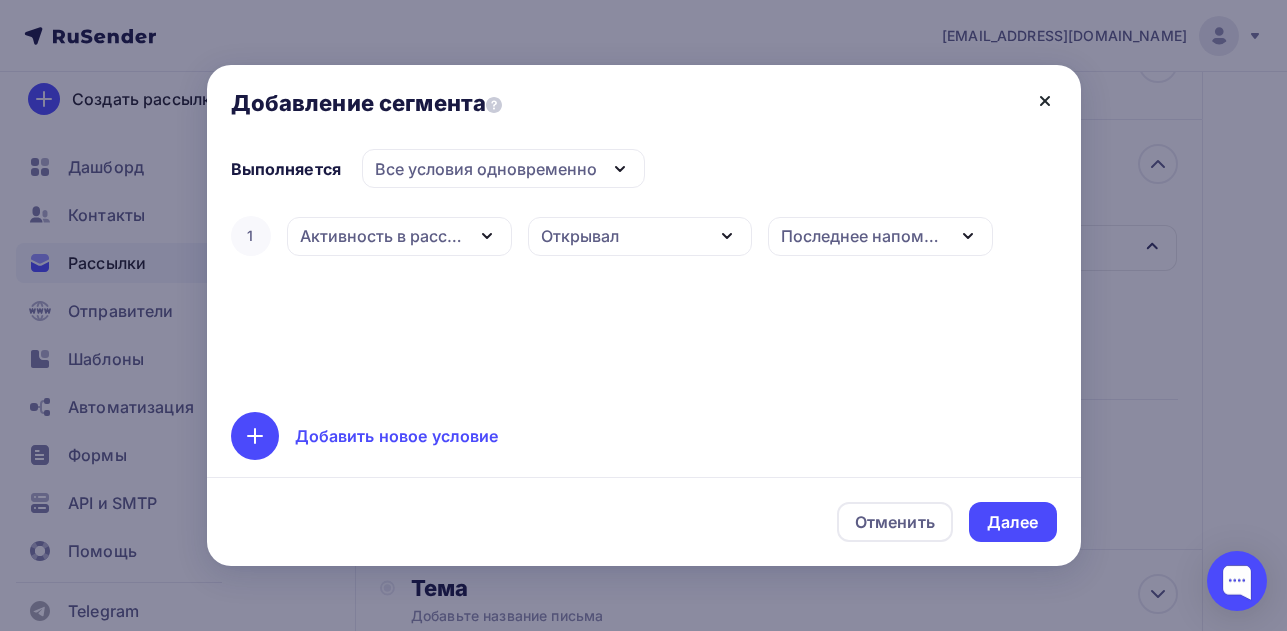 click 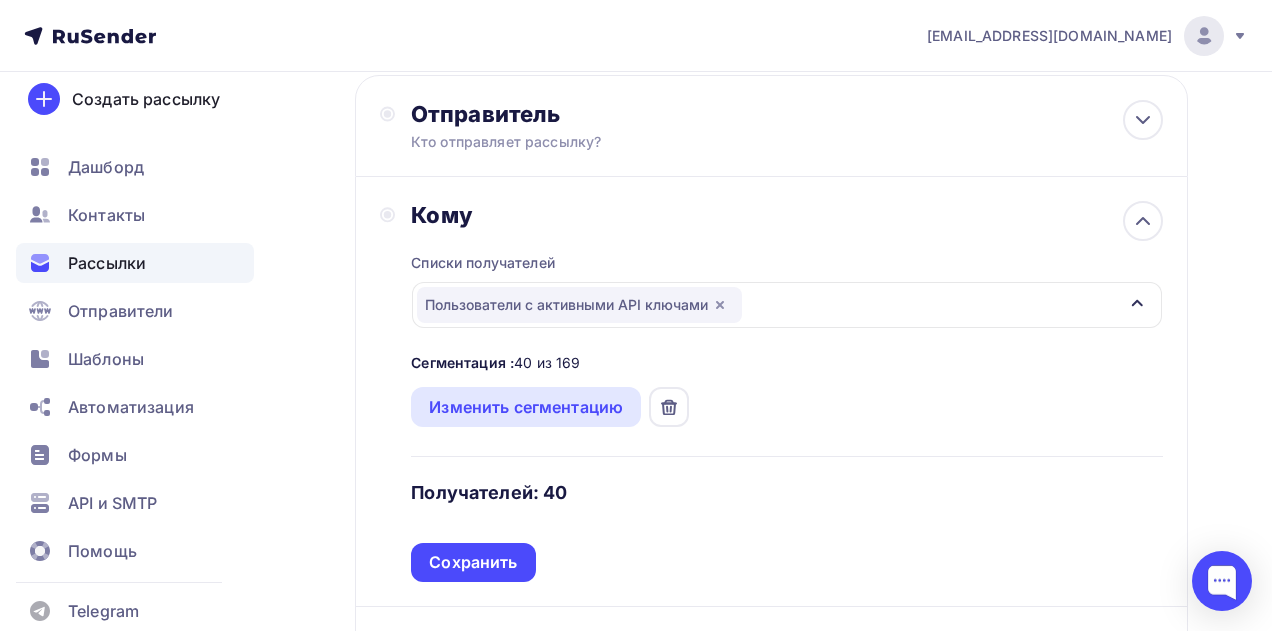 scroll, scrollTop: 99, scrollLeft: 0, axis: vertical 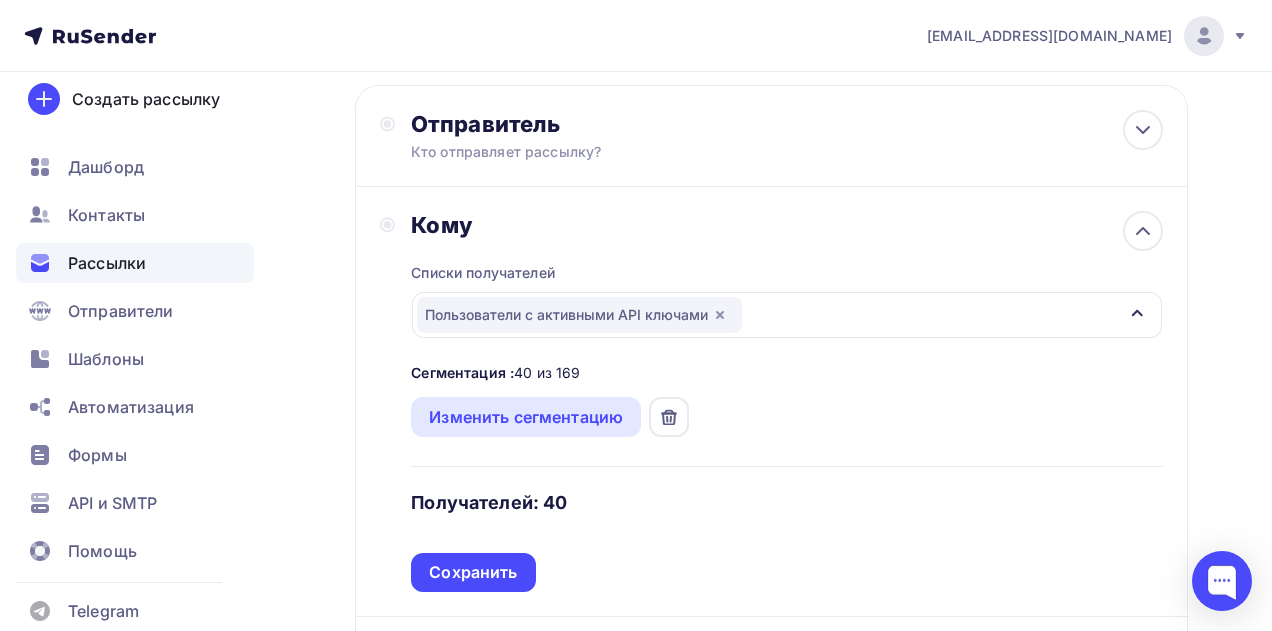 click on "Рассылки" at bounding box center (135, 263) 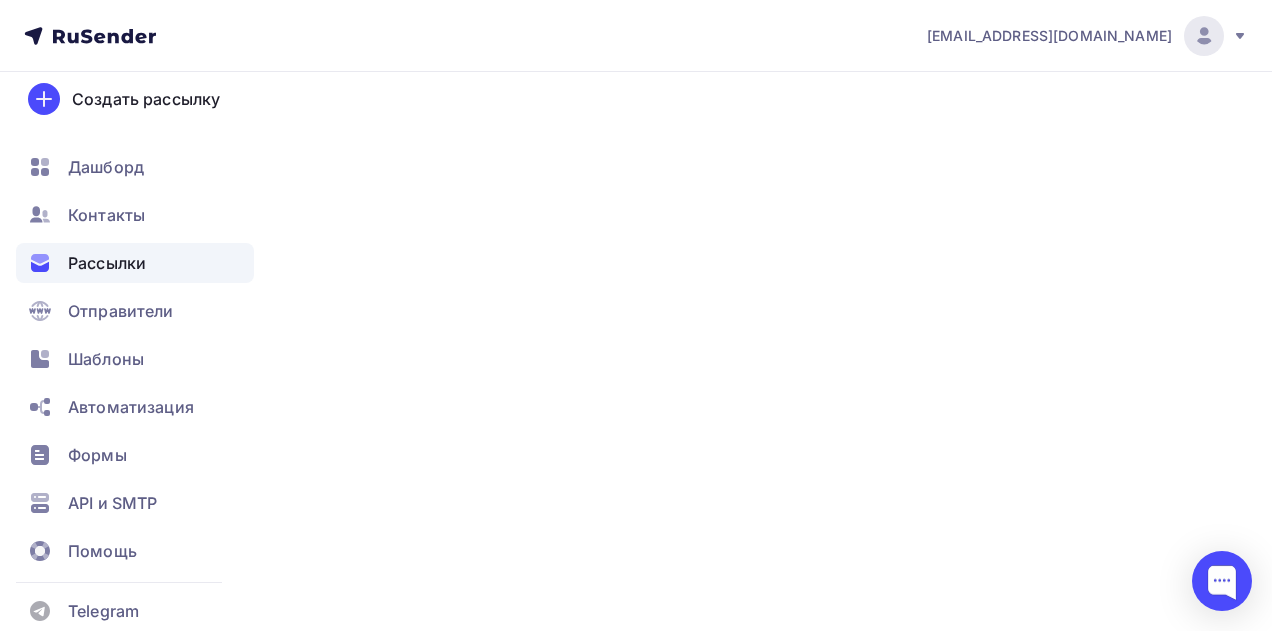 scroll, scrollTop: 0, scrollLeft: 0, axis: both 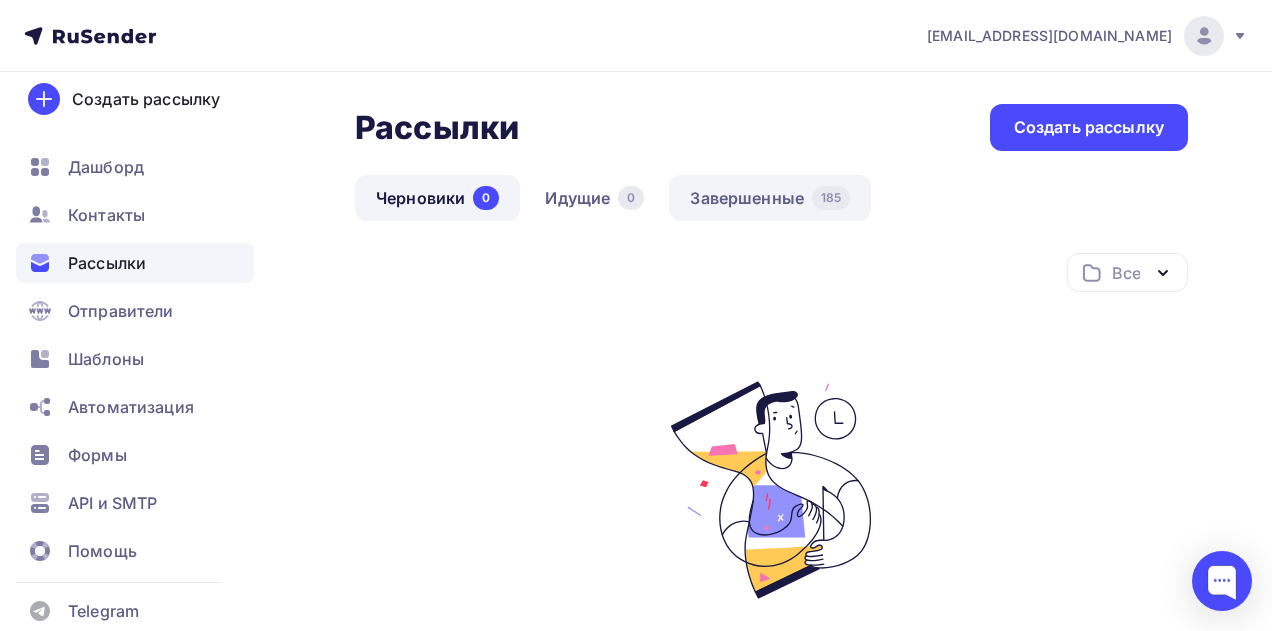 click on "Завершенные
185" at bounding box center [770, 198] 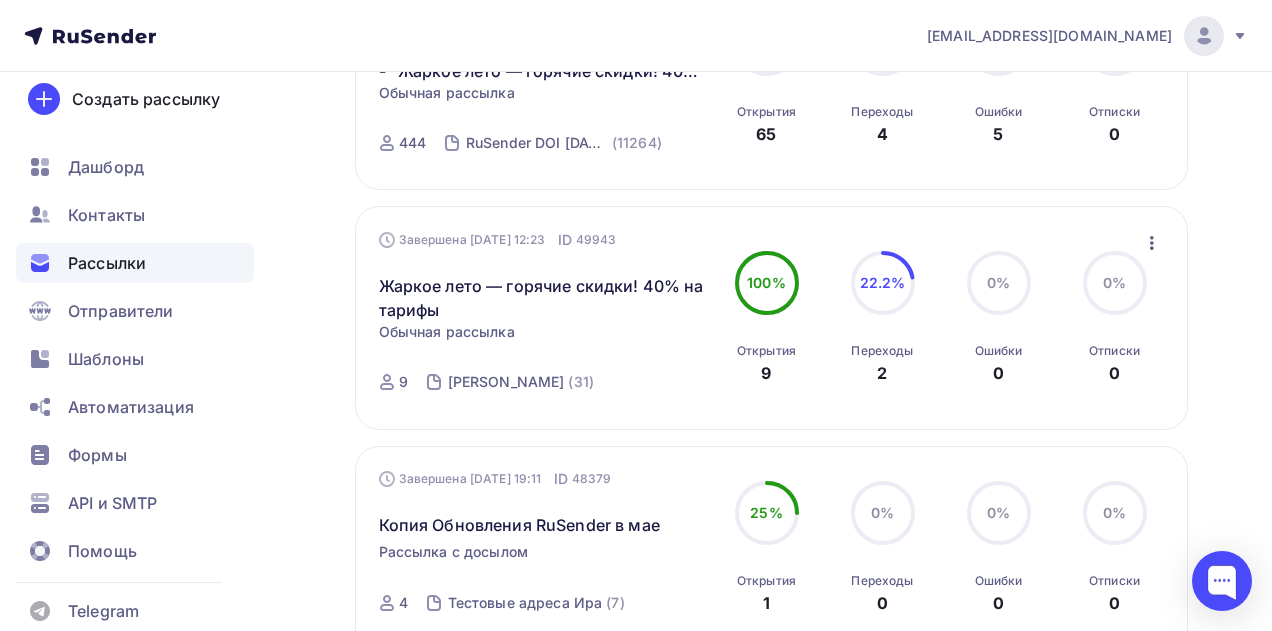 scroll, scrollTop: 1276, scrollLeft: 0, axis: vertical 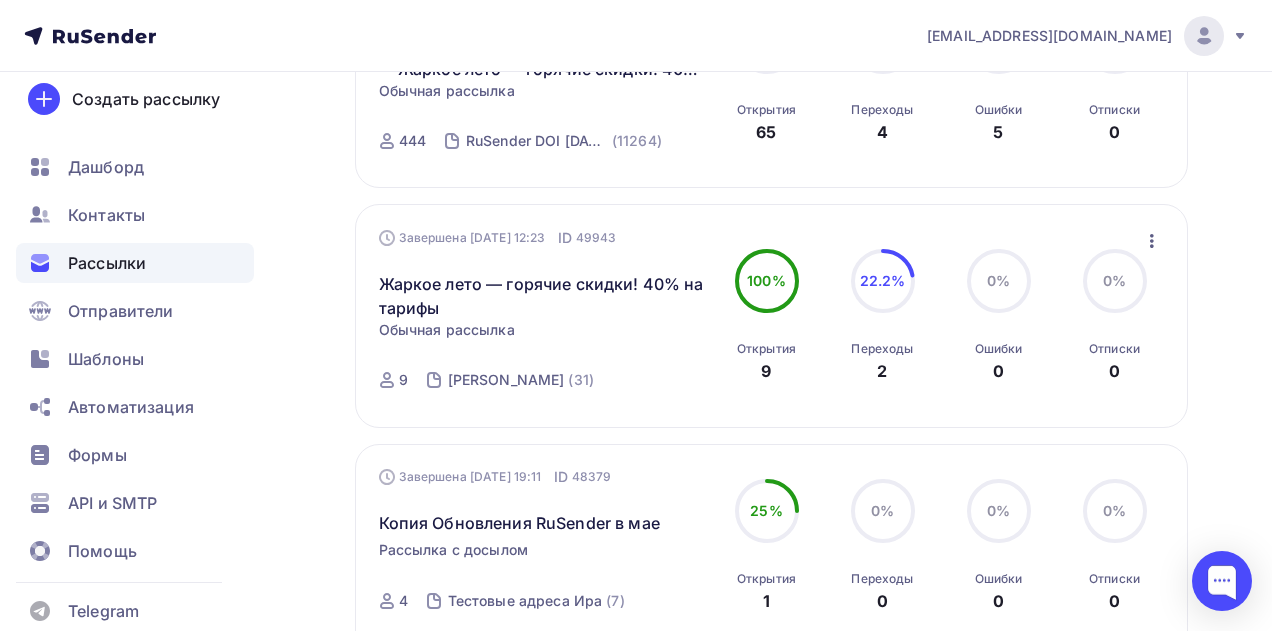 click 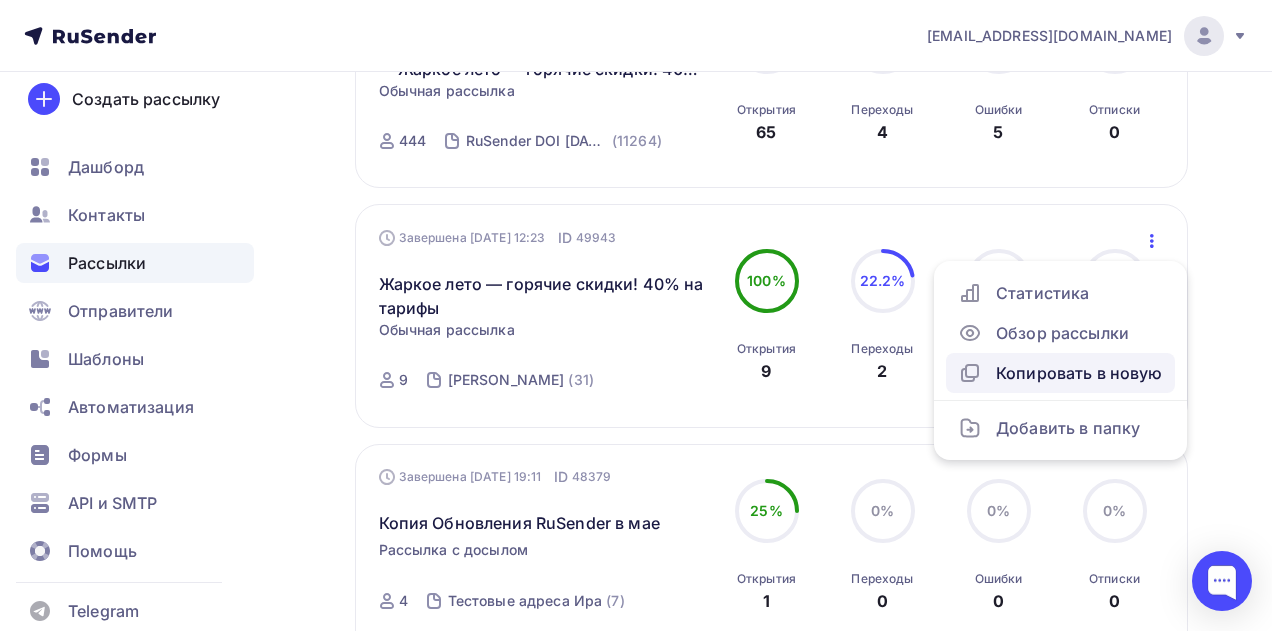 click on "Копировать в новую" at bounding box center (1060, 373) 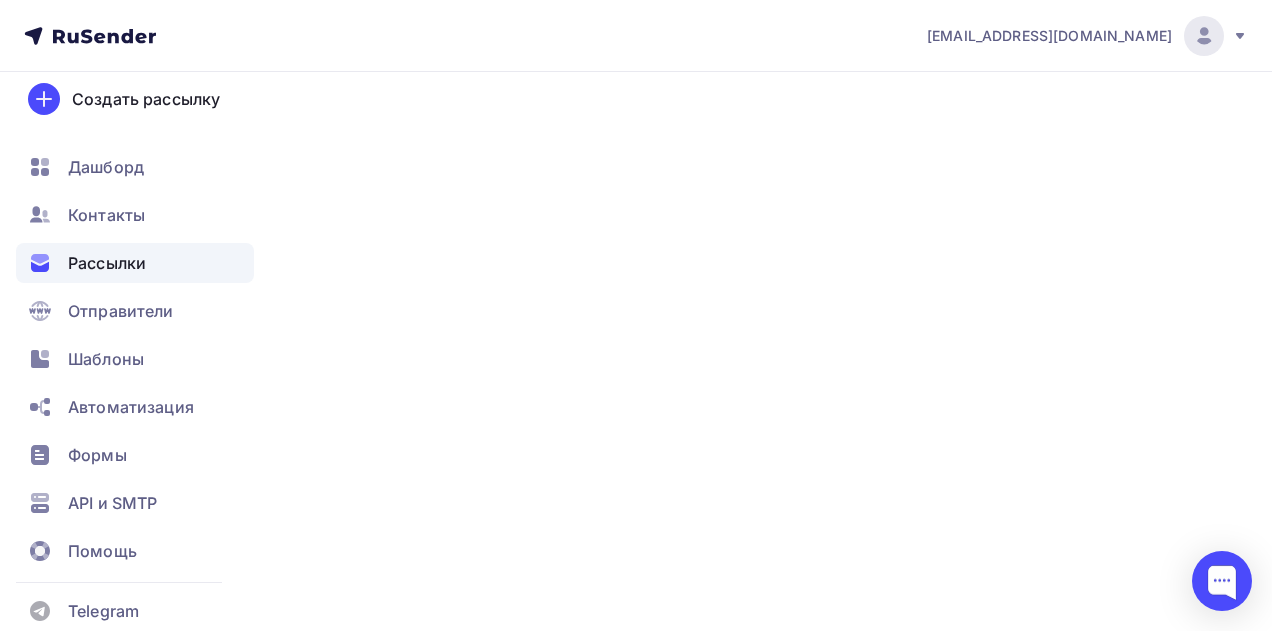 scroll, scrollTop: 0, scrollLeft: 0, axis: both 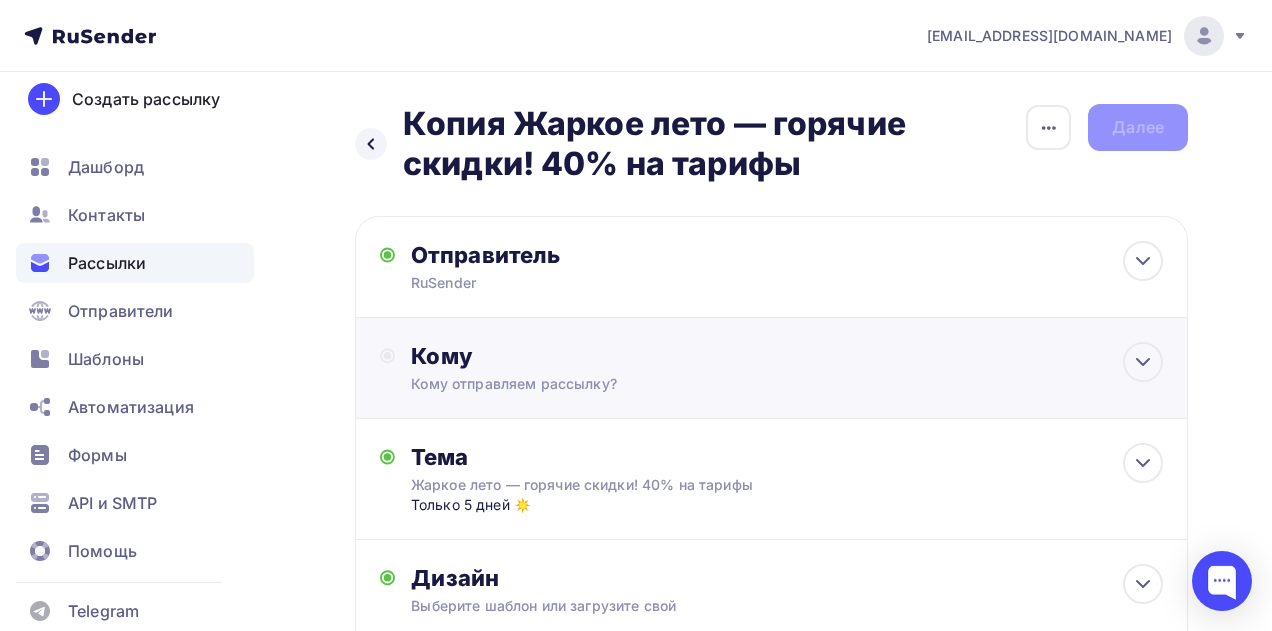 click on "Кому" at bounding box center [787, 356] 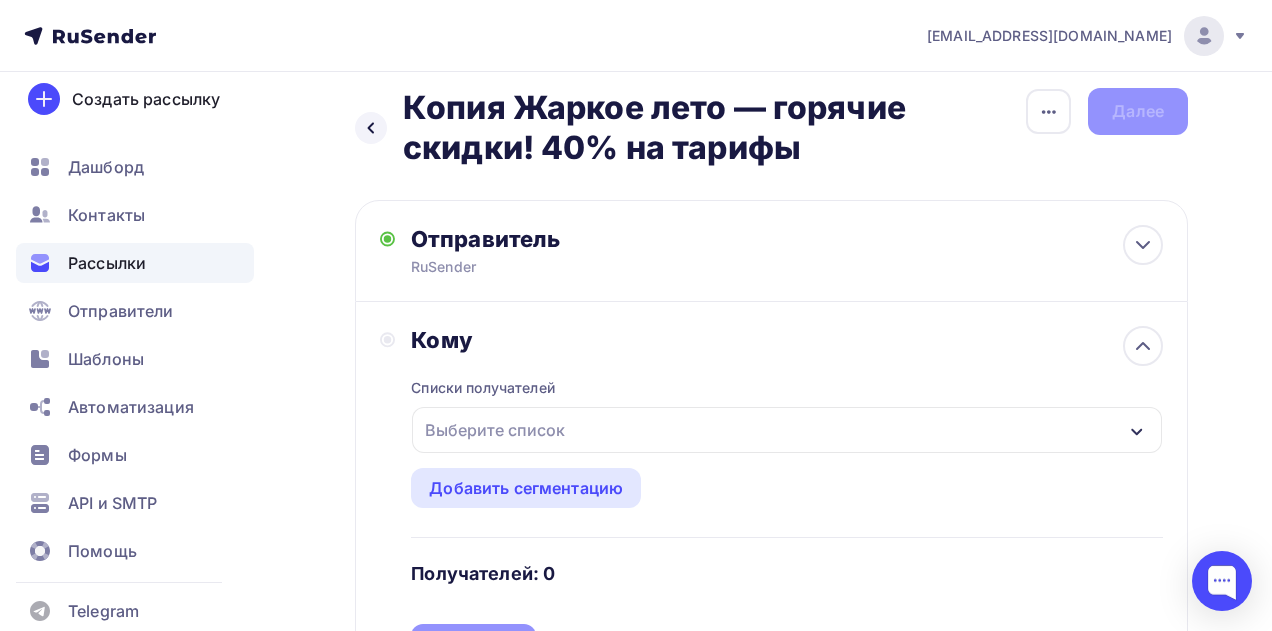 click on "Выберите список" at bounding box center (495, 430) 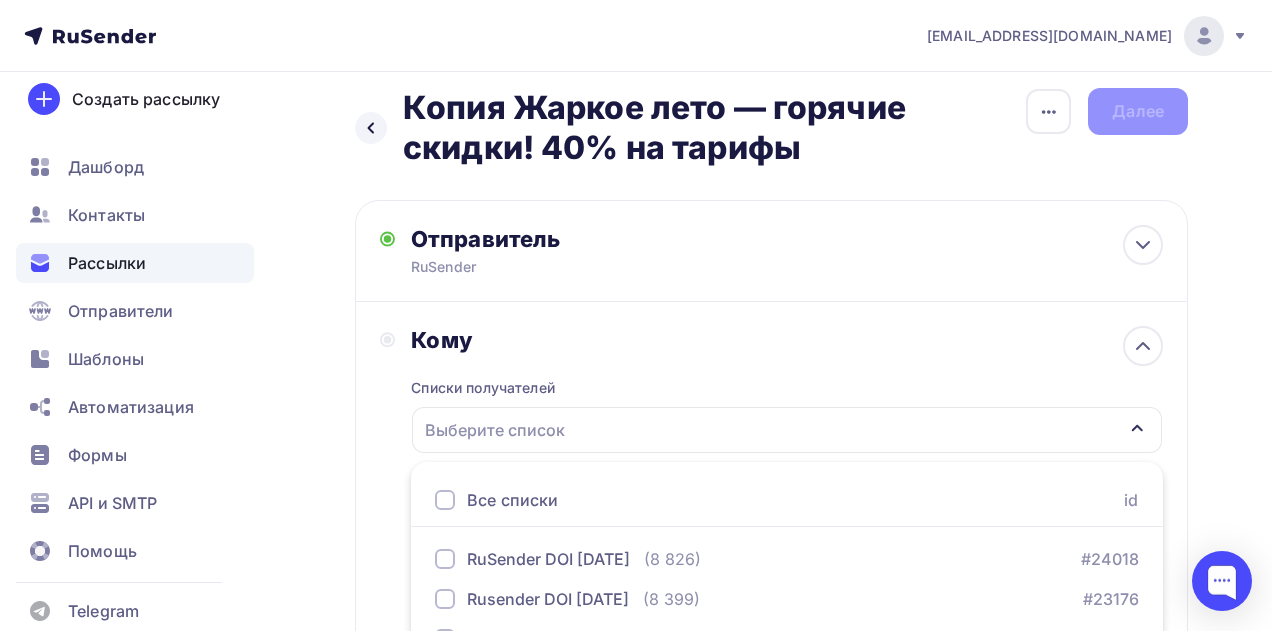 scroll, scrollTop: 366, scrollLeft: 0, axis: vertical 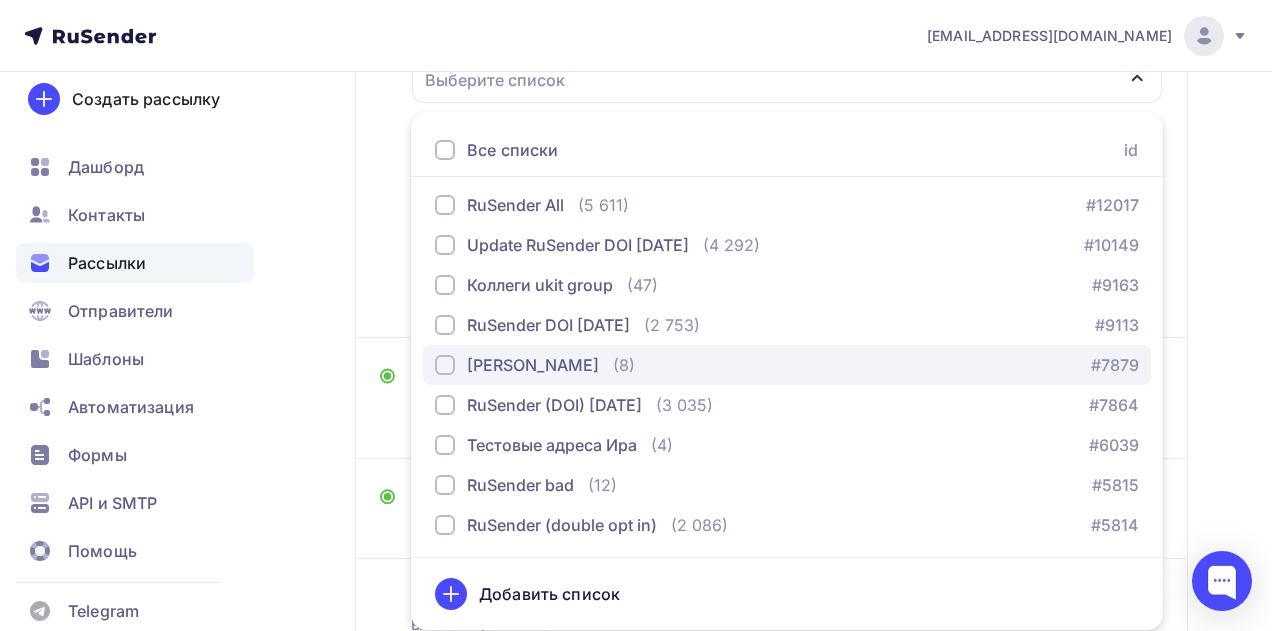 click on "[PERSON_NAME]" at bounding box center (533, 365) 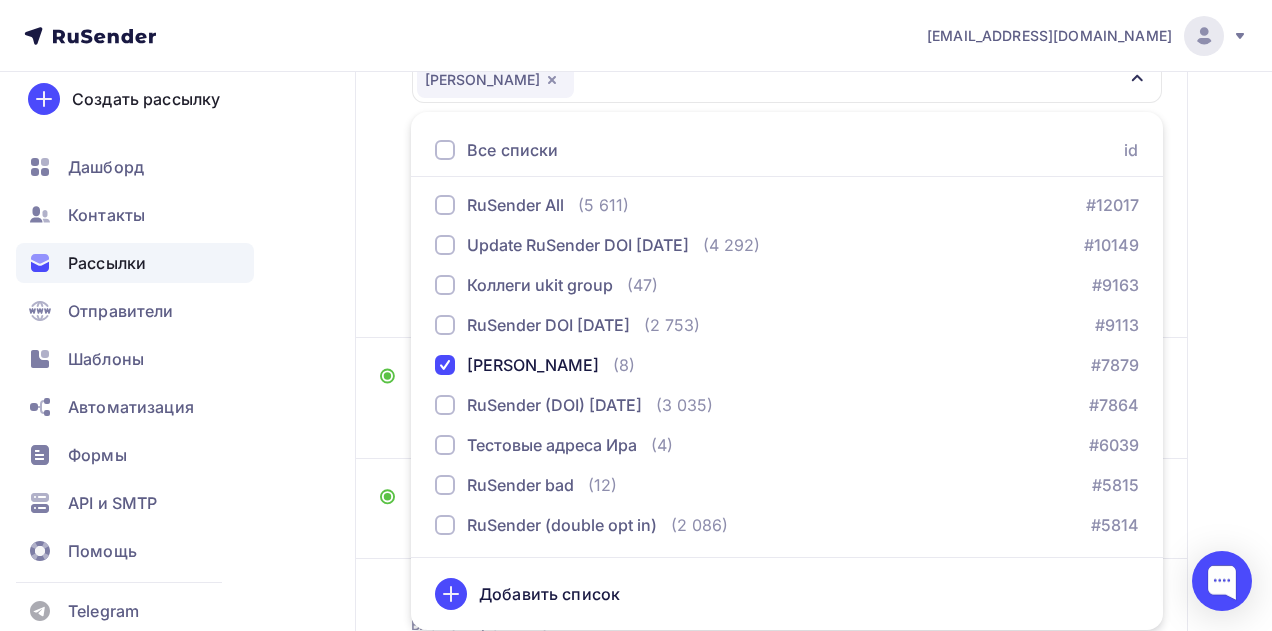 click on "Назад
Копия Жаркое лето — горячие скидки! 40% на тарифы
Копия Жаркое лето — горячие скидки! 40% на тарифы
Закончить позже
Переименовать рассылку
Удалить
Далее
Отправитель
RuSender
Email  *
[EMAIL_ADDRESS][DOMAIN_NAME]
[PERSON_NAME][EMAIL_ADDRESS][DOMAIN_NAME]           [EMAIL_ADDRESS][DOMAIN_NAME]           [EMAIL_ADDRESS][DOMAIN_NAME]           [EMAIL_ADDRESS][DOMAIN_NAME]           [PERSON_NAME][EMAIL_ADDRESS][DOMAIN_NAME]           [EMAIL_ADDRESS][DOMAIN_NAME]           [EMAIL_ADDRESS][DOMAIN_NAME]               Добавить отправителя
Рекомендуем    Имя" at bounding box center (636, 247) 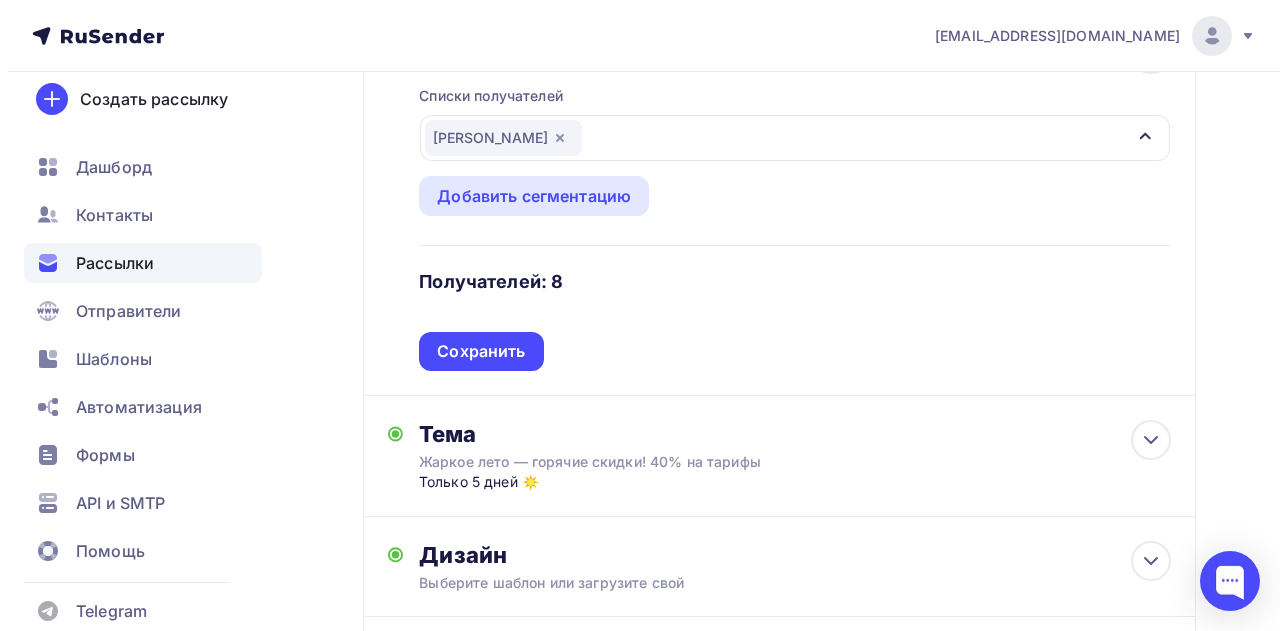 scroll, scrollTop: 267, scrollLeft: 0, axis: vertical 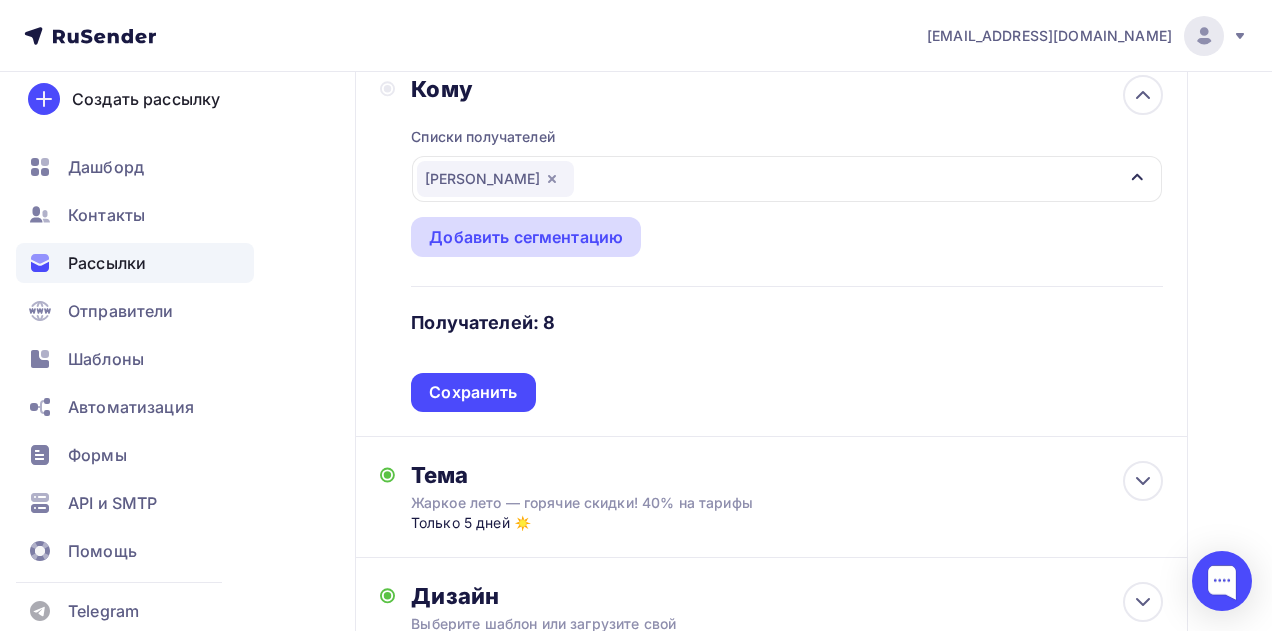 click on "Добавить сегментацию" at bounding box center (526, 237) 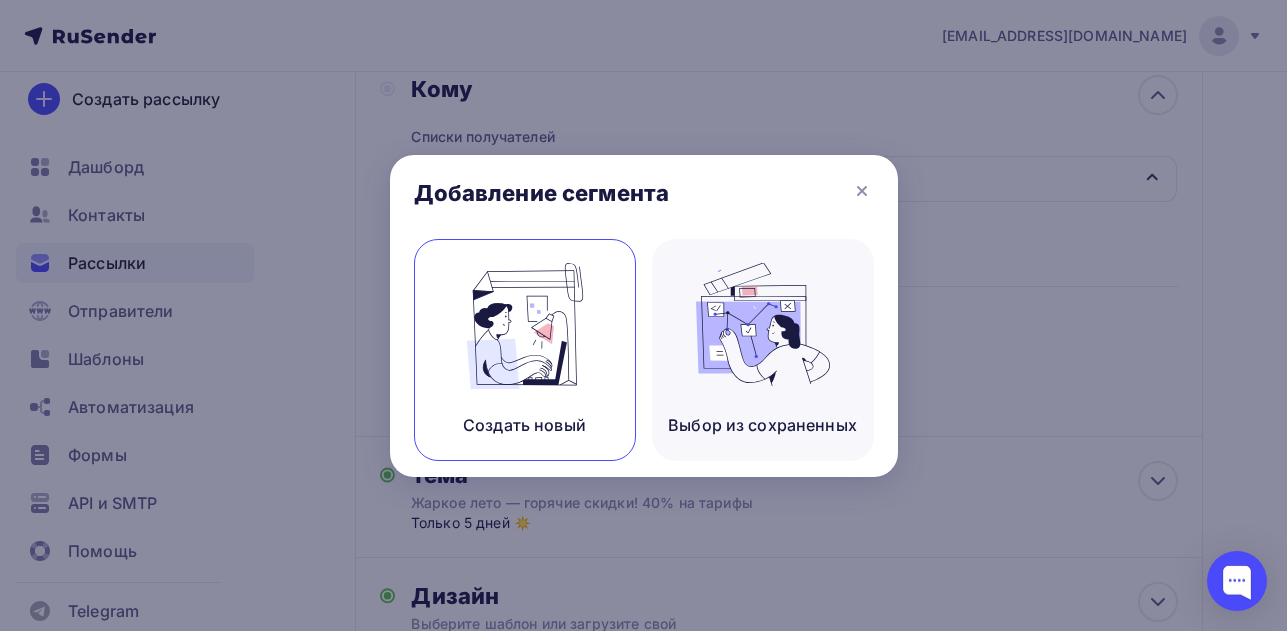 click at bounding box center (525, 326) 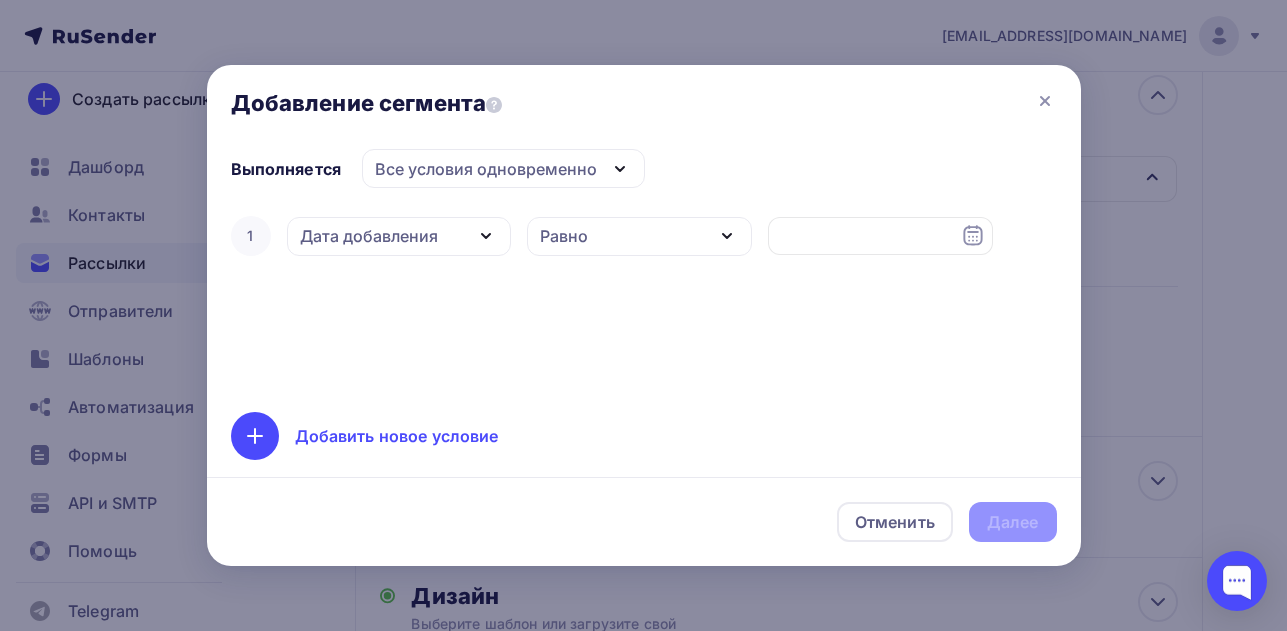 click on "Дата добавления" at bounding box center (369, 236) 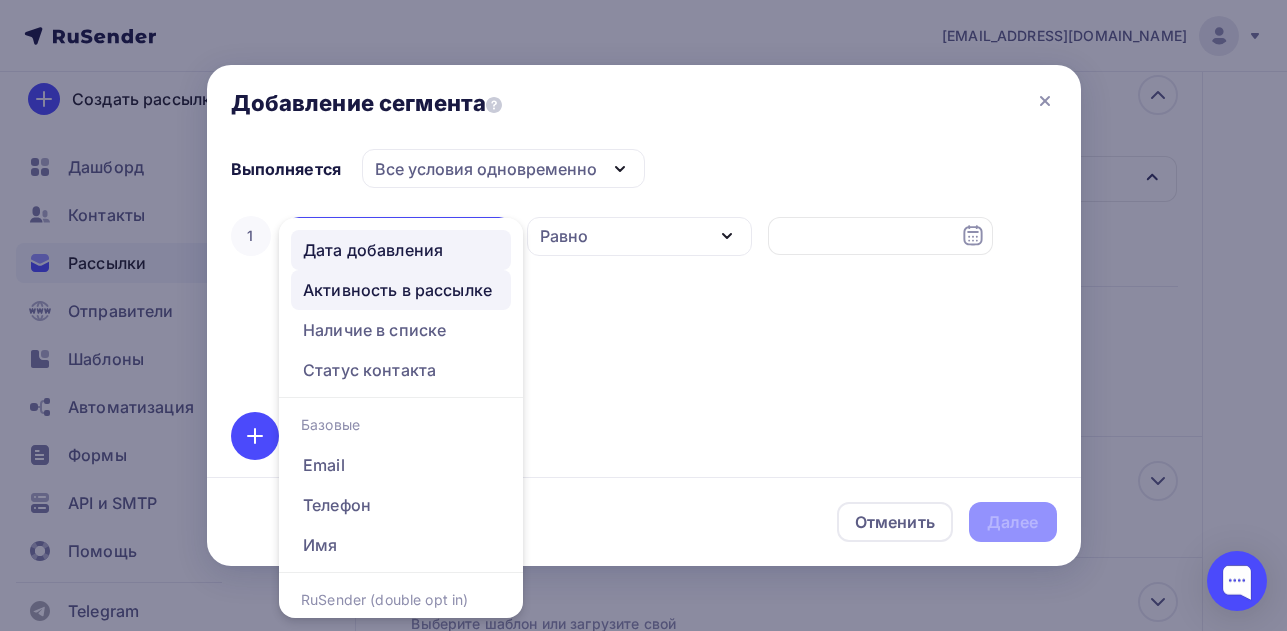 click on "Активность в рассылке" at bounding box center (397, 290) 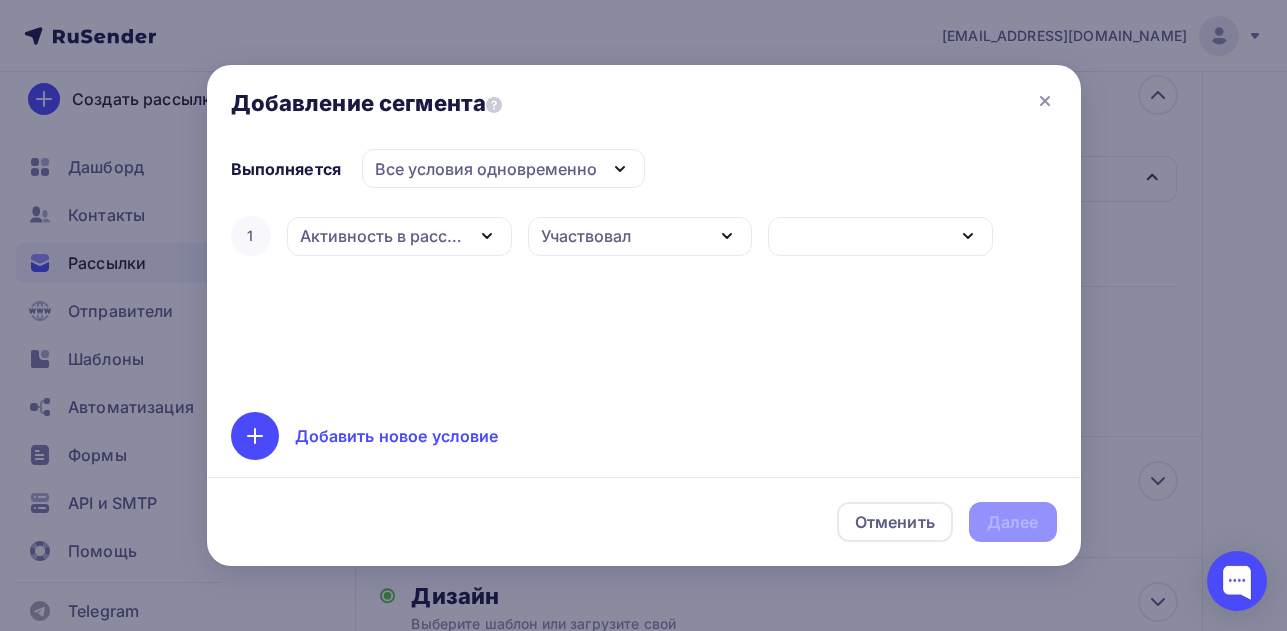 click on "Участвовал" at bounding box center [586, 236] 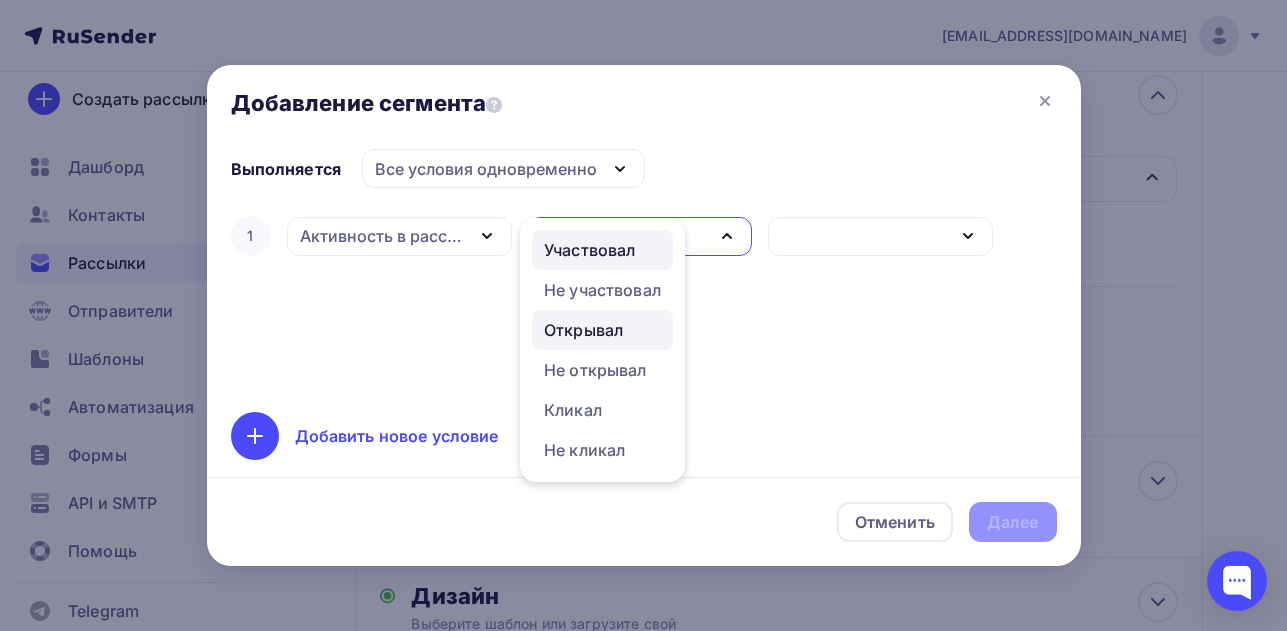 click on "Открывал" at bounding box center [602, 330] 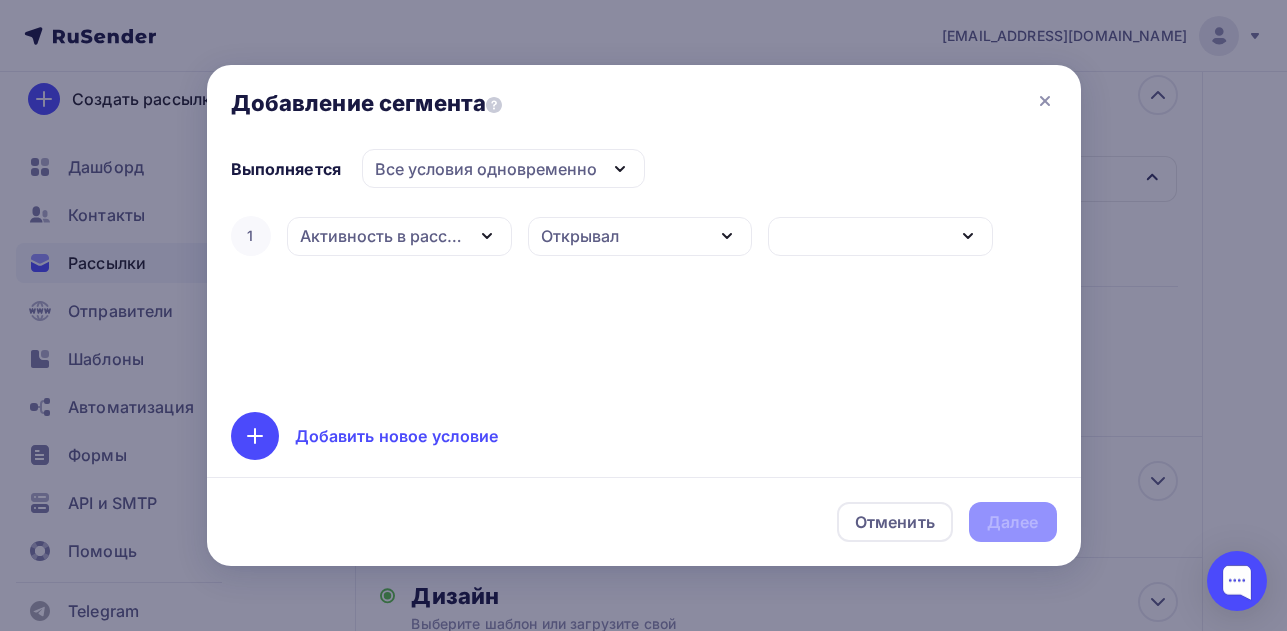 click at bounding box center (880, 236) 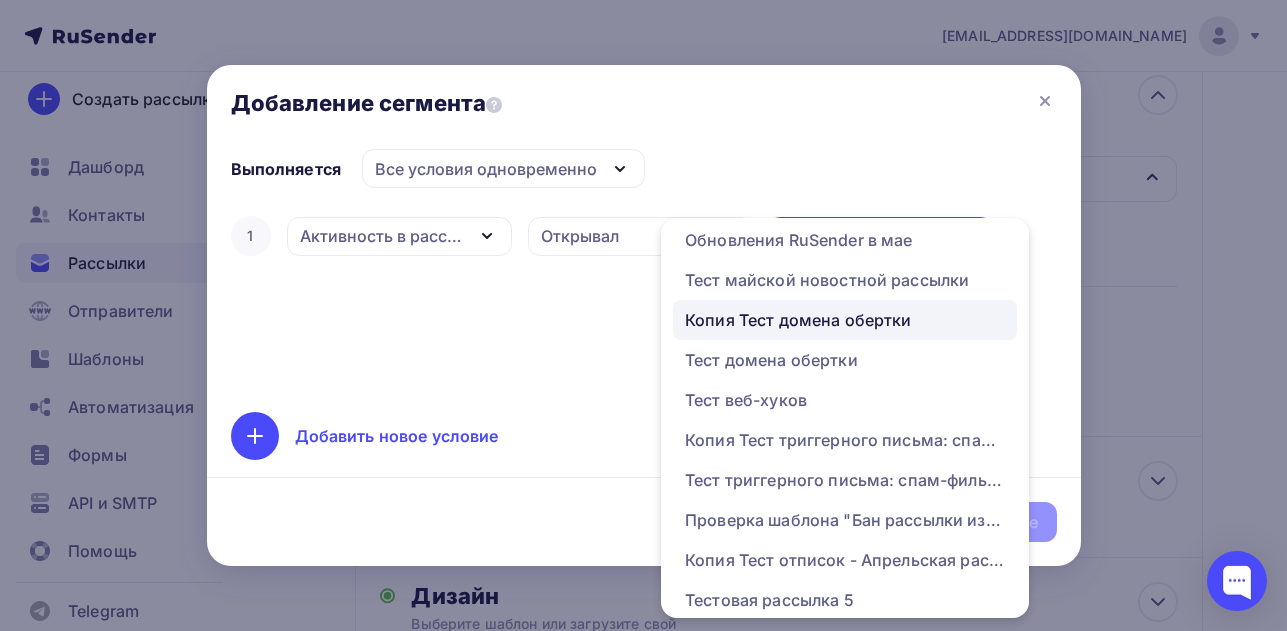 scroll, scrollTop: 400, scrollLeft: 0, axis: vertical 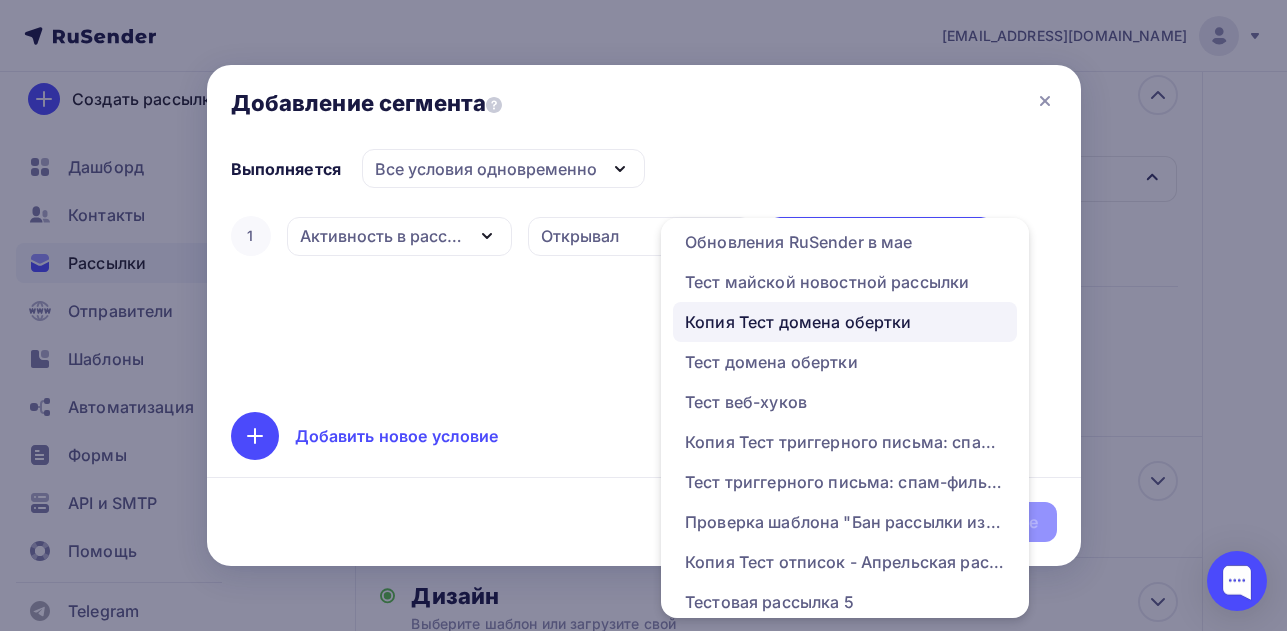 click on "Копия Тест домена обертки" at bounding box center (798, 322) 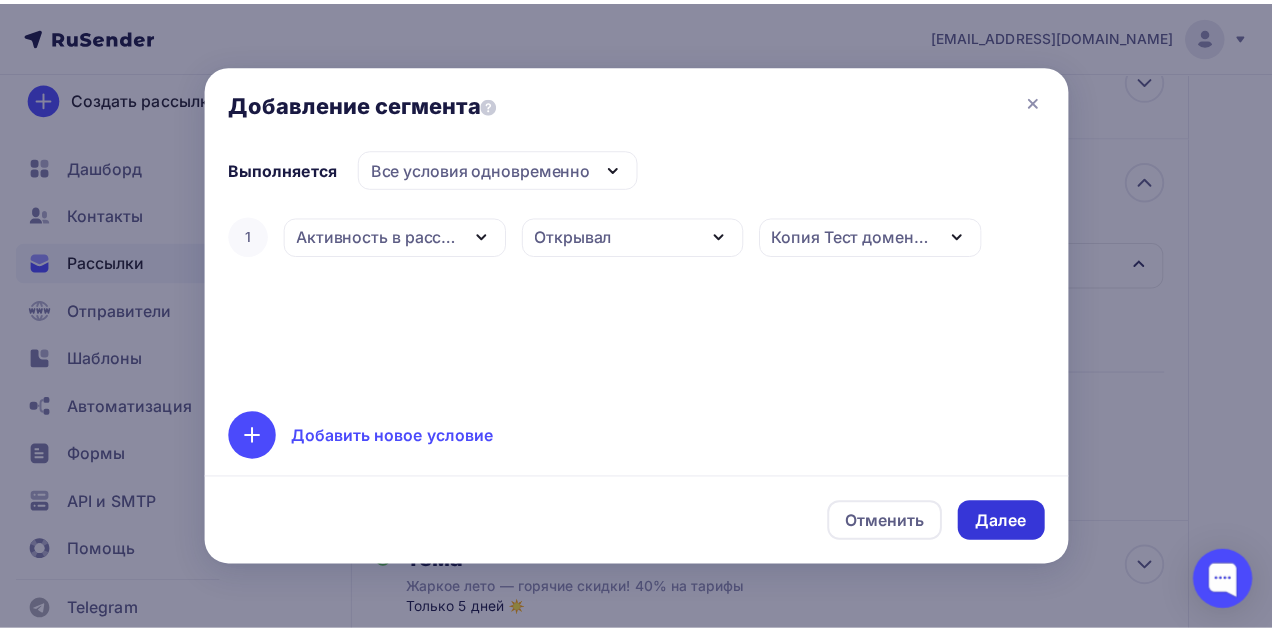 scroll, scrollTop: 214, scrollLeft: 0, axis: vertical 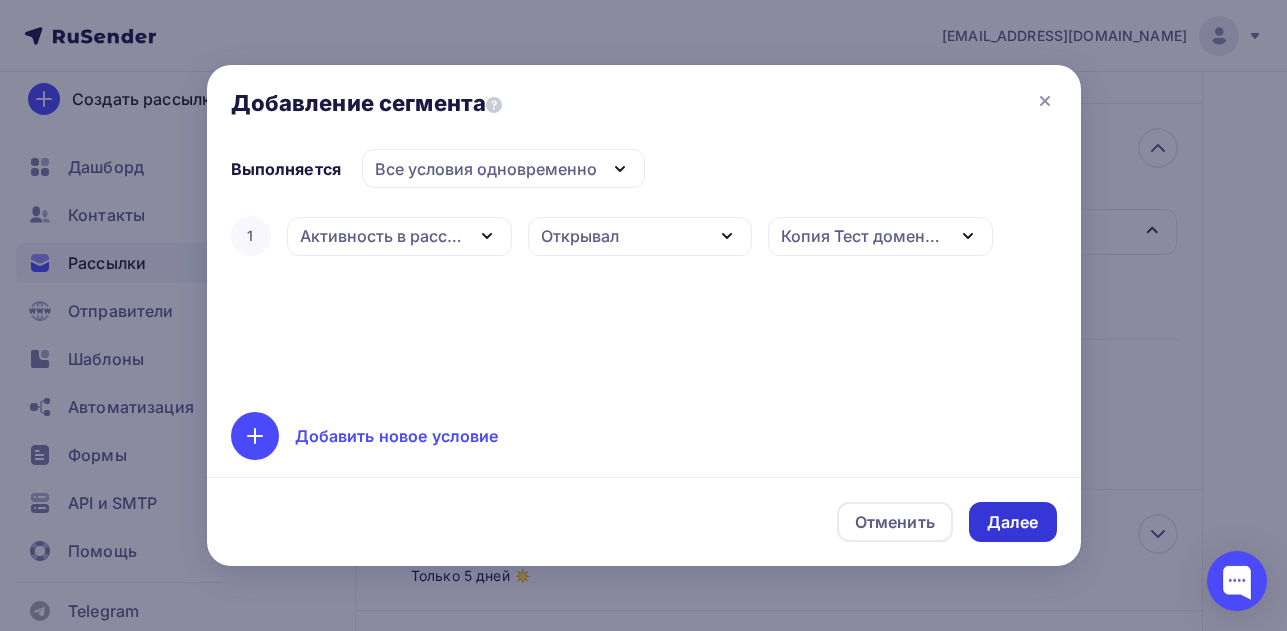 click on "Далее" at bounding box center [1013, 522] 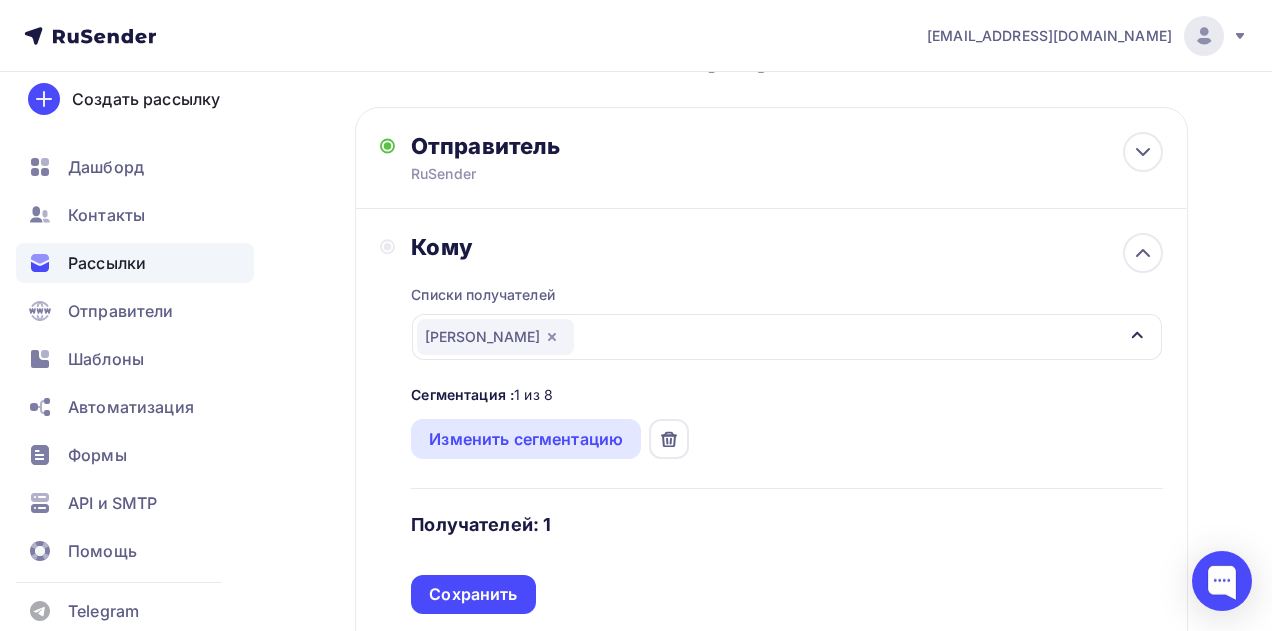 scroll, scrollTop: 0, scrollLeft: 0, axis: both 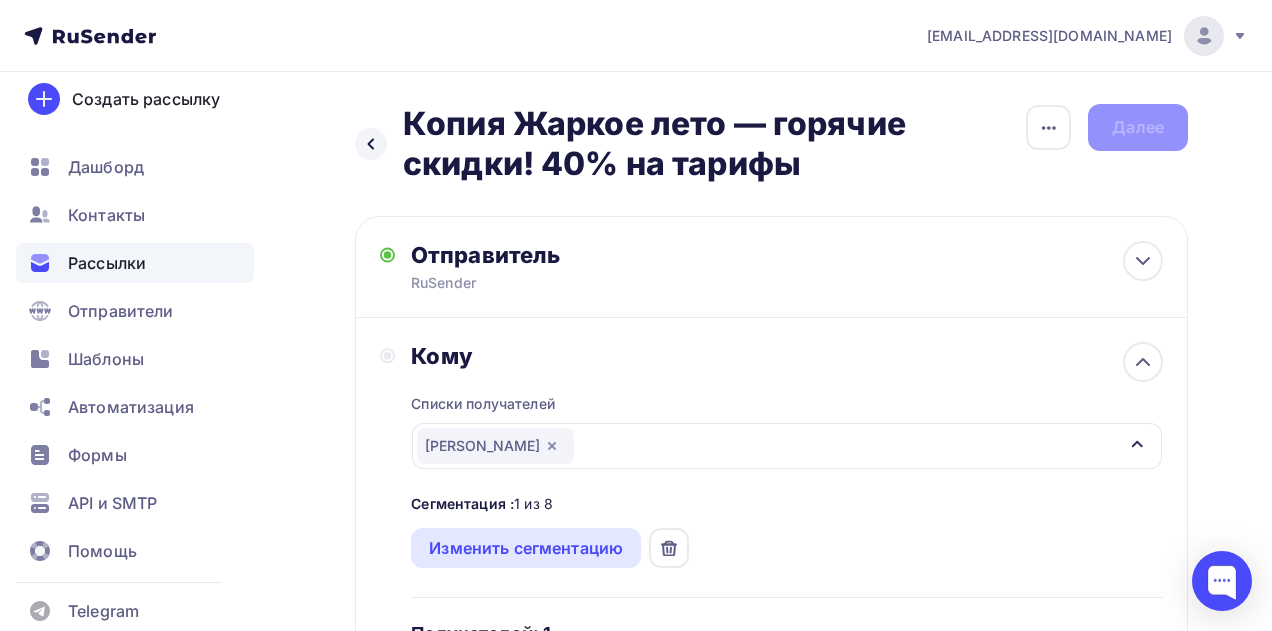 click on "Рассылки" at bounding box center [107, 263] 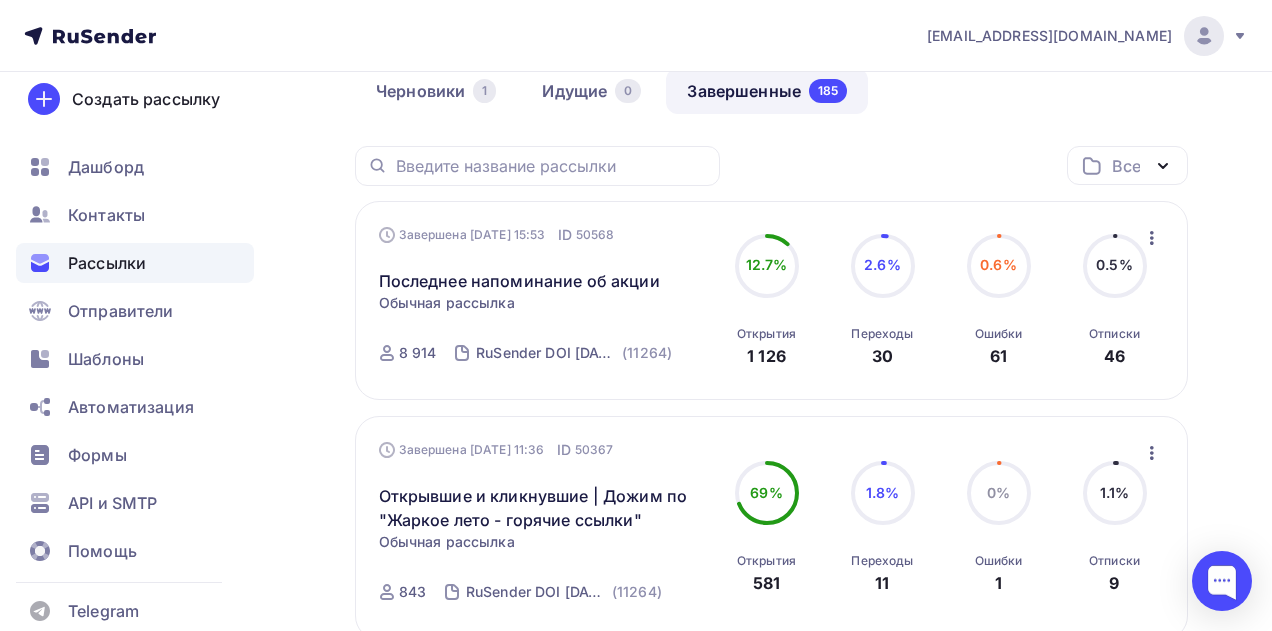scroll, scrollTop: 109, scrollLeft: 0, axis: vertical 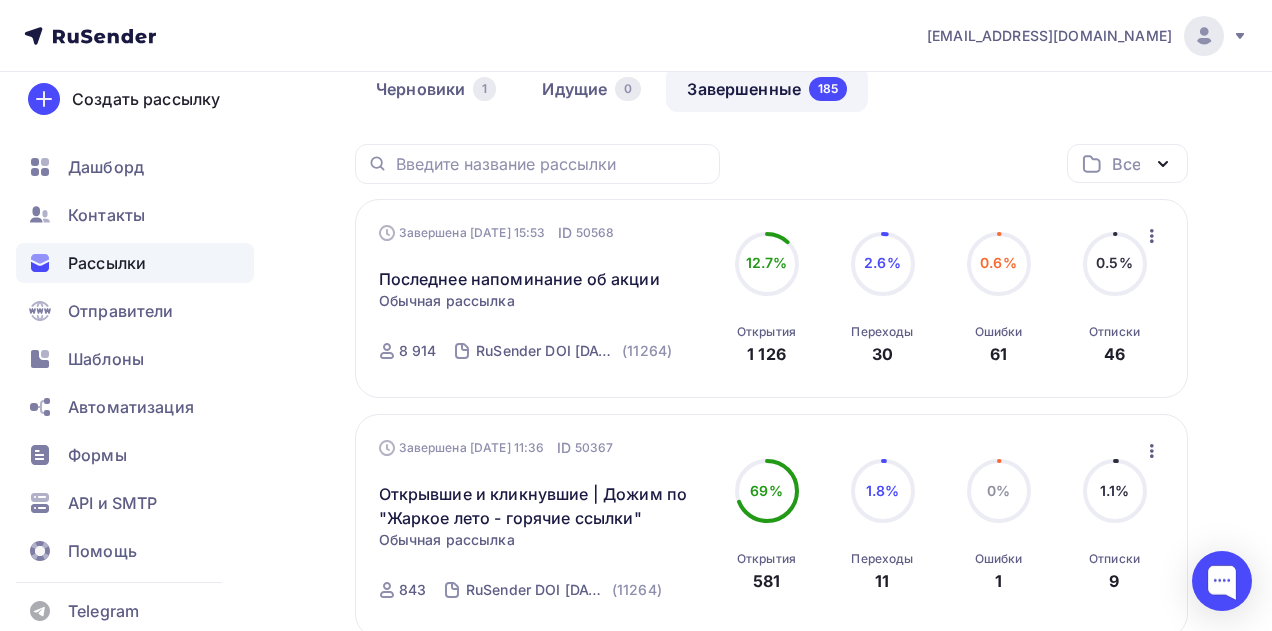 click 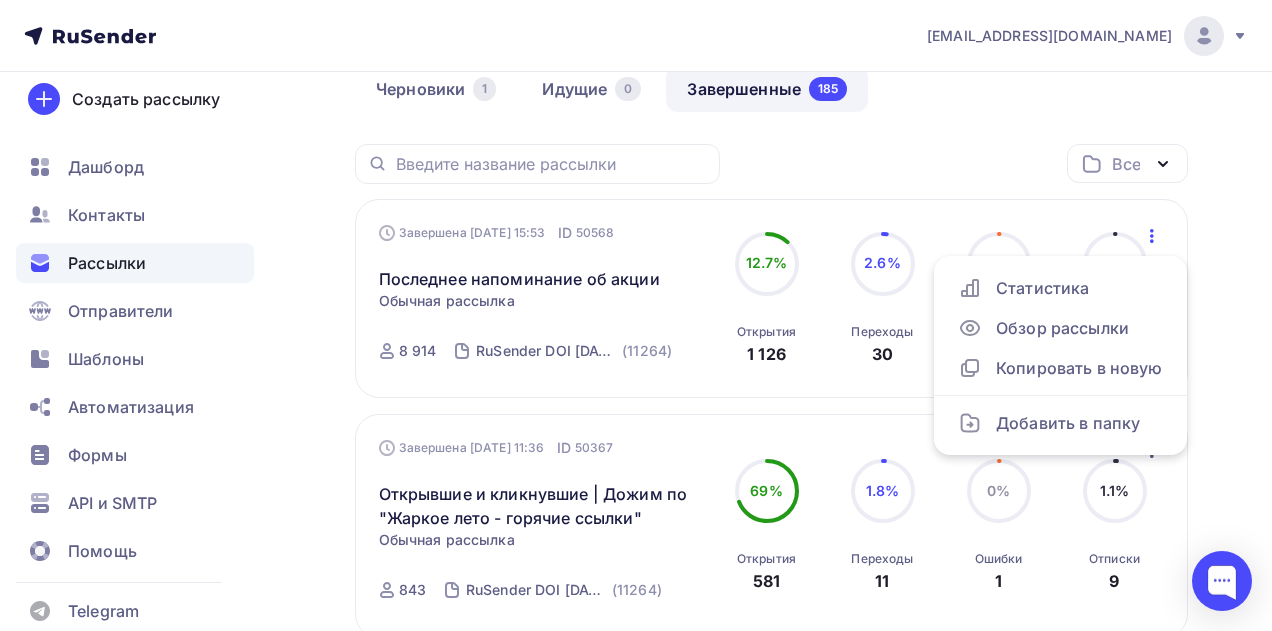 click on "Все
Все папки        Ежемесячные новостные
(4)                           Создать новую папку" at bounding box center (771, 171) 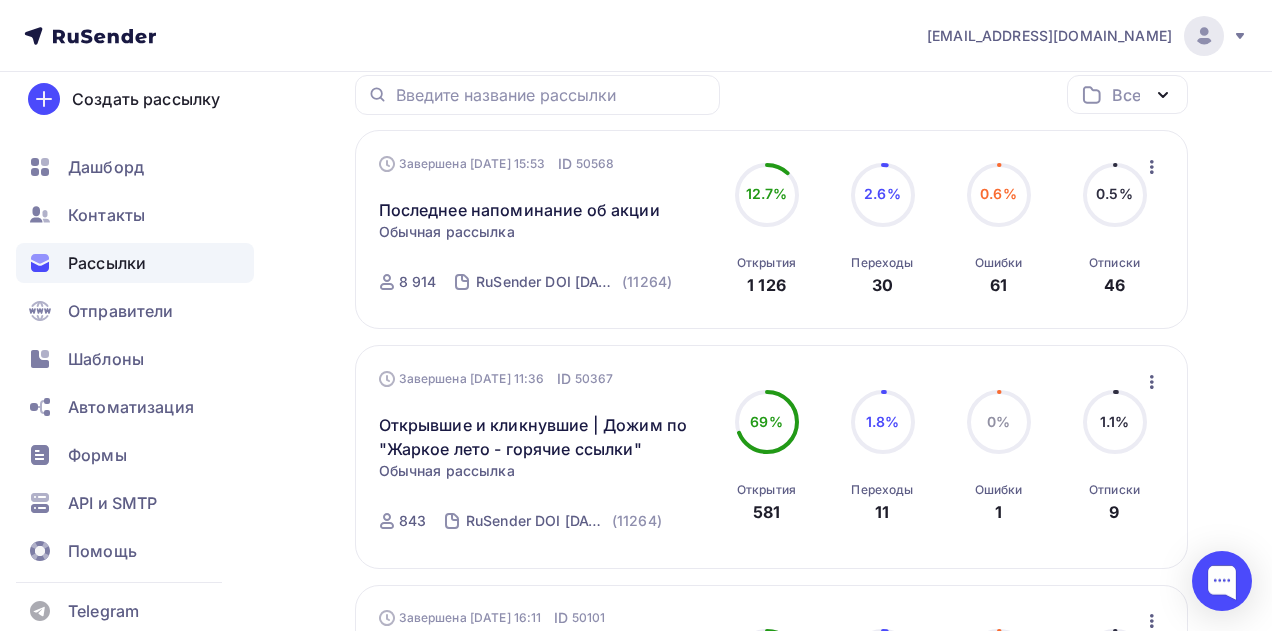 scroll, scrollTop: 257, scrollLeft: 0, axis: vertical 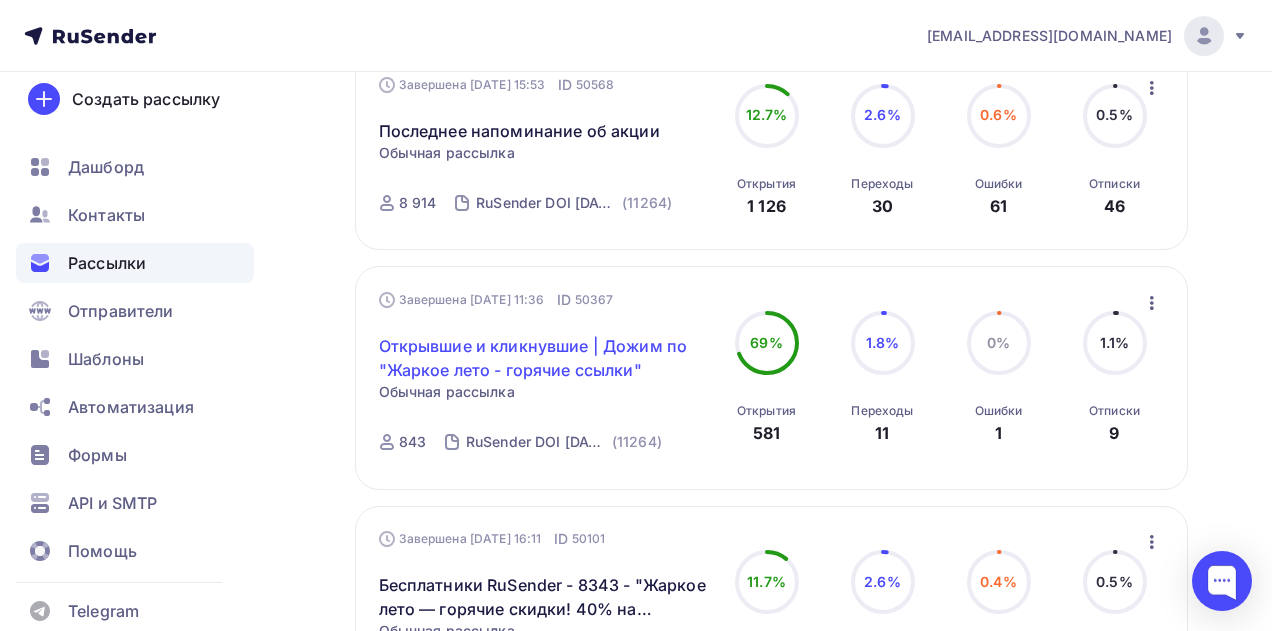 click on "Открывшие и кликнувшие | Дожим по "Жаркое лето - горячие ссылки"" at bounding box center [544, 358] 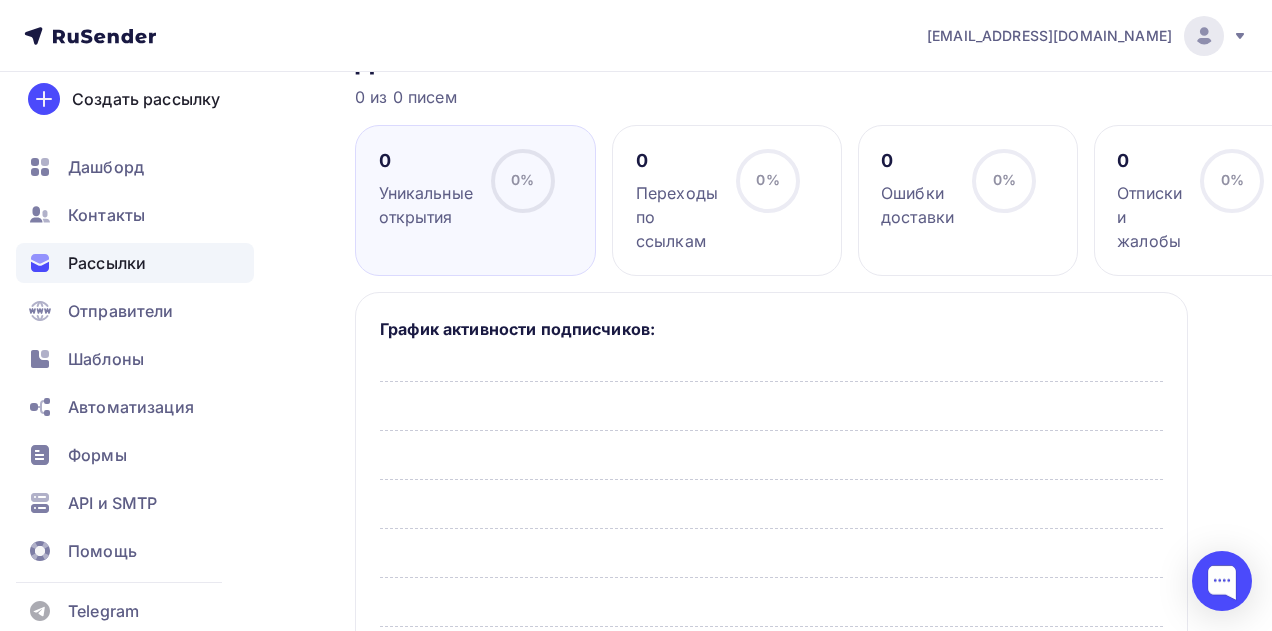 scroll, scrollTop: 0, scrollLeft: 0, axis: both 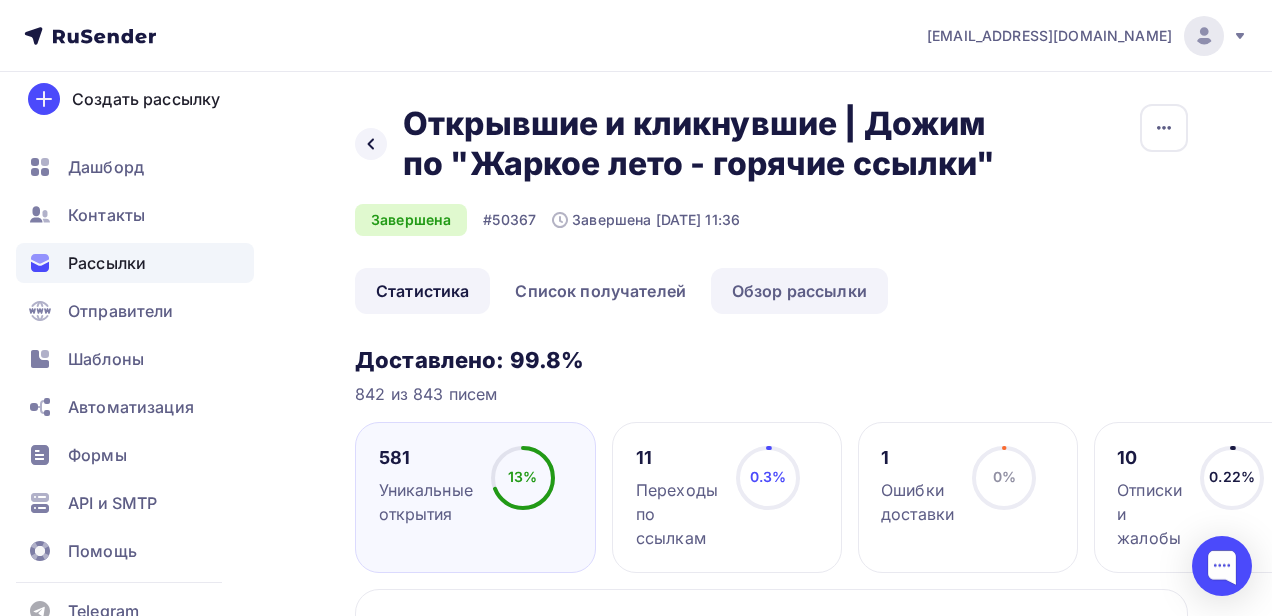 click on "Обзор рассылки" at bounding box center [799, 291] 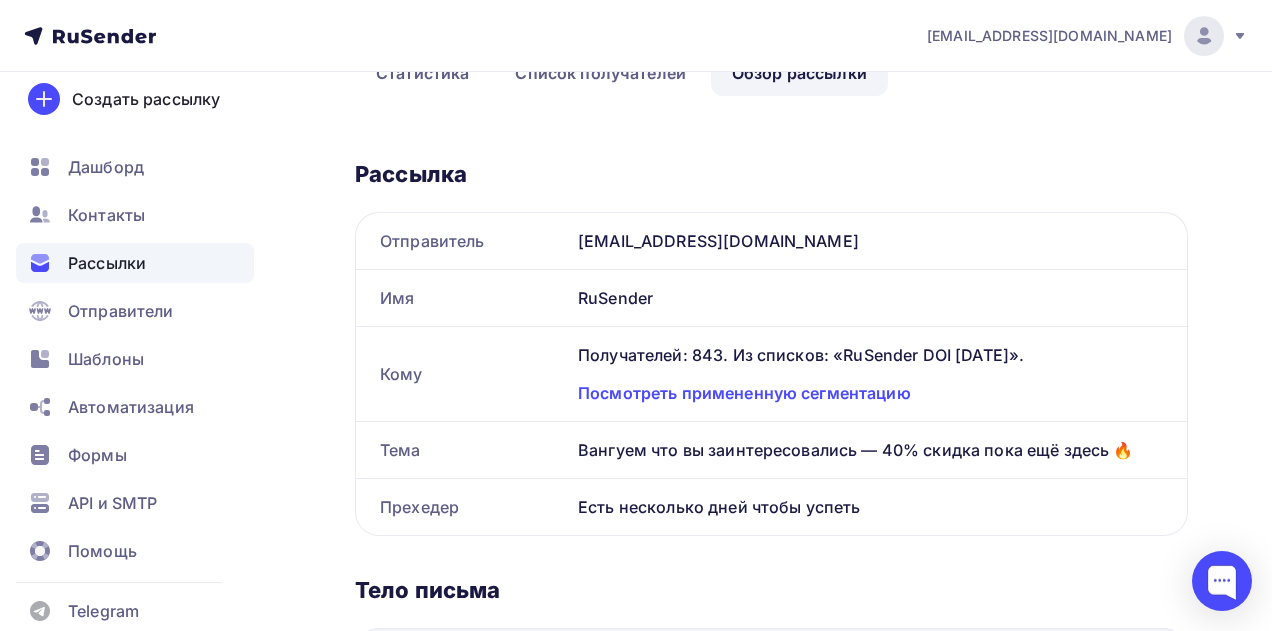 scroll, scrollTop: 224, scrollLeft: 0, axis: vertical 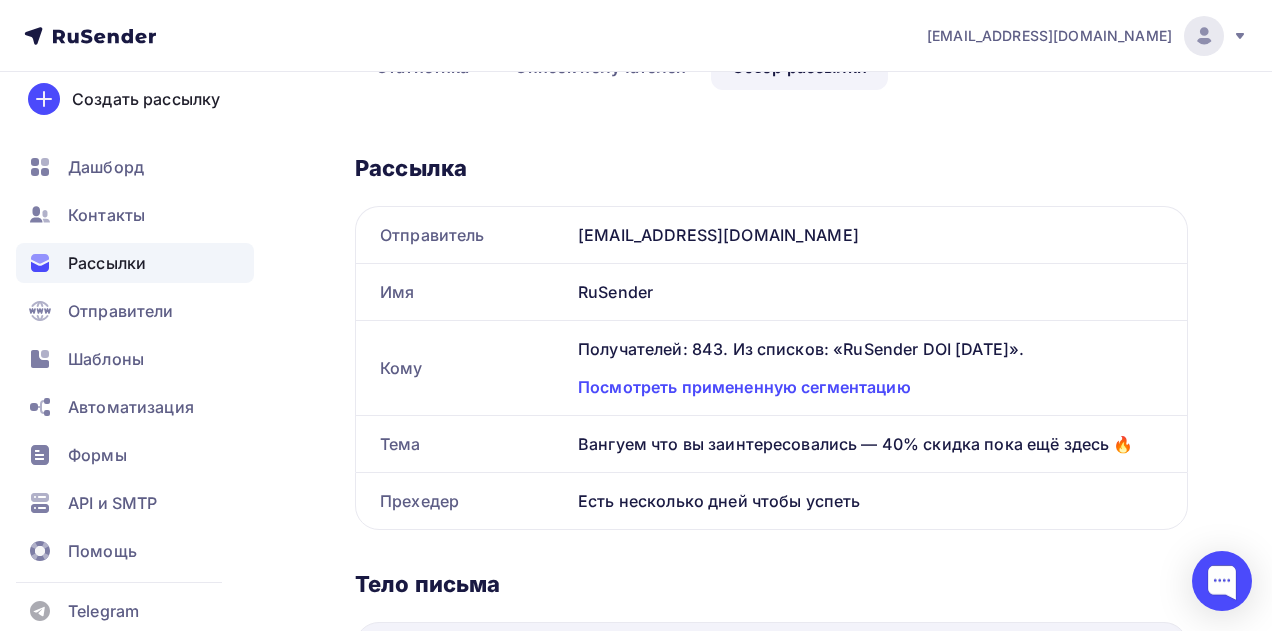 click on "Получателей:
843. Из списков:
«RuSender DOI [DATE]»." at bounding box center (870, 349) 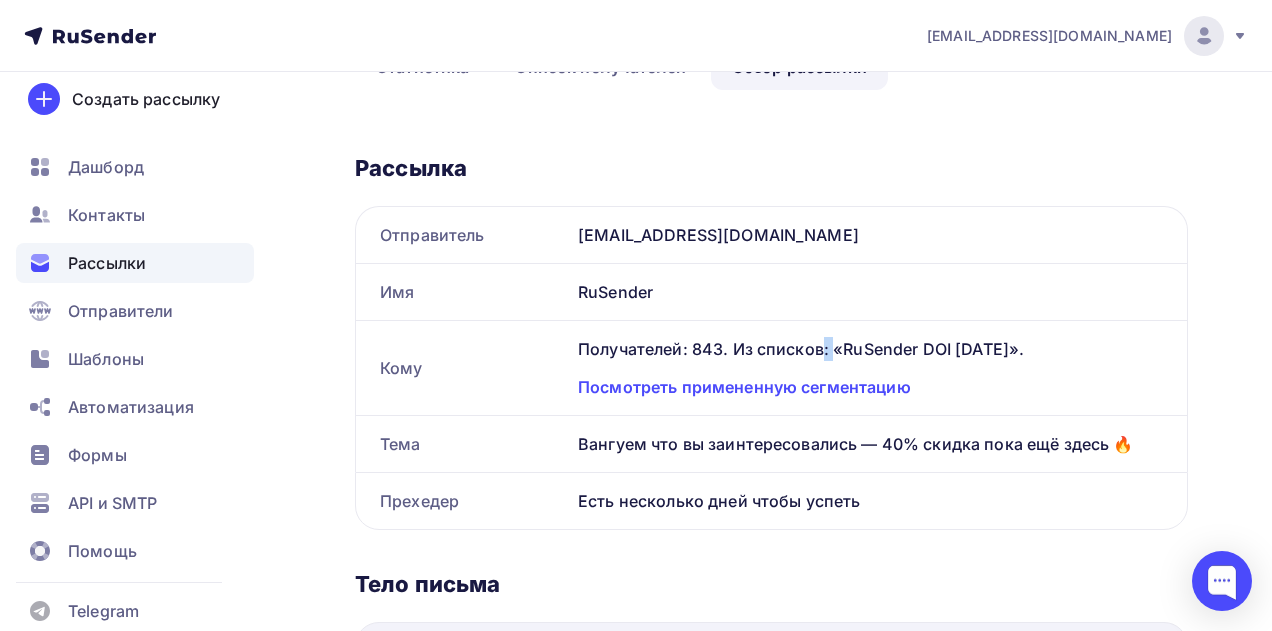 click on "Получателей:
843. Из списков:
«RuSender DOI [DATE]»." at bounding box center [870, 349] 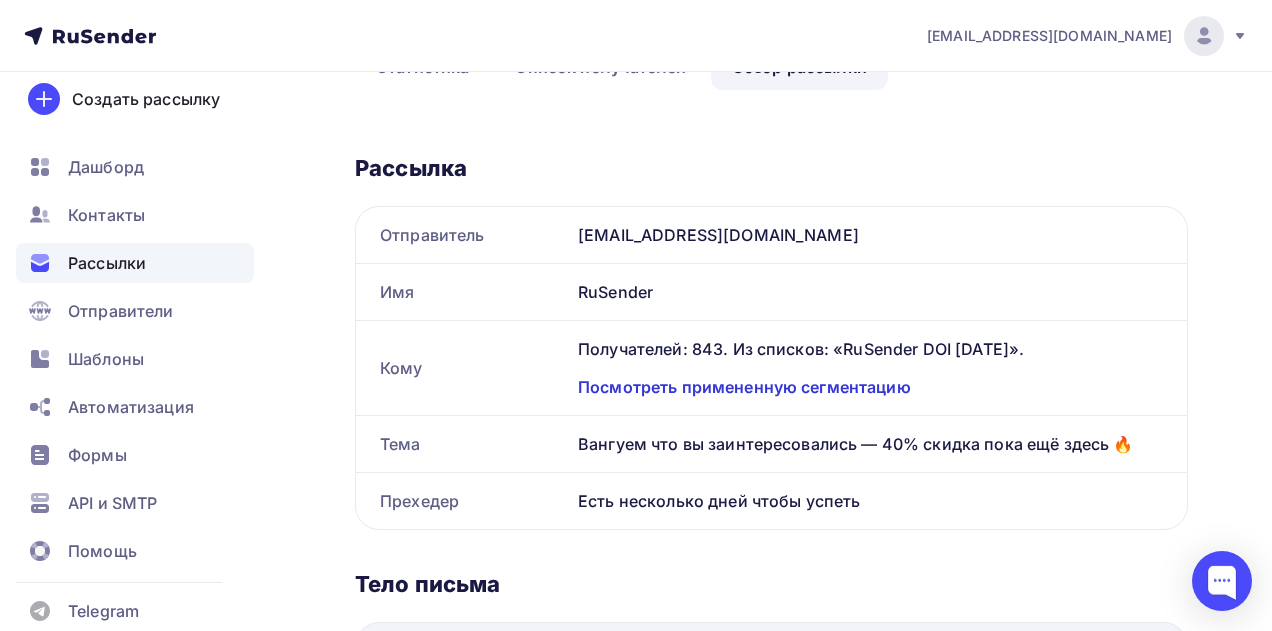 click on "Посмотреть примененную сегментацию" at bounding box center (870, 387) 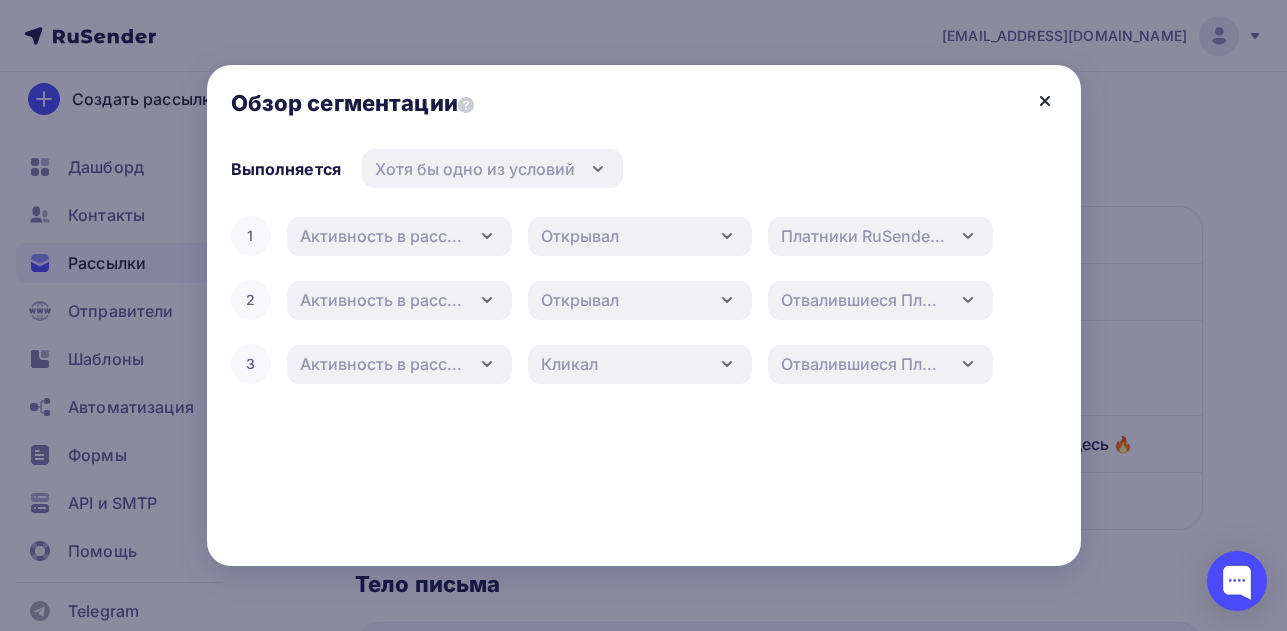 click 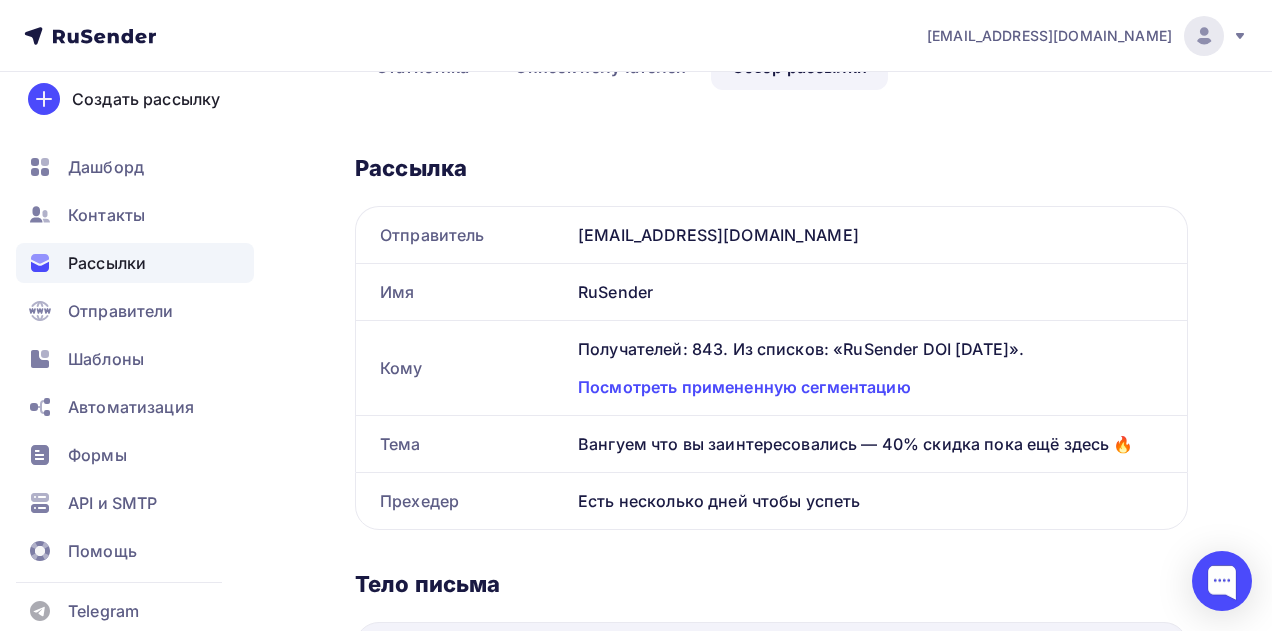 click at bounding box center [1204, 36] 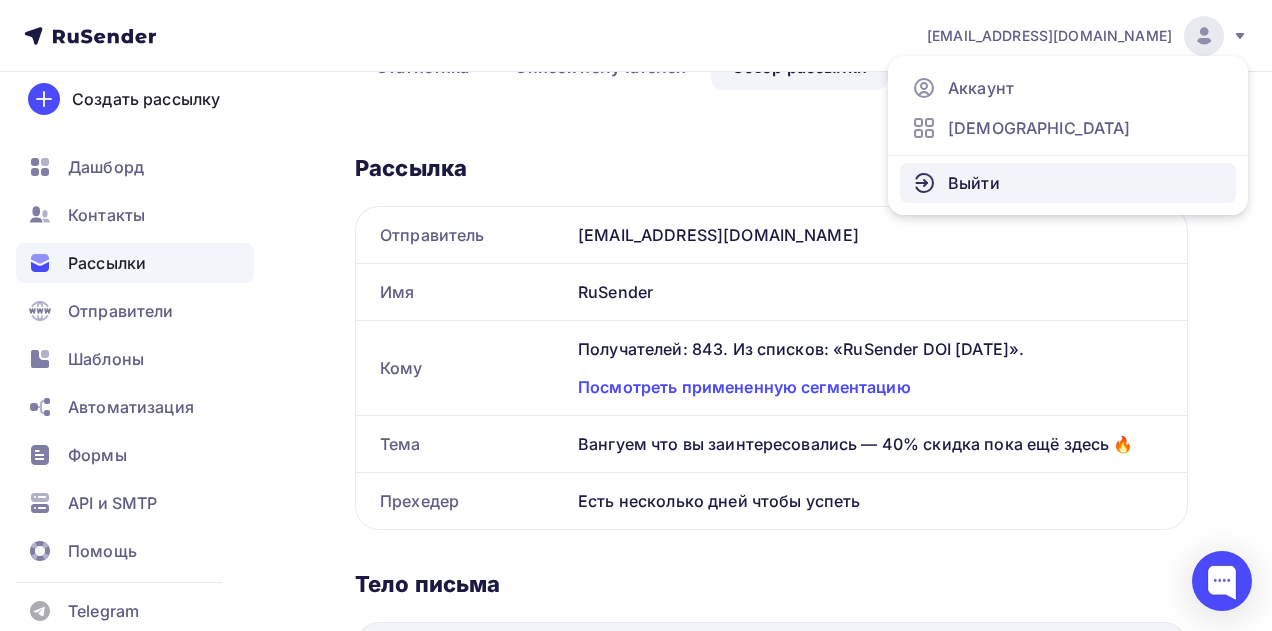 click on "Выйти" at bounding box center (1068, 183) 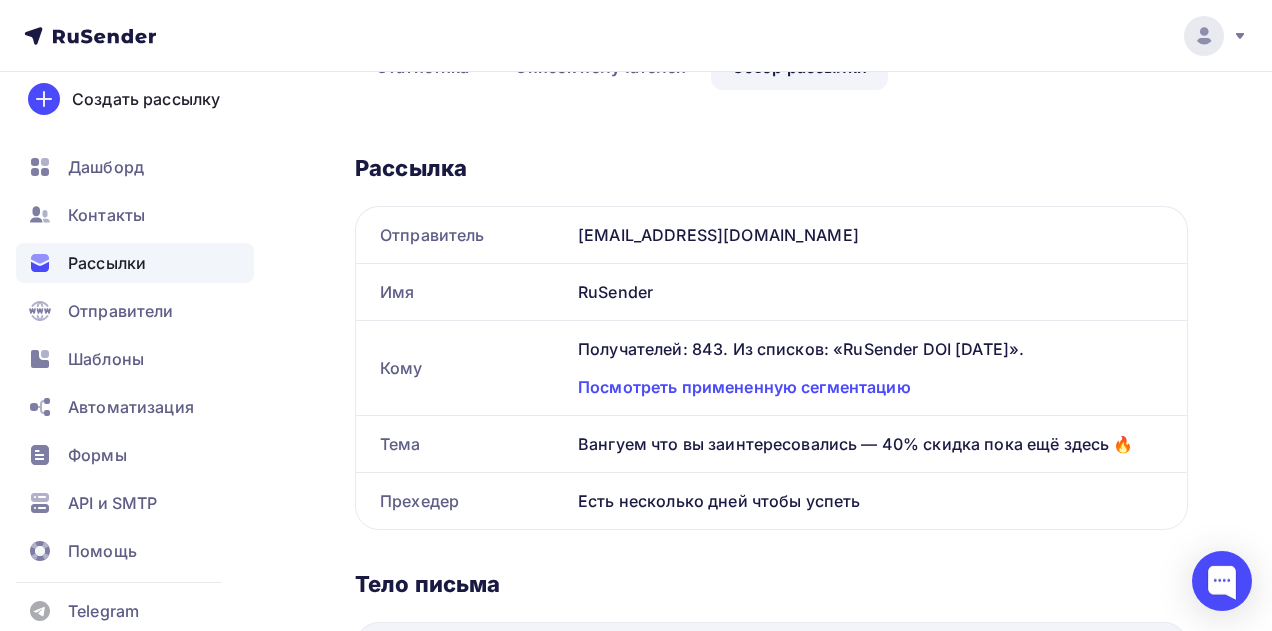 scroll, scrollTop: 0, scrollLeft: 0, axis: both 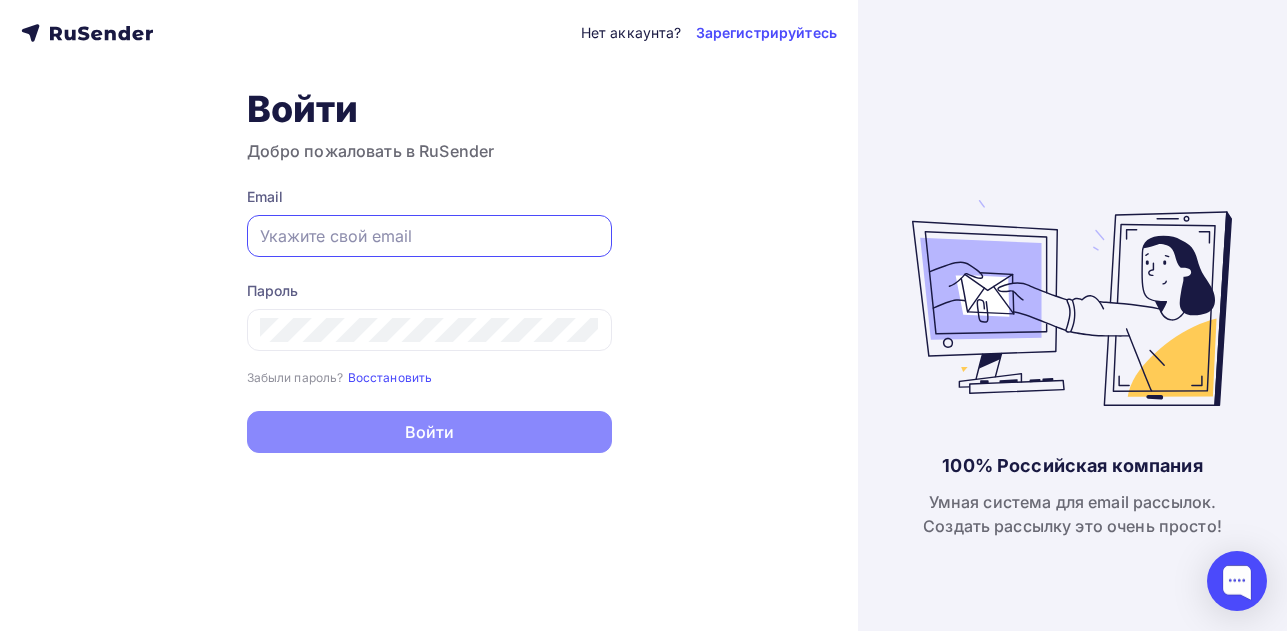 click at bounding box center (429, 236) 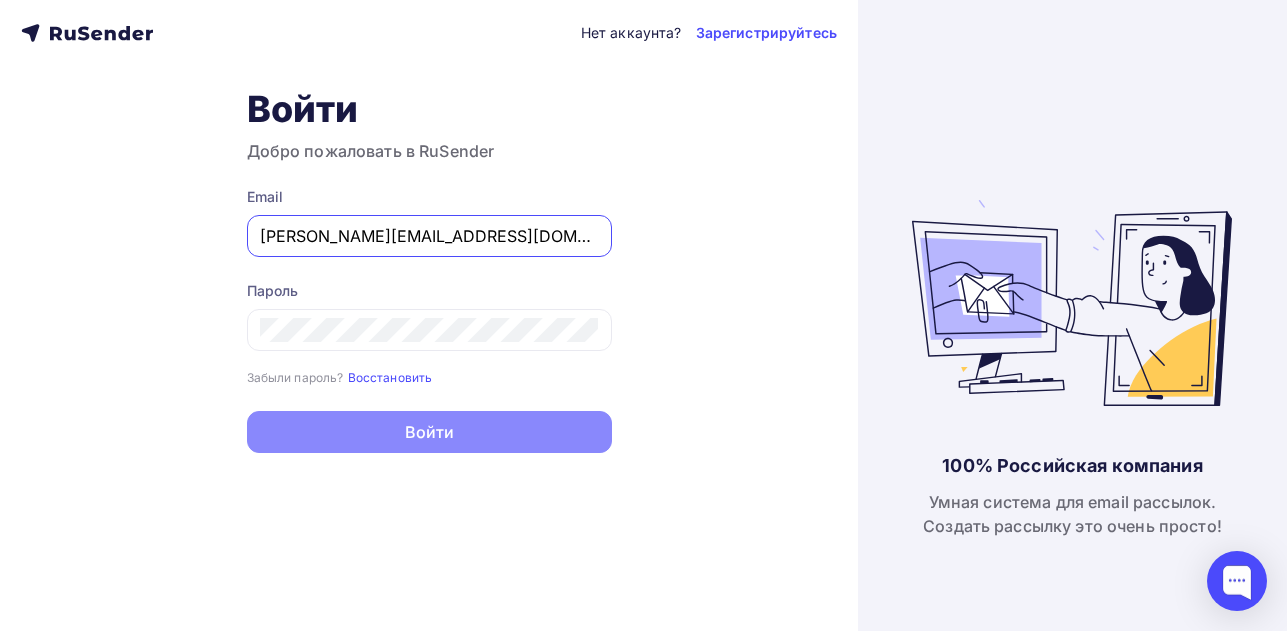 type on "[PERSON_NAME][EMAIL_ADDRESS][DOMAIN_NAME]" 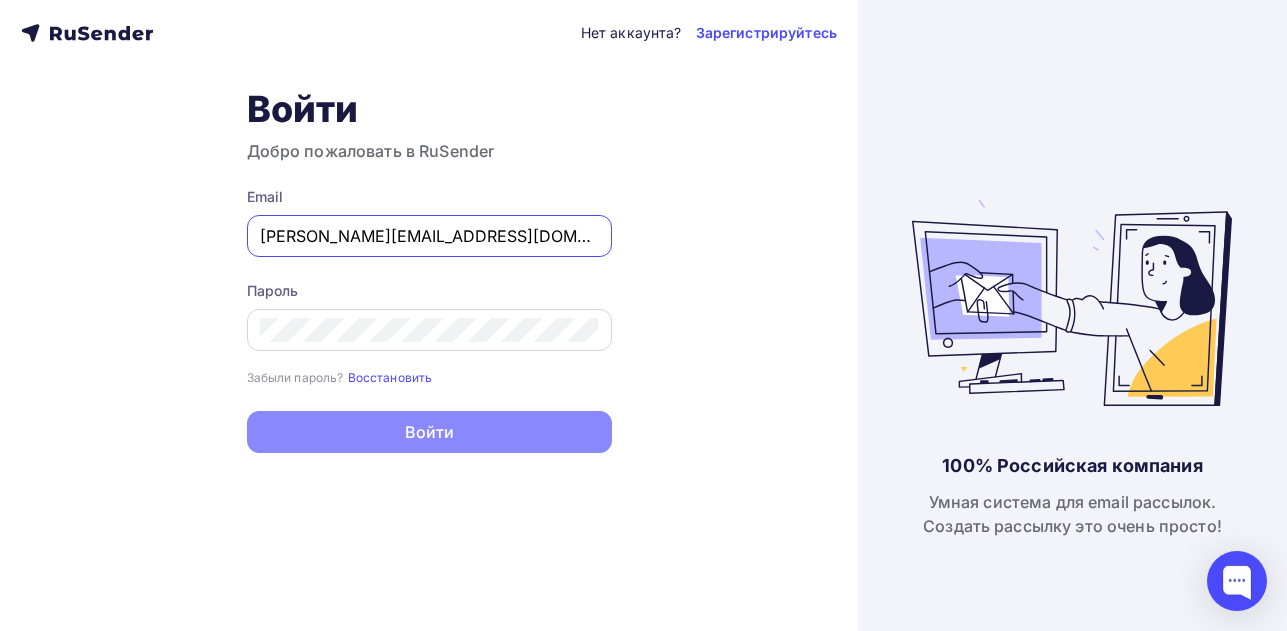 click at bounding box center (429, 330) 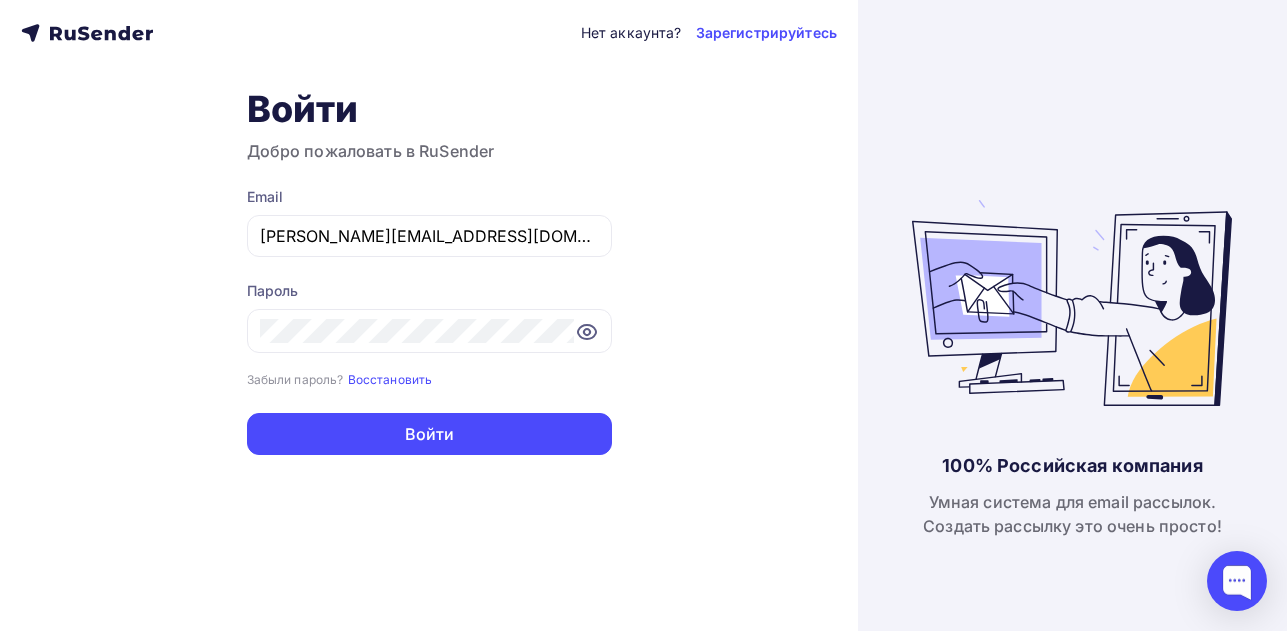 click on "Нет аккаунта?   Зарегистрируйтесь   Войти
Добро пожаловать в RuSender
Email    [PERSON_NAME][EMAIL_ADDRESS][DOMAIN_NAME]
Пароль                Забыли пароль?   Восстановить
Забыли пароль?
Восстановить
Войти
Нет аккаунта?
Зарегистрируйтесь" at bounding box center [429, 315] 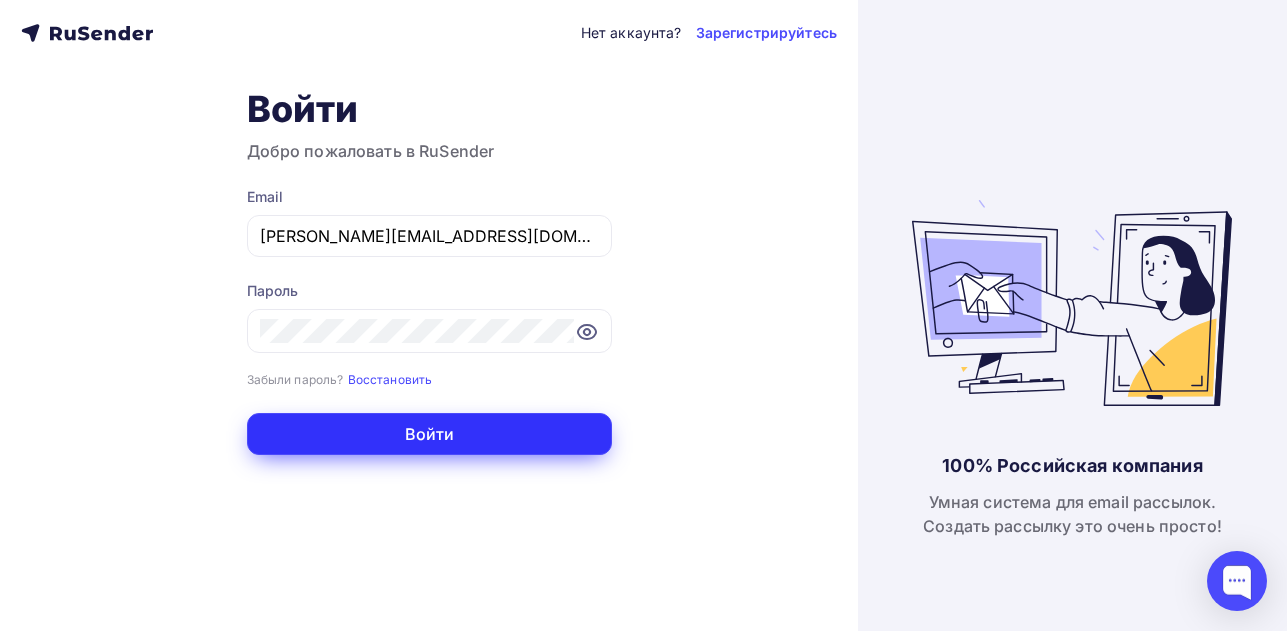 click on "Войти" at bounding box center [429, 434] 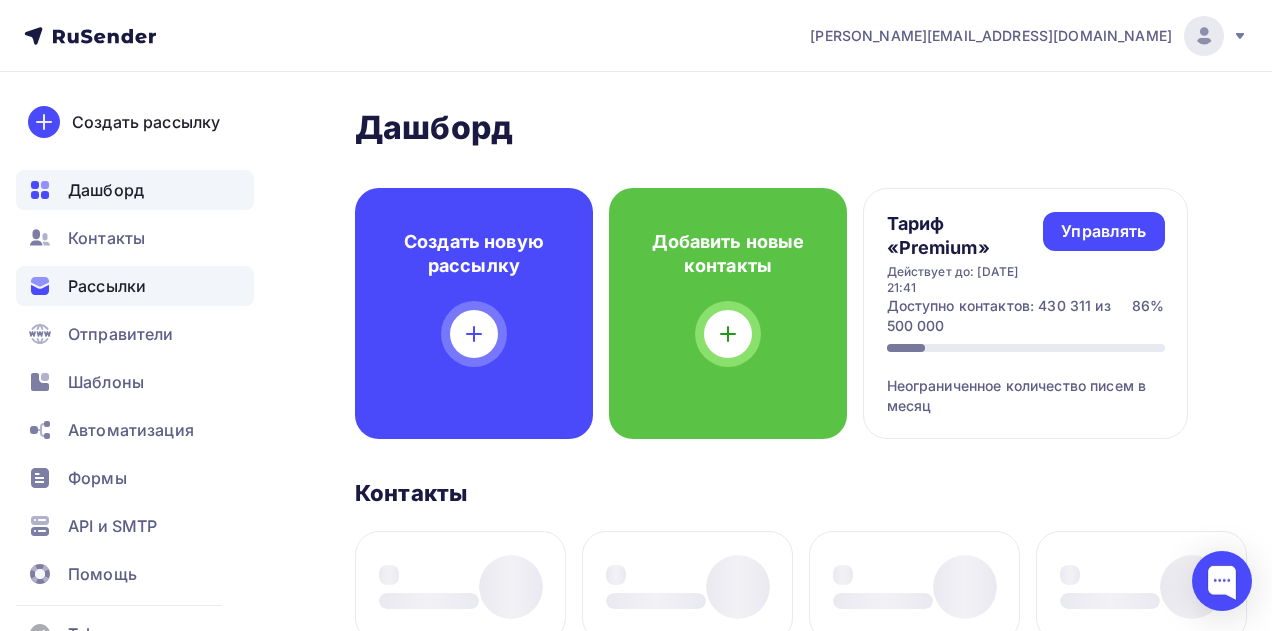 click on "Рассылки" at bounding box center (107, 286) 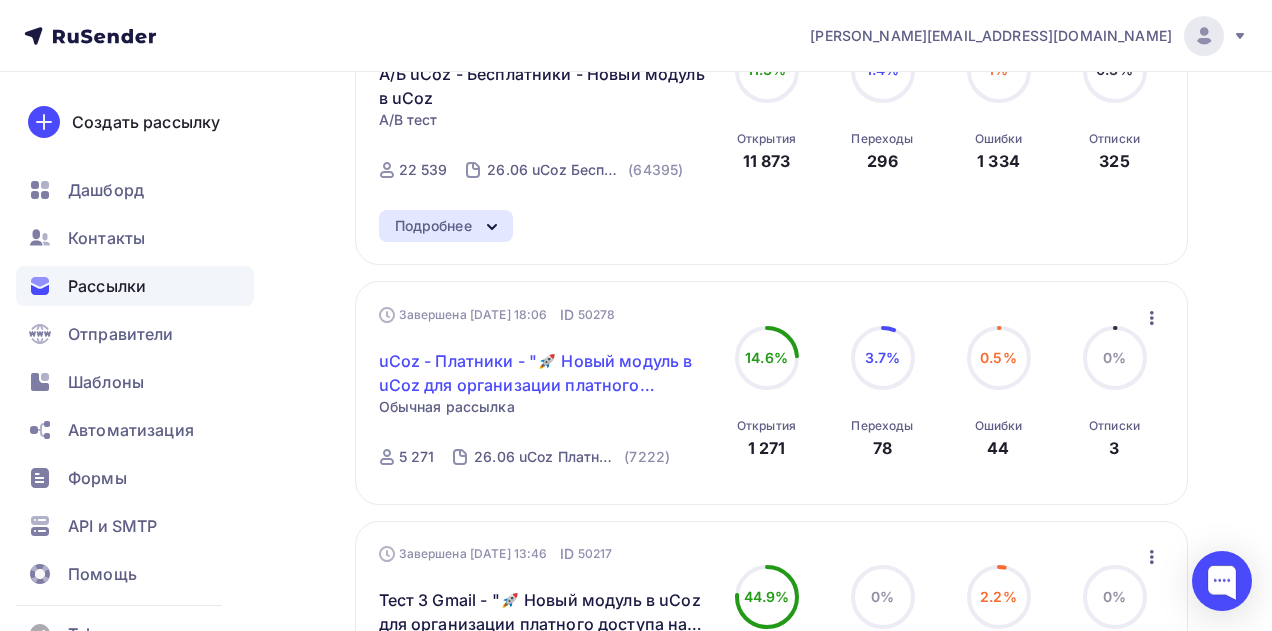 scroll, scrollTop: 313, scrollLeft: 0, axis: vertical 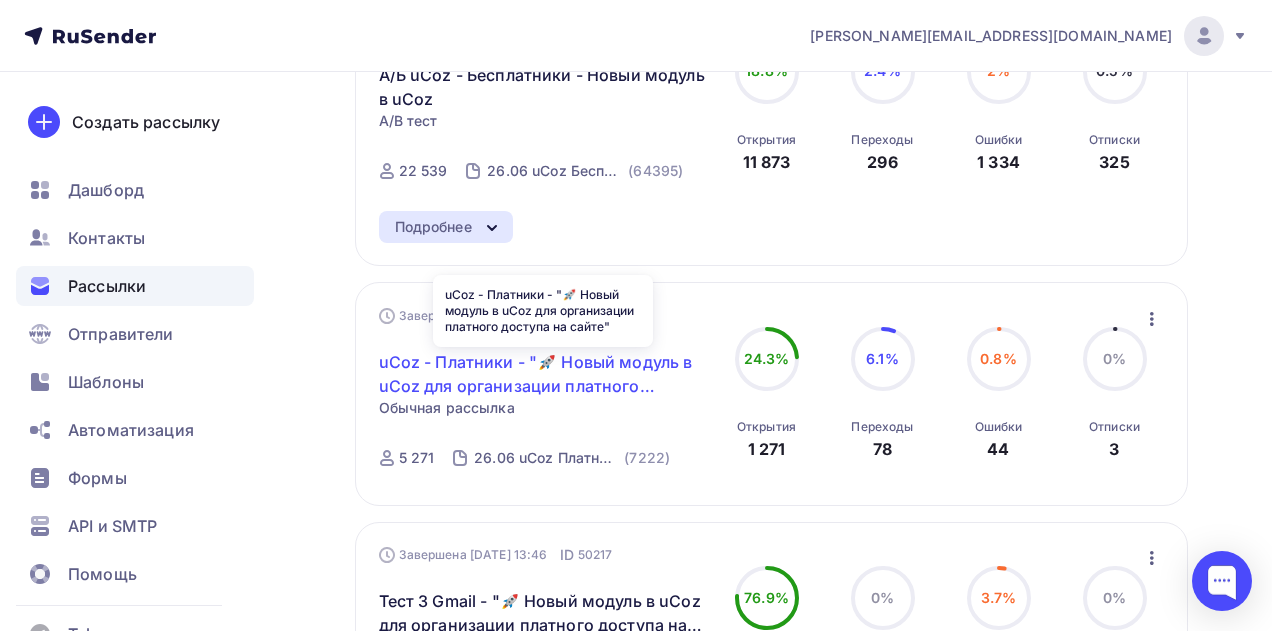 click on "uCoz - Платники - "🚀 Новый модуль в uCoz для организации платного доступа на сайте"" at bounding box center (544, 374) 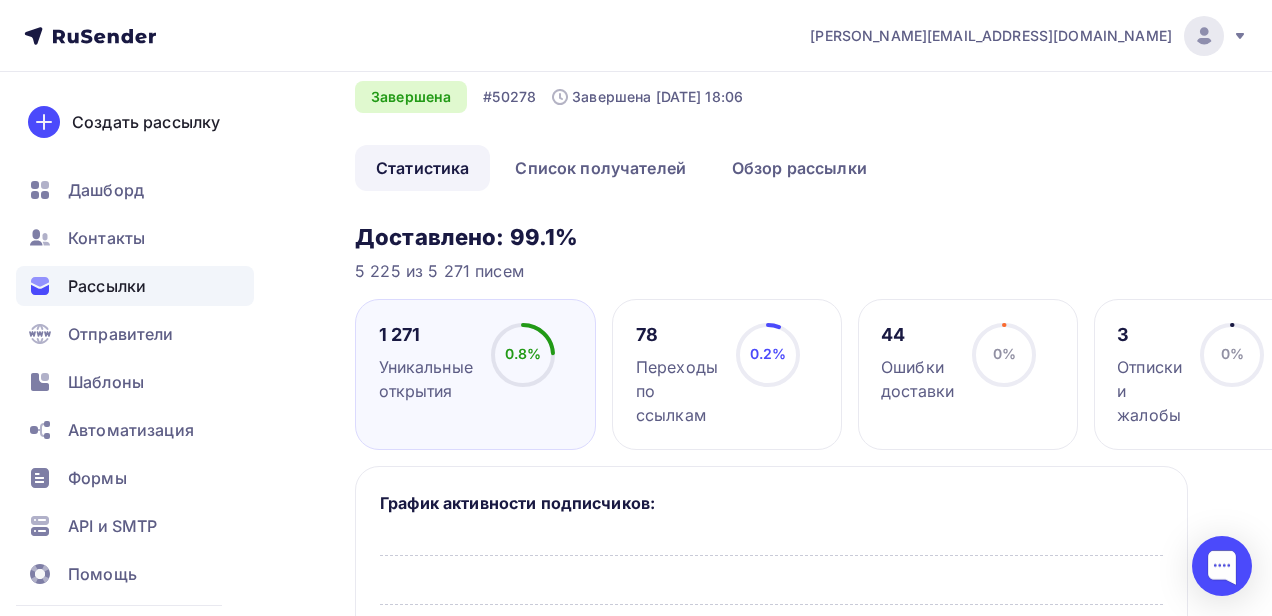 scroll, scrollTop: 165, scrollLeft: 0, axis: vertical 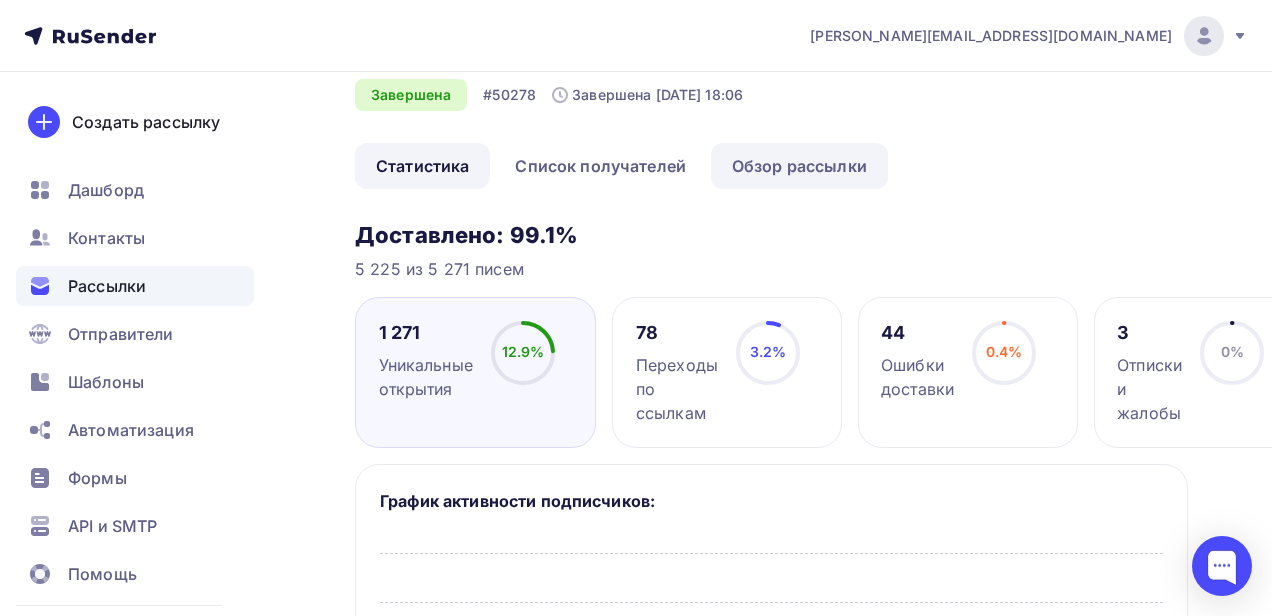 click on "Обзор рассылки" at bounding box center (799, 166) 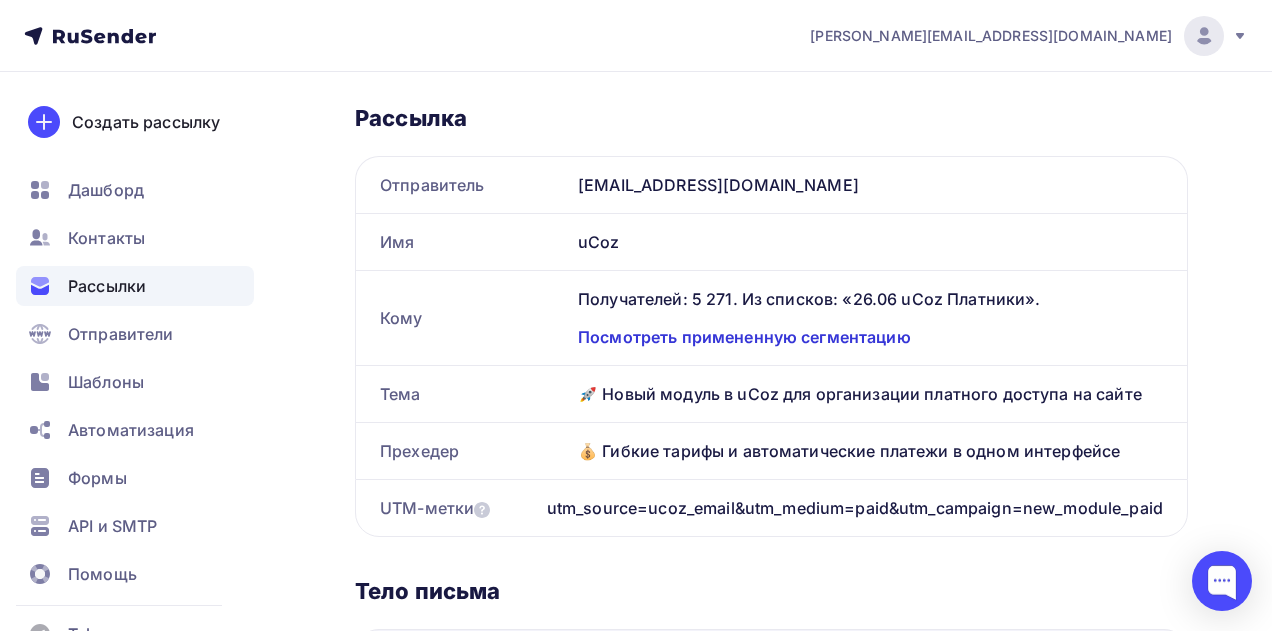 scroll, scrollTop: 317, scrollLeft: 0, axis: vertical 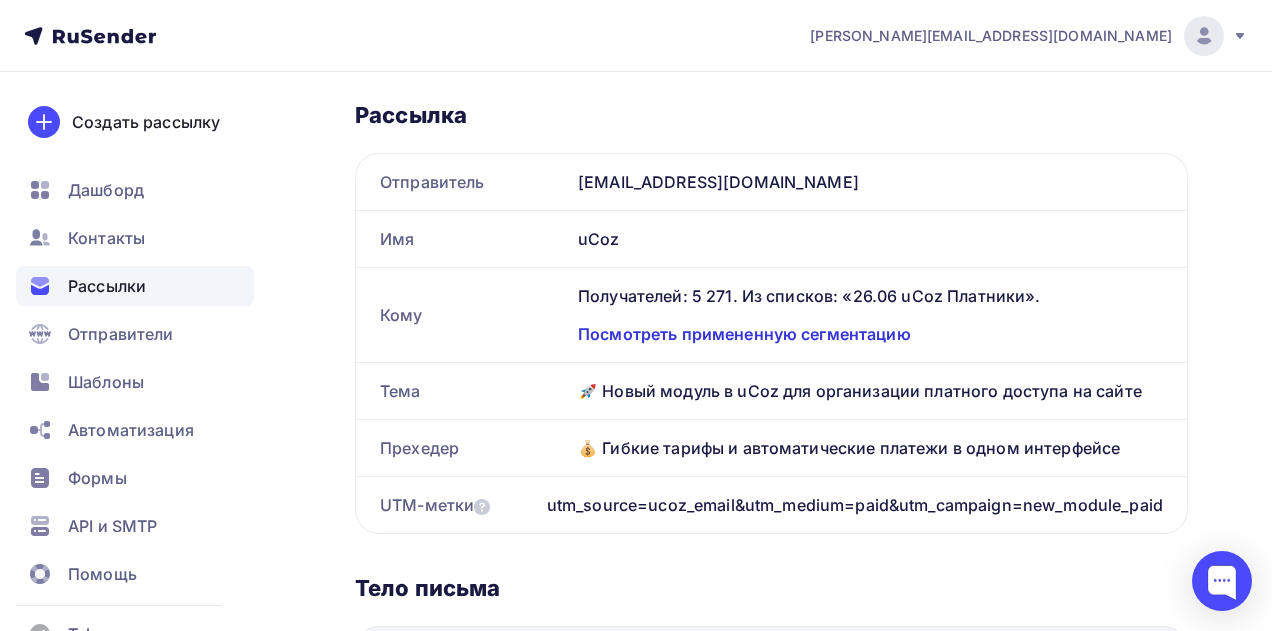 click on "Посмотреть примененную сегментацию" at bounding box center (870, 334) 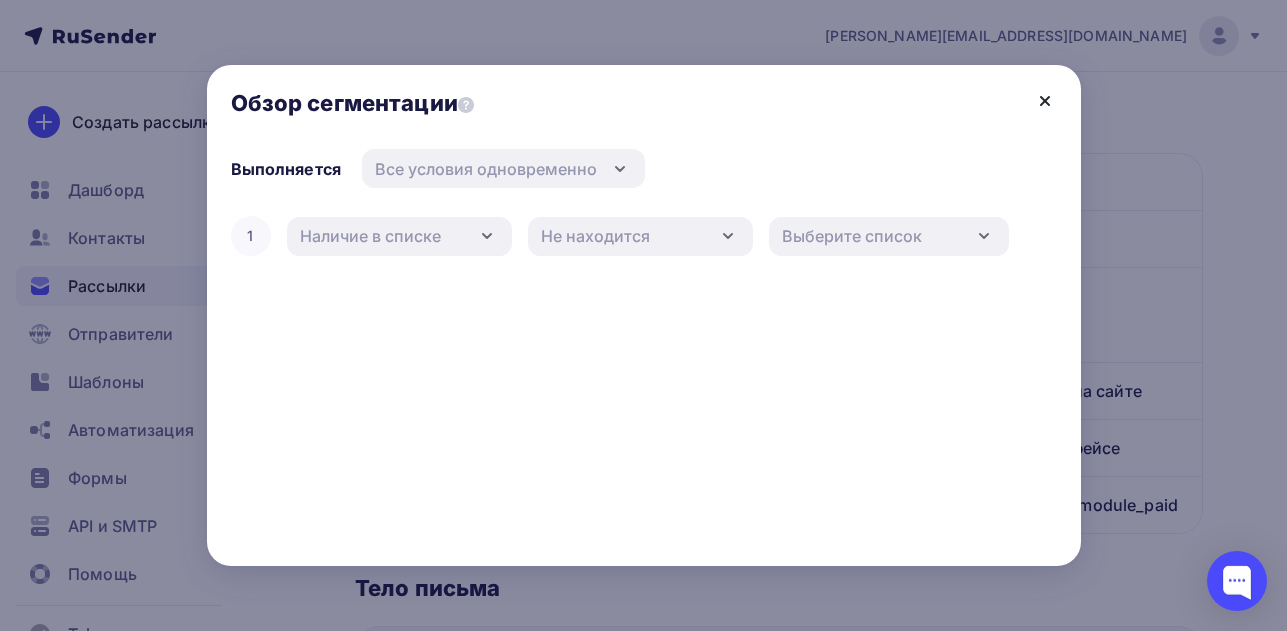 click 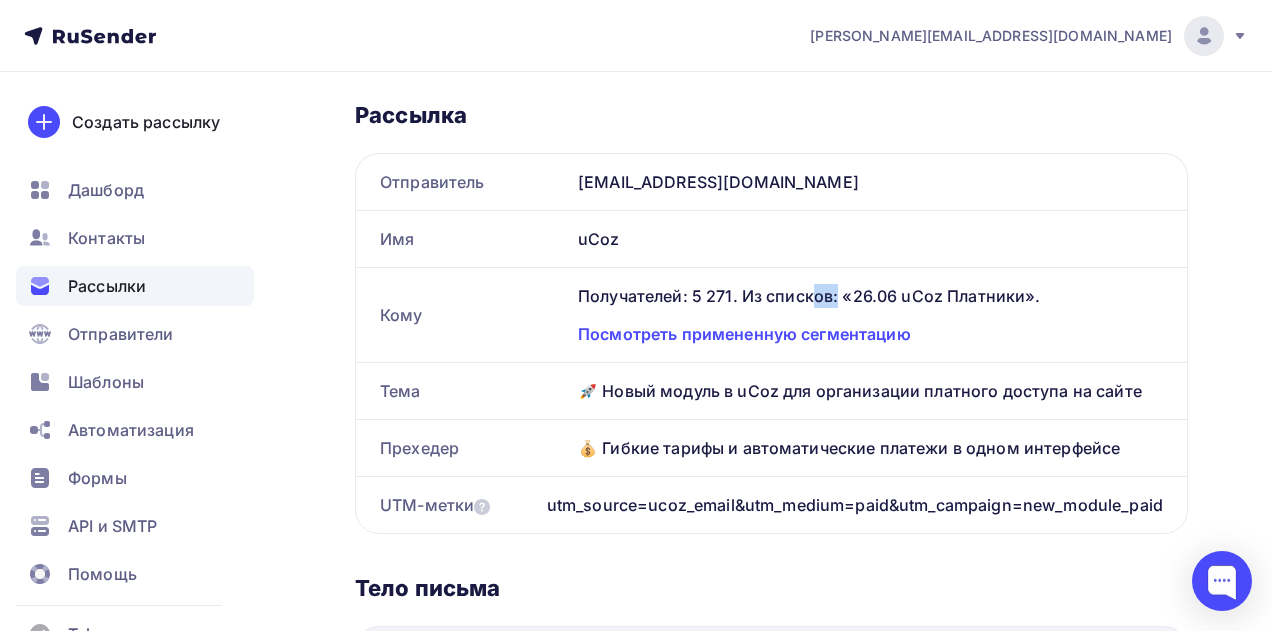 drag, startPoint x: 695, startPoint y: 295, endPoint x: 721, endPoint y: 296, distance: 26.019224 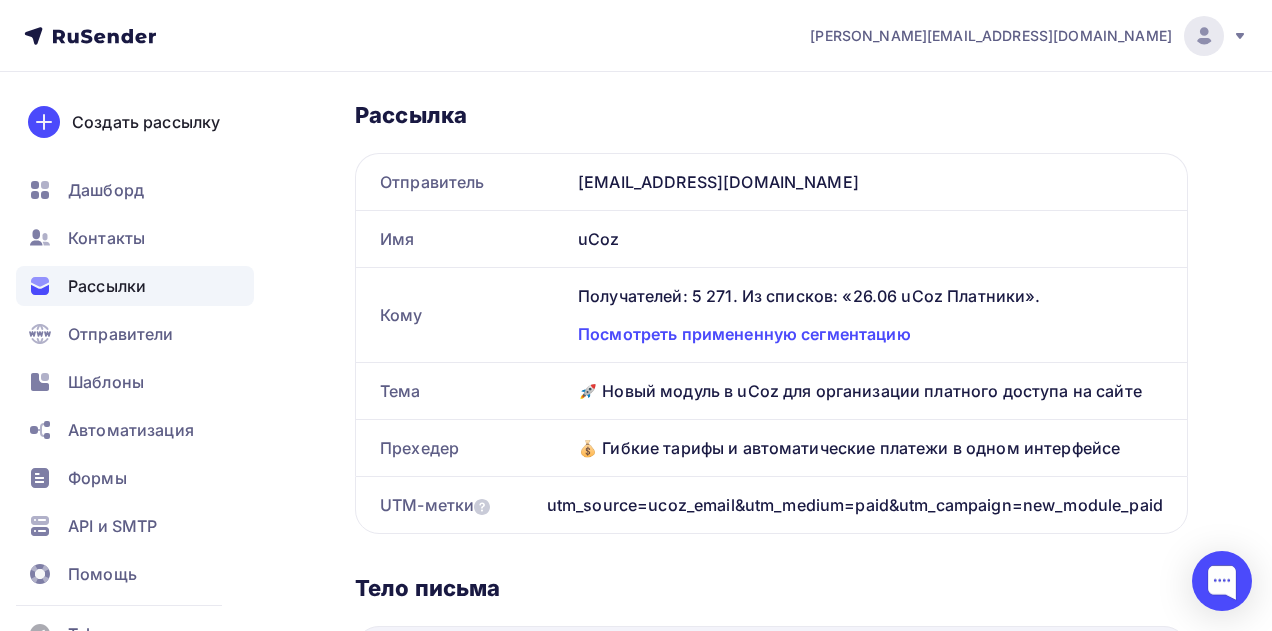 click on "Получателей:
5 271. Из списков:
«26.06 uCoz Платники»." at bounding box center (870, 296) 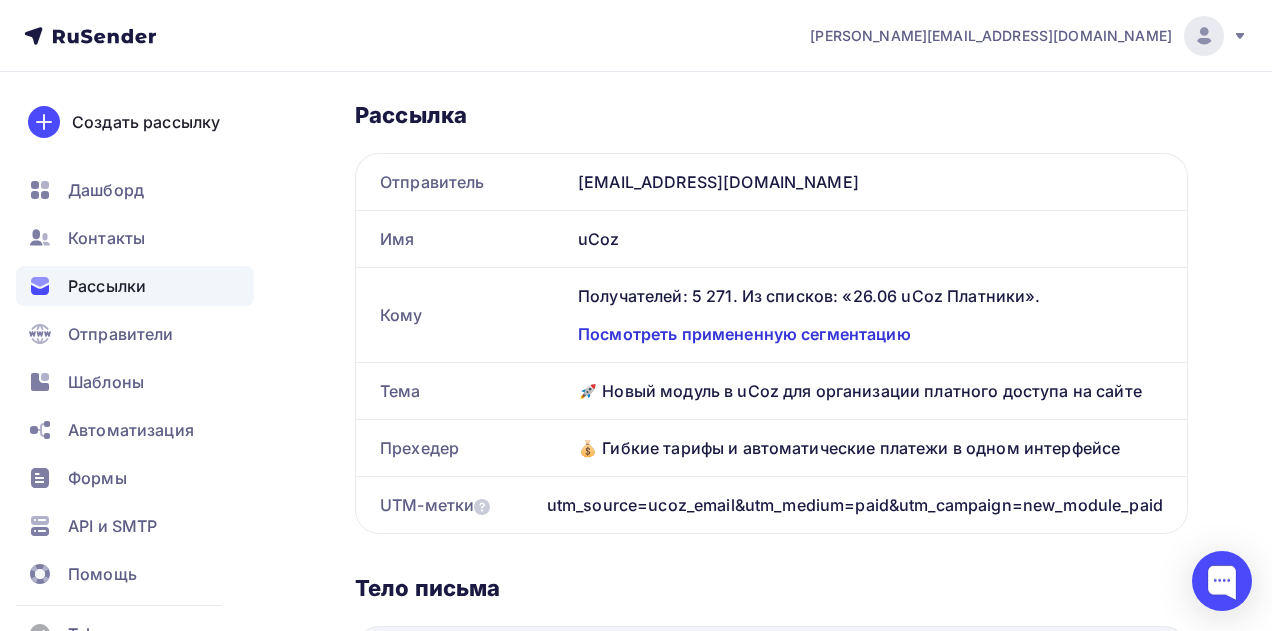 drag, startPoint x: 566, startPoint y: 333, endPoint x: 940, endPoint y: 340, distance: 374.0655 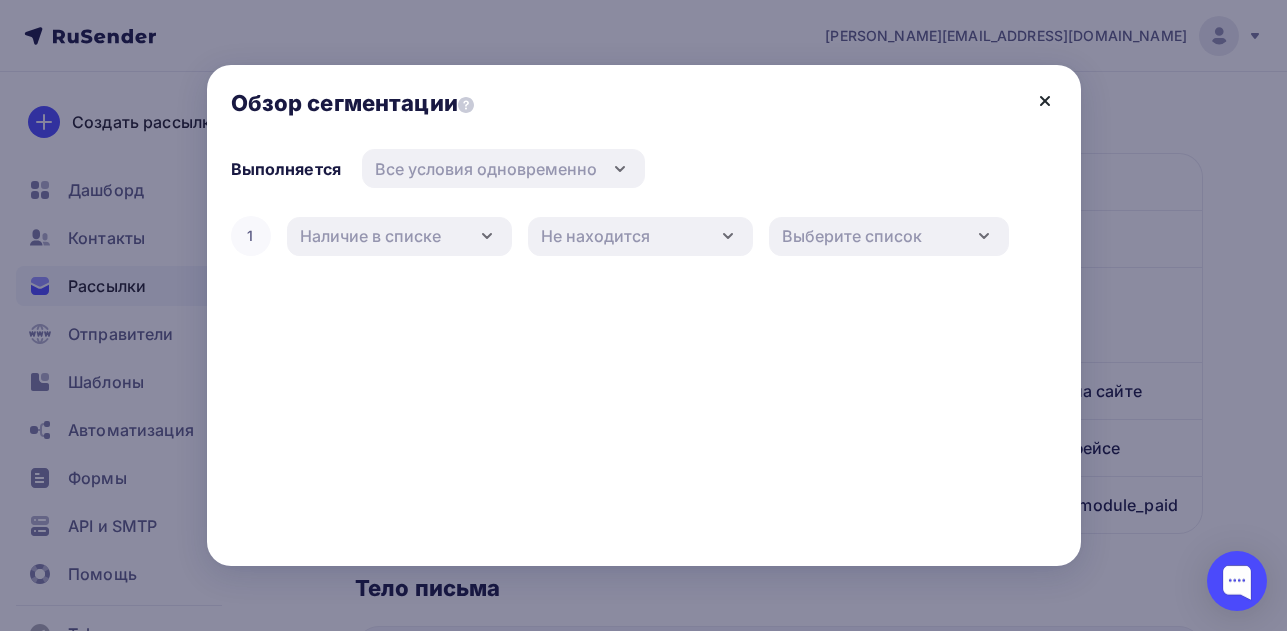 click 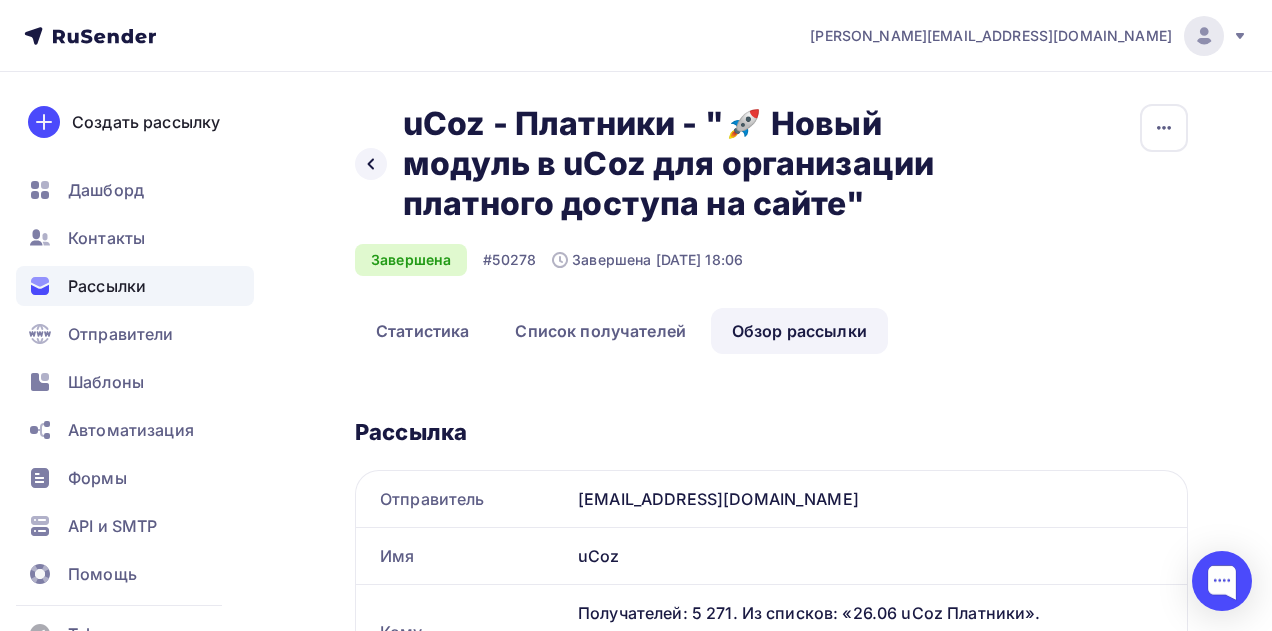 scroll, scrollTop: 1, scrollLeft: 0, axis: vertical 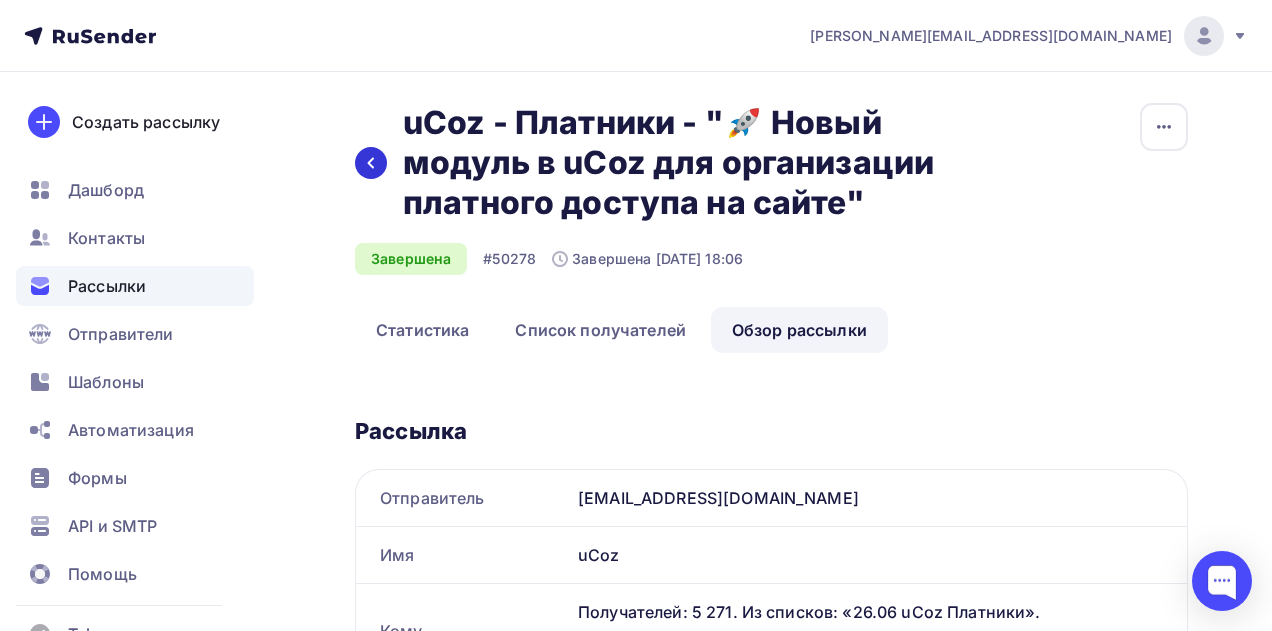 click 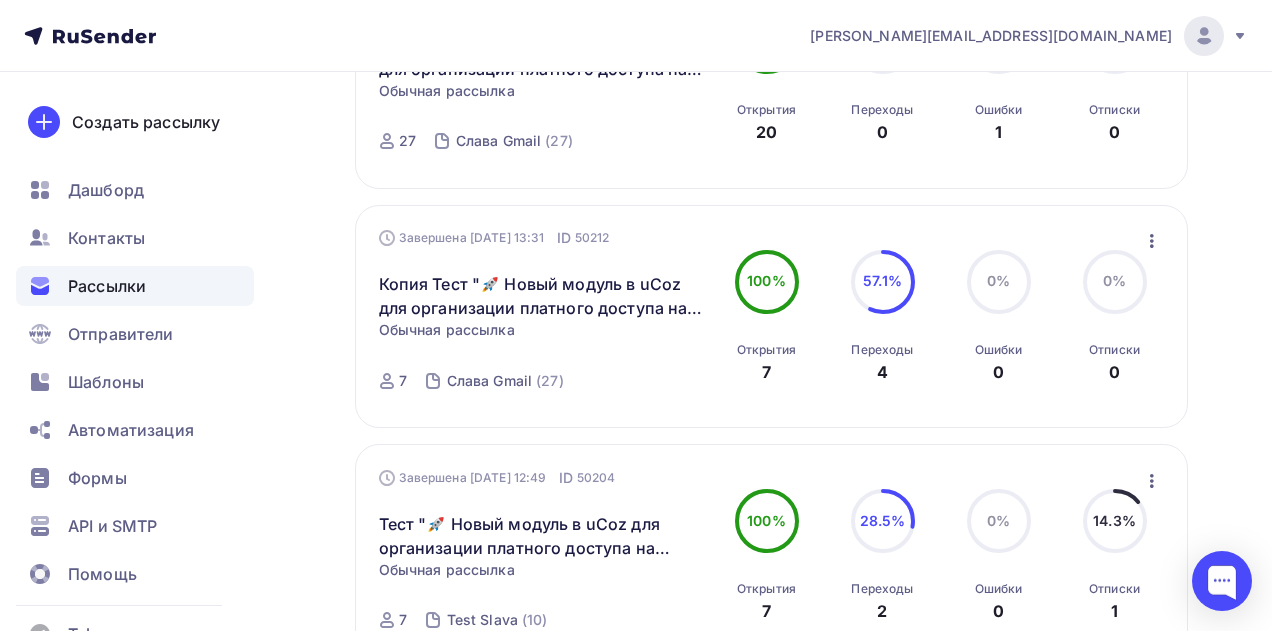 scroll, scrollTop: 1006, scrollLeft: 0, axis: vertical 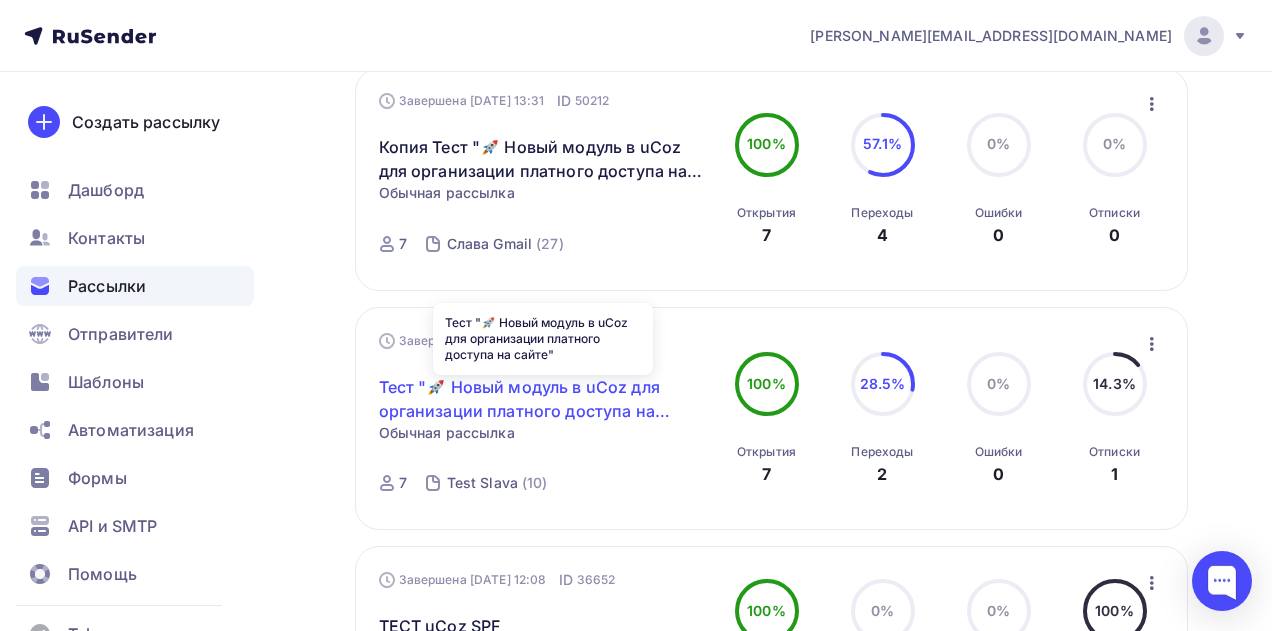 click on "Тест "🚀 Новый модуль в uCoz для организации платного доступа на сайте"" at bounding box center (544, 399) 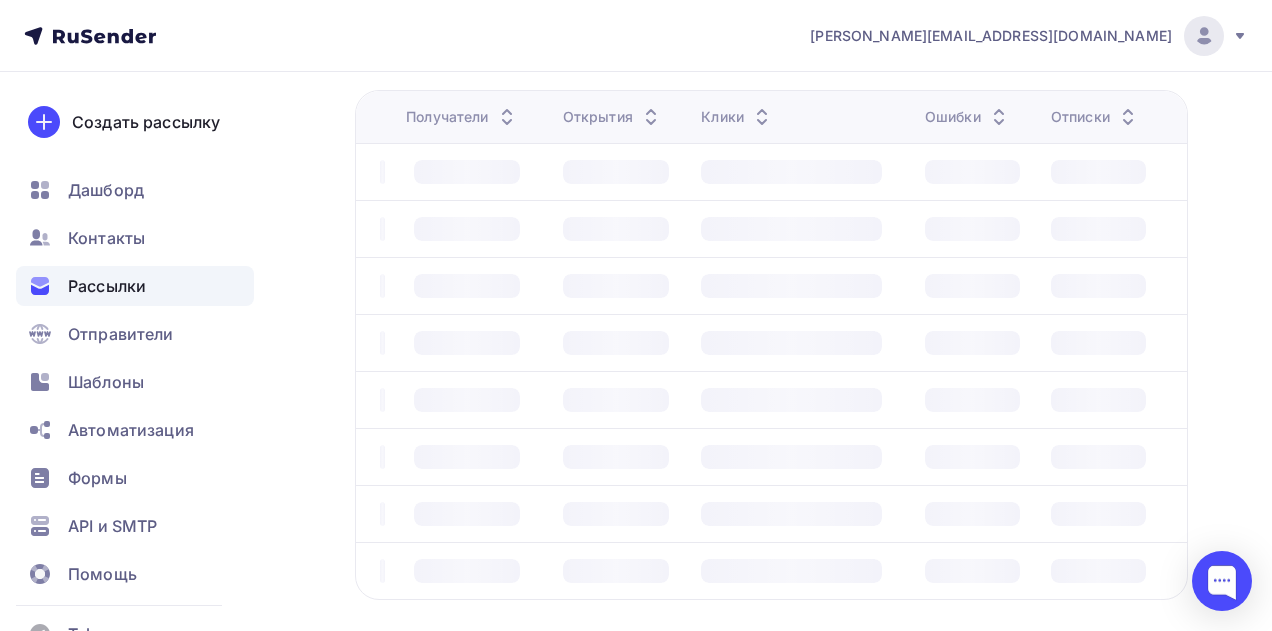 scroll, scrollTop: 0, scrollLeft: 0, axis: both 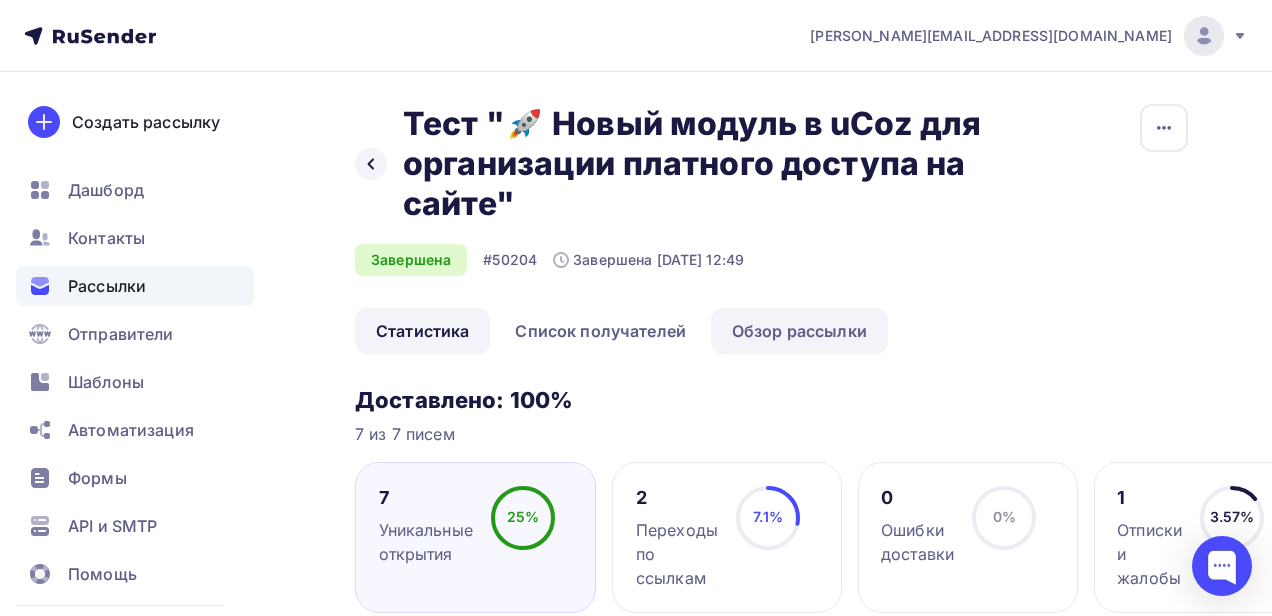 click on "Обзор рассылки" at bounding box center [799, 331] 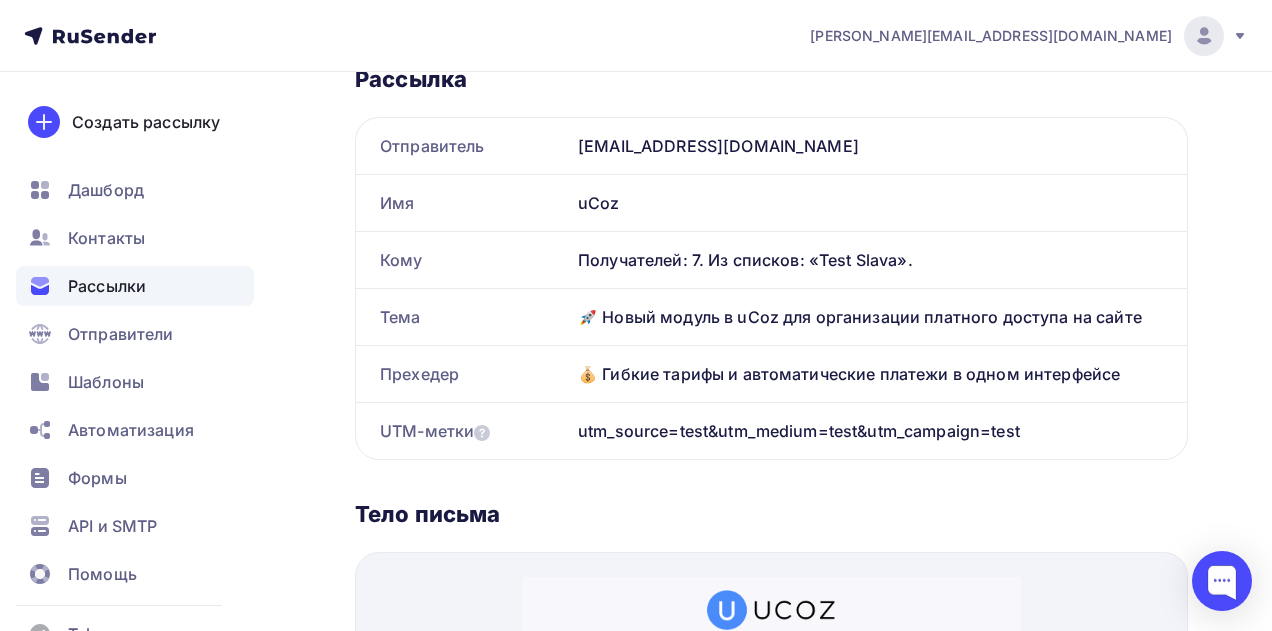 scroll, scrollTop: 374, scrollLeft: 0, axis: vertical 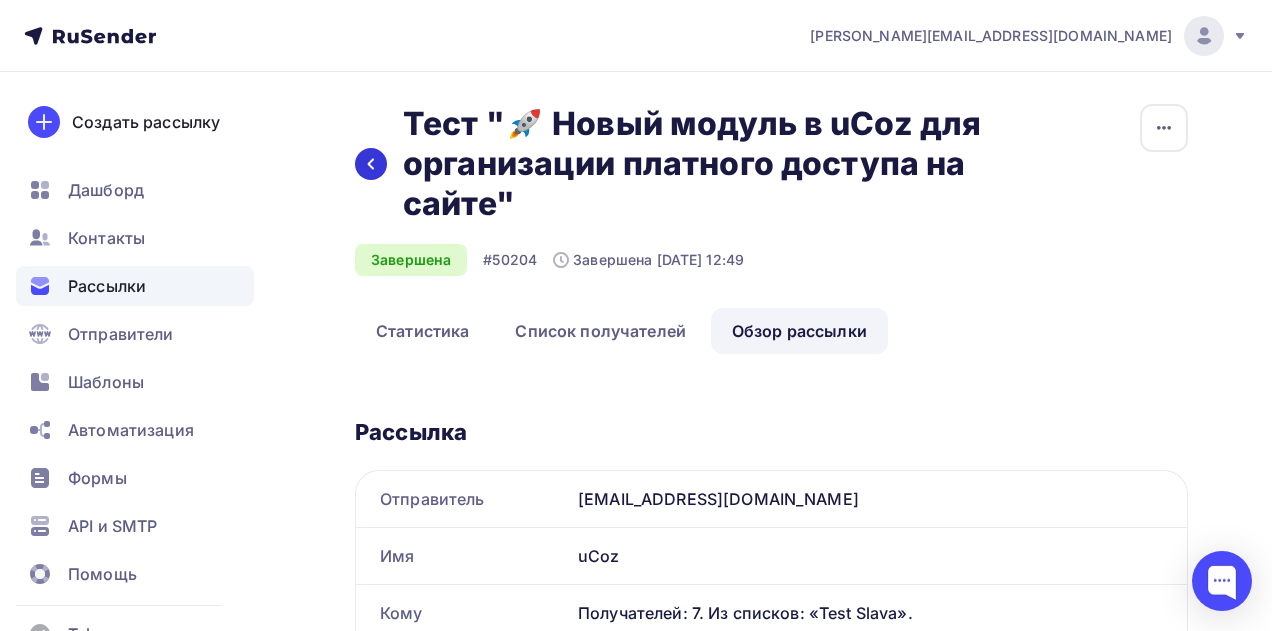 click 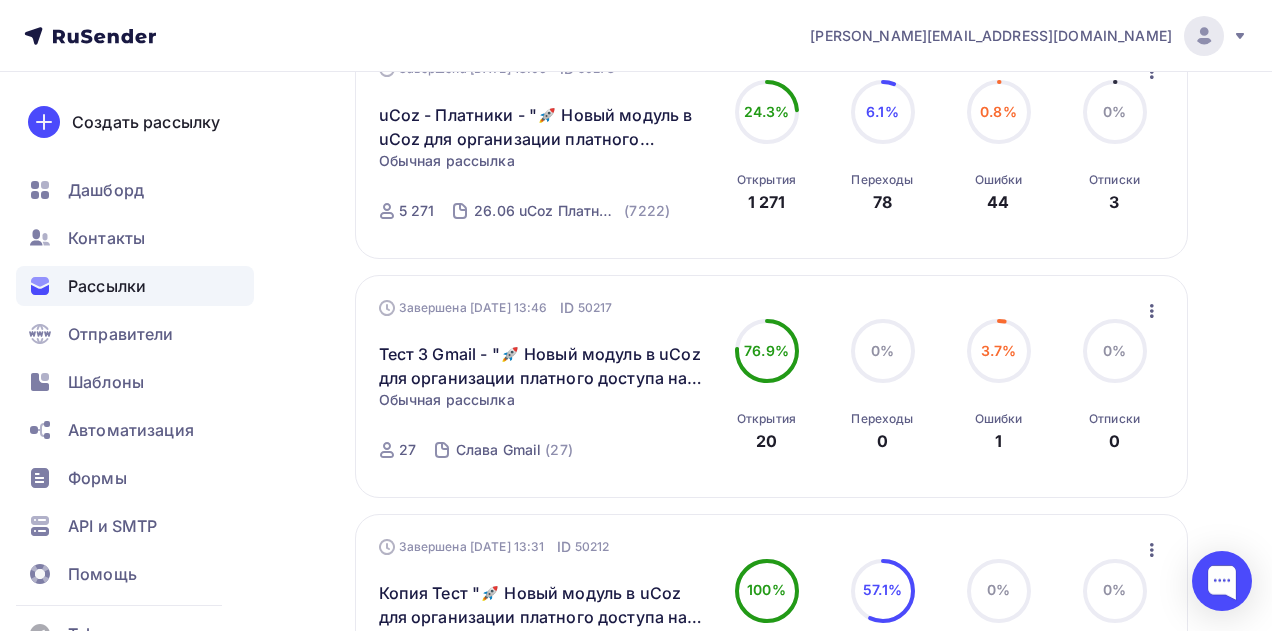 scroll, scrollTop: 577, scrollLeft: 0, axis: vertical 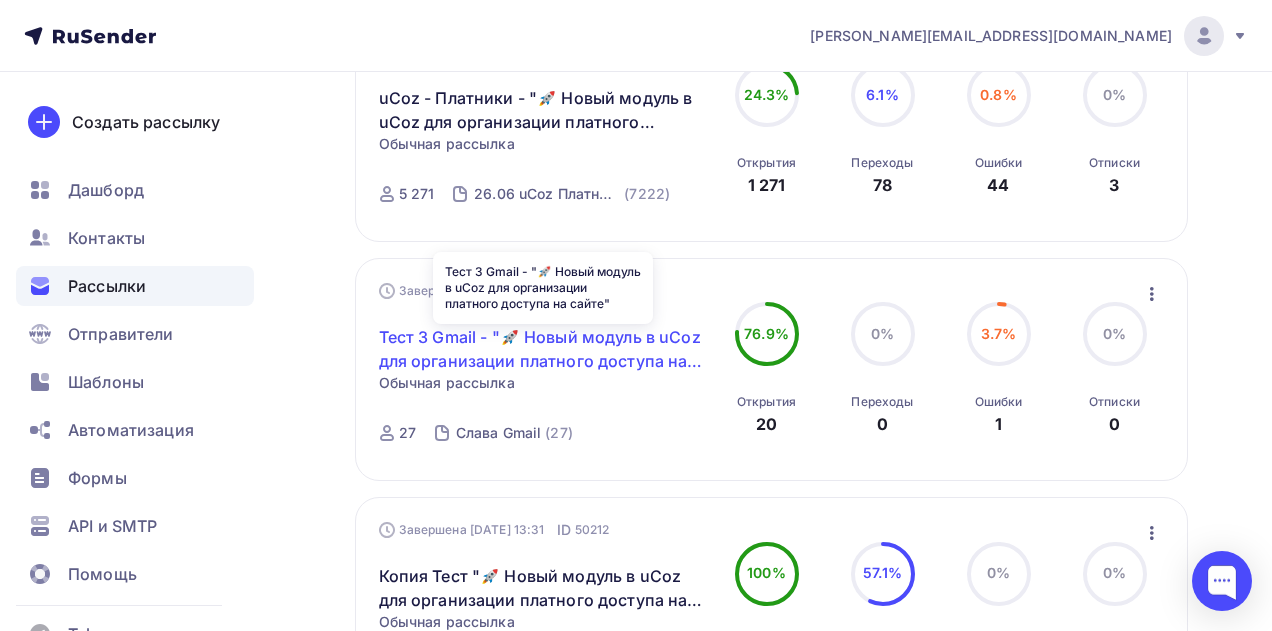 click on "Тест 3 Gmail - "🚀 Новый модуль в uCoz для организации платного доступа на сайте"" at bounding box center (544, 349) 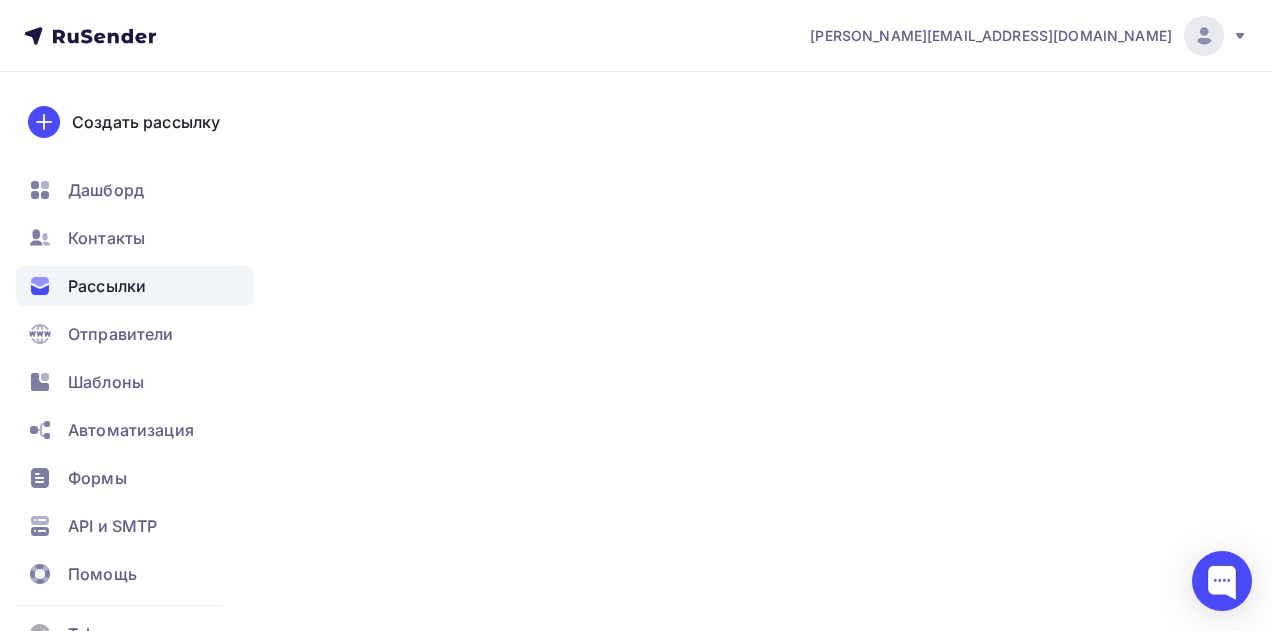 scroll, scrollTop: 0, scrollLeft: 0, axis: both 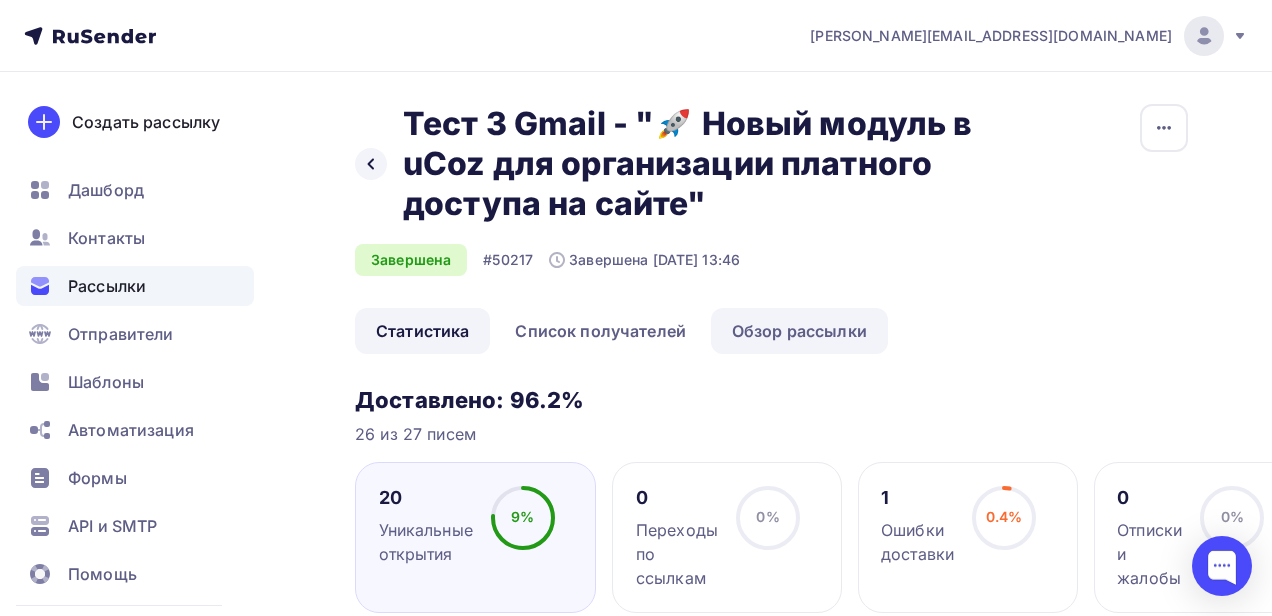 click on "Обзор рассылки" at bounding box center [799, 331] 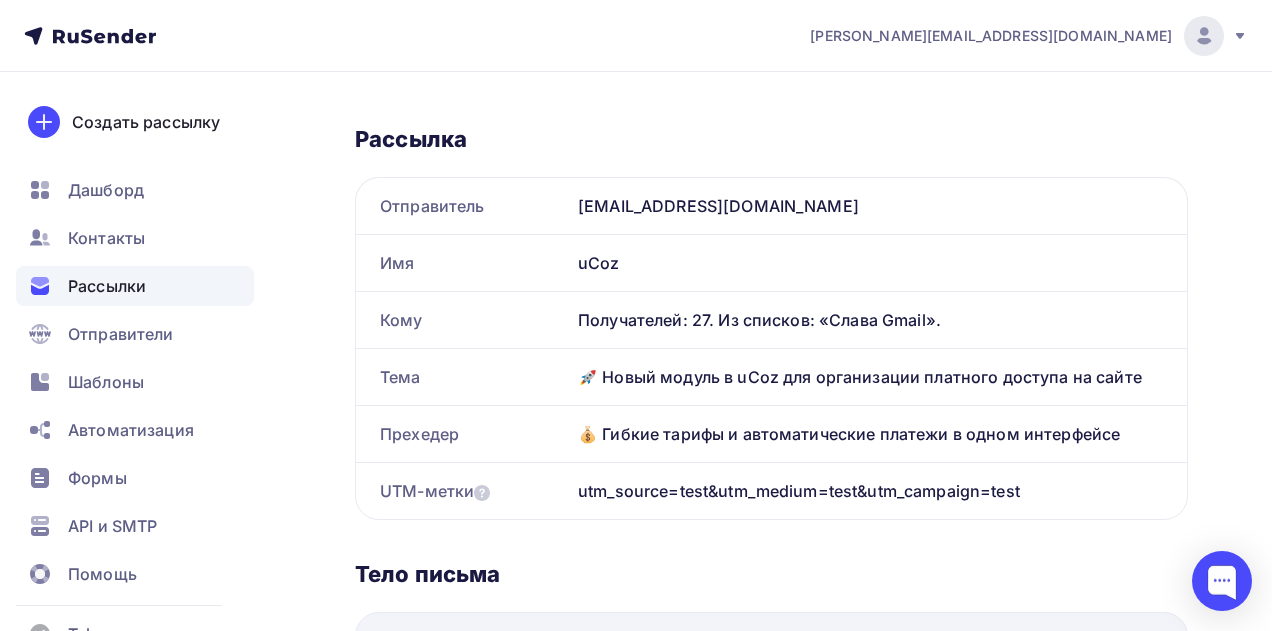 scroll, scrollTop: 295, scrollLeft: 0, axis: vertical 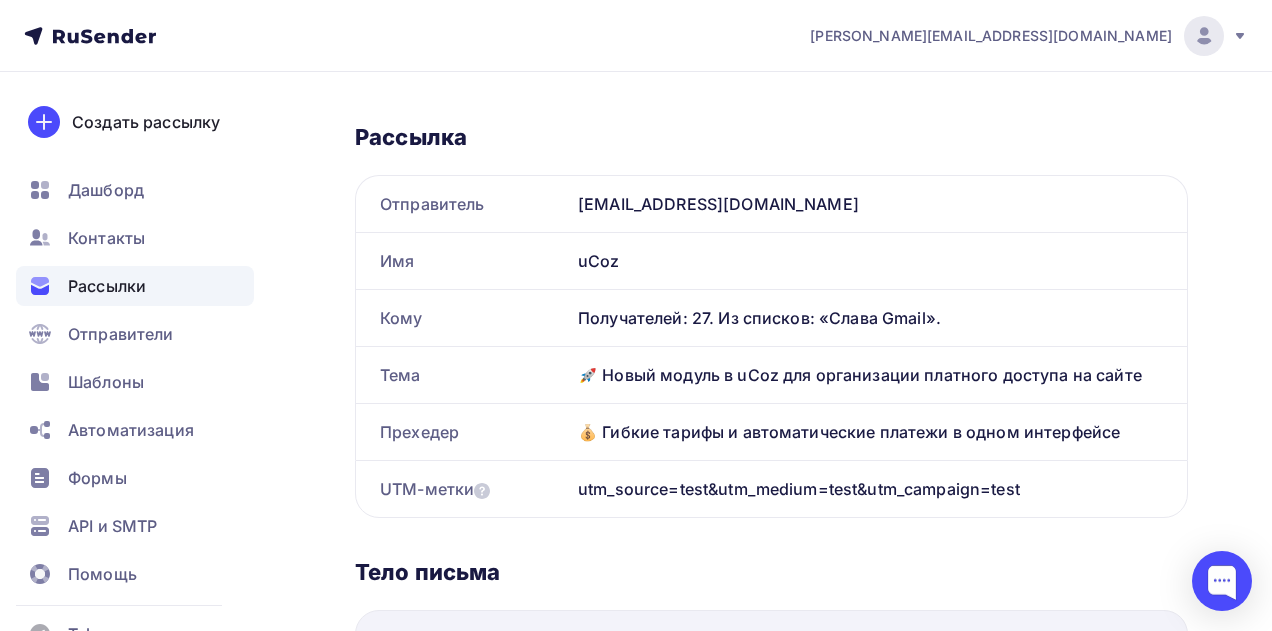 drag, startPoint x: 582, startPoint y: 320, endPoint x: 946, endPoint y: 321, distance: 364.00137 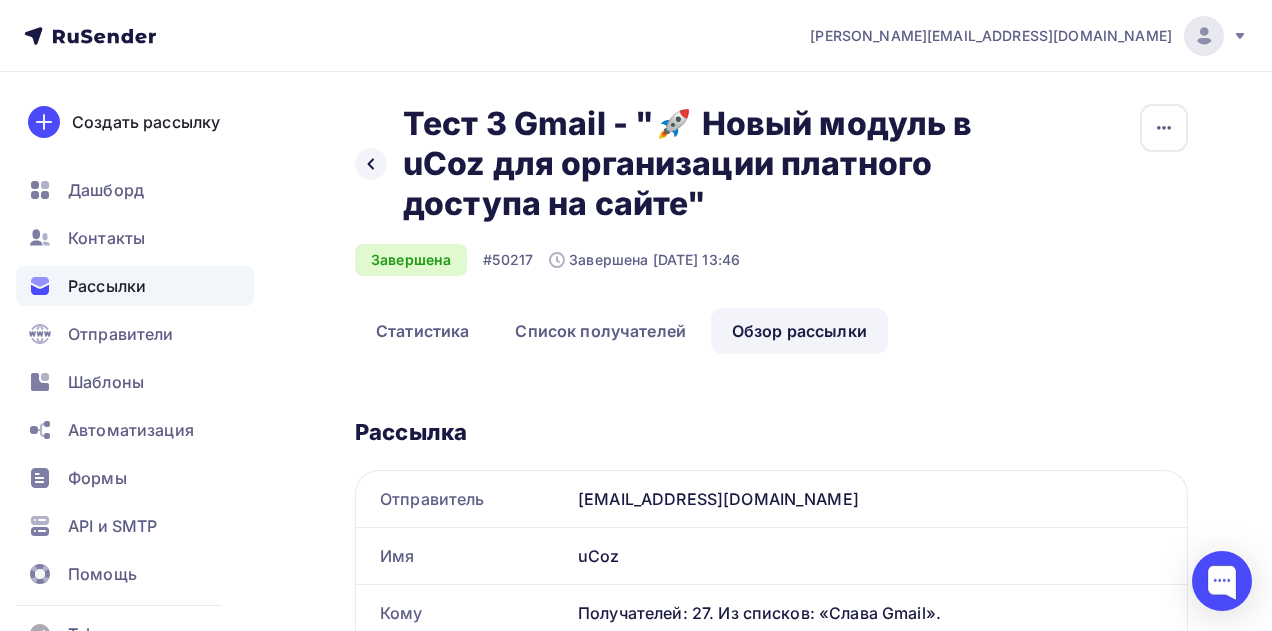 scroll, scrollTop: 6, scrollLeft: 0, axis: vertical 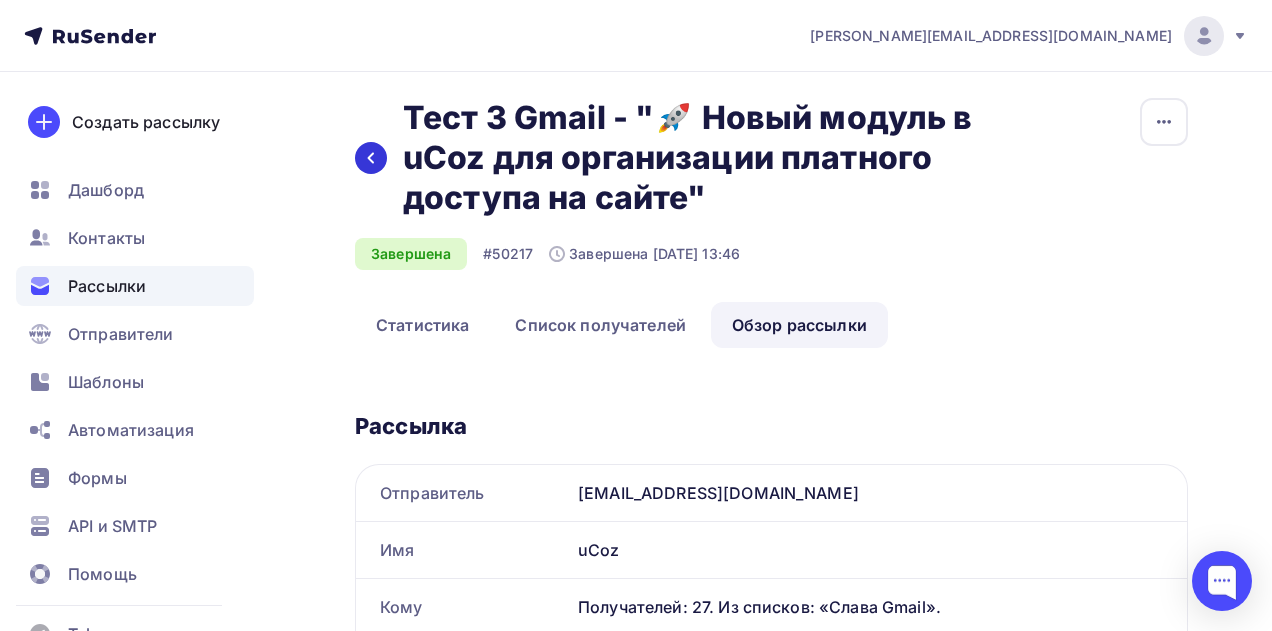 click 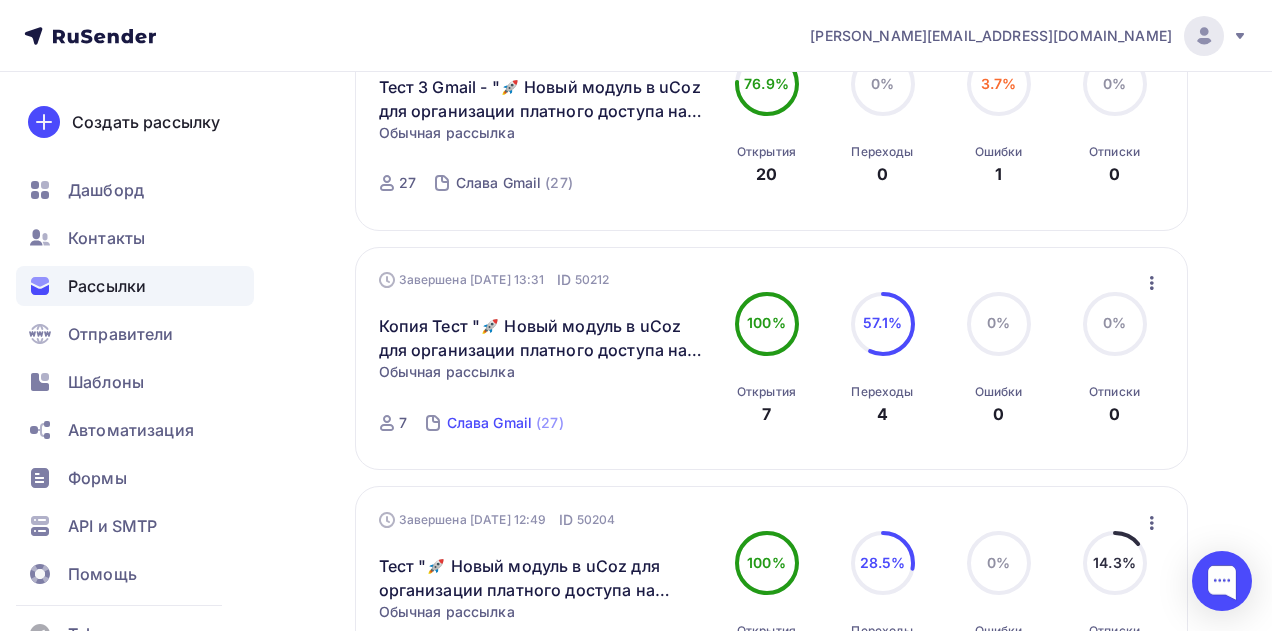 scroll, scrollTop: 981, scrollLeft: 0, axis: vertical 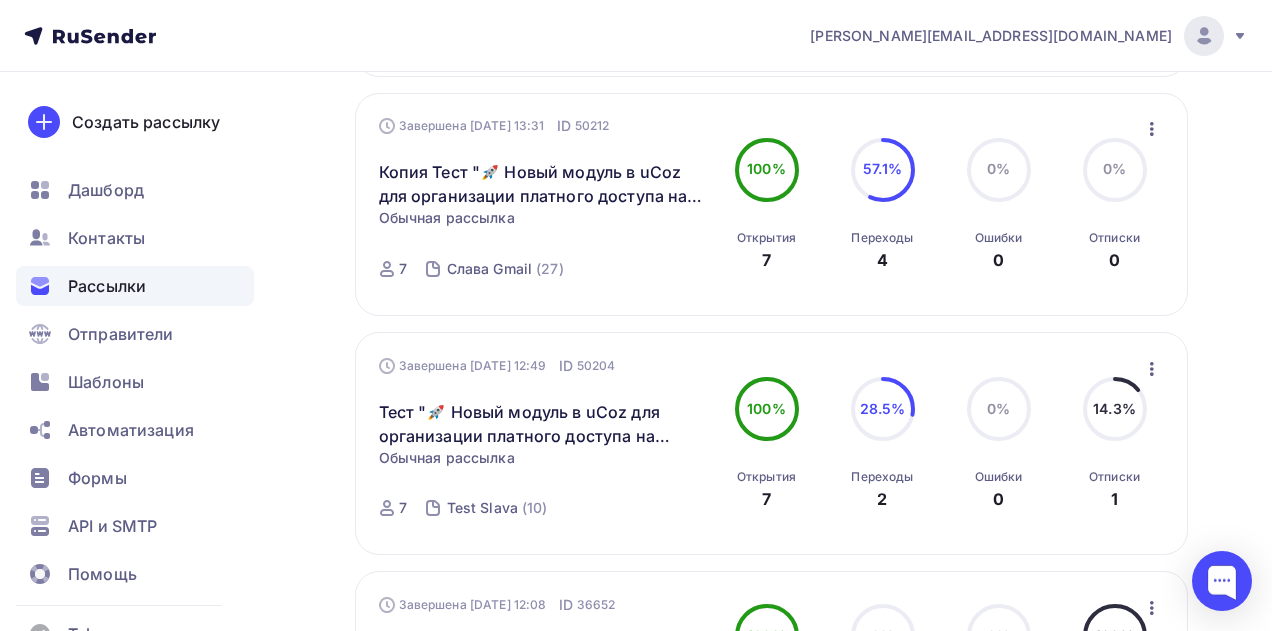click on "[PERSON_NAME][EMAIL_ADDRESS][DOMAIN_NAME]" at bounding box center [1029, 36] 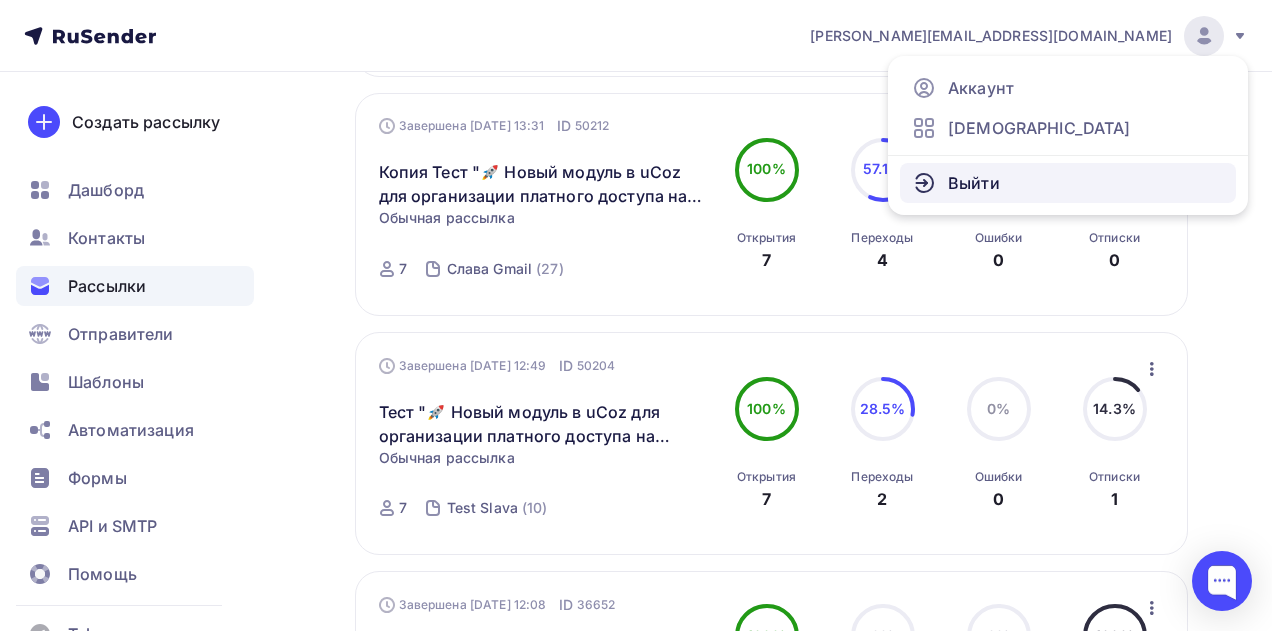 click on "Выйти" at bounding box center [1068, 183] 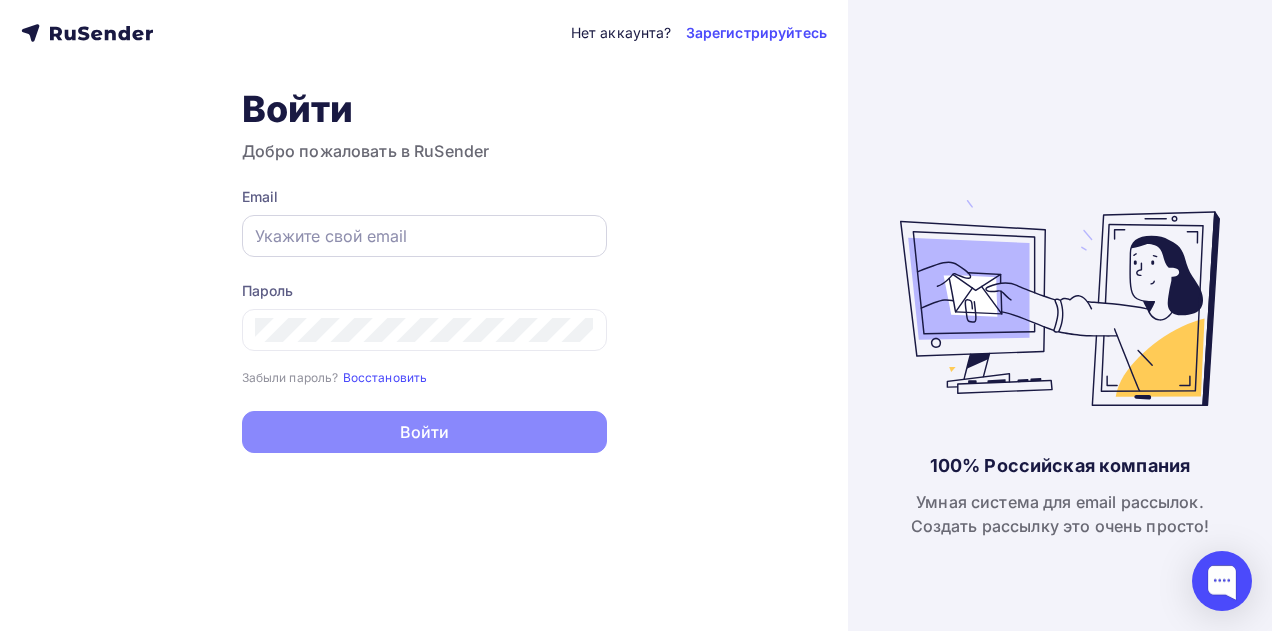 scroll, scrollTop: 0, scrollLeft: 0, axis: both 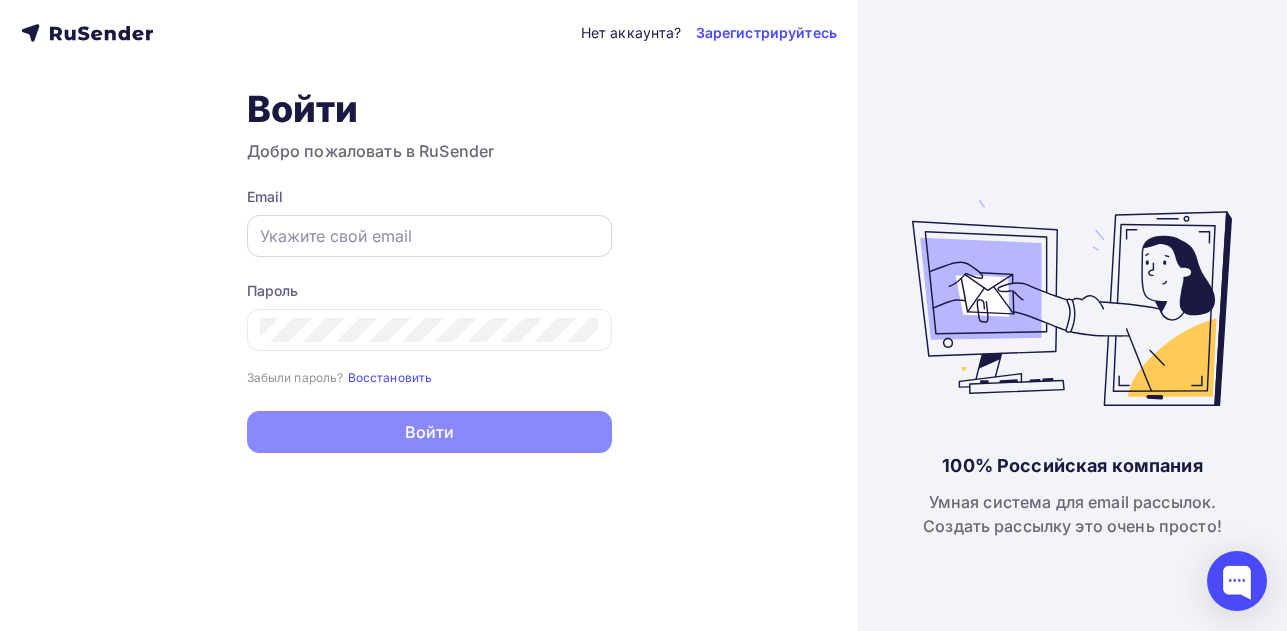 click at bounding box center (429, 236) 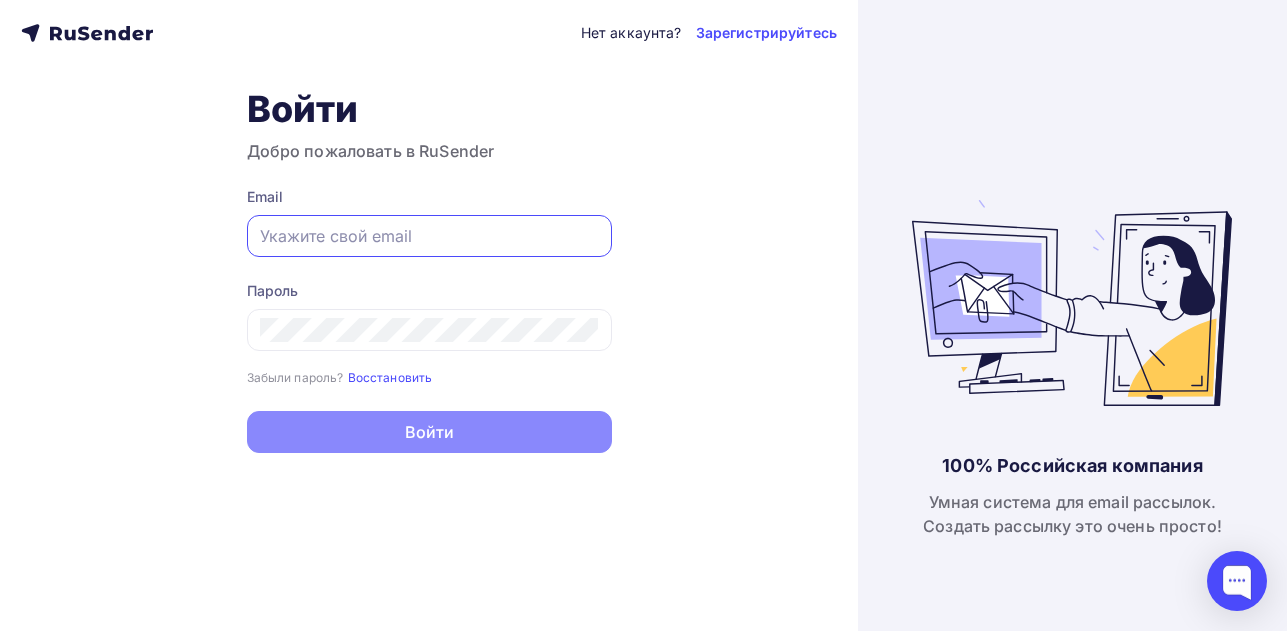 type on "[EMAIL_ADDRESS][DOMAIN_NAME]" 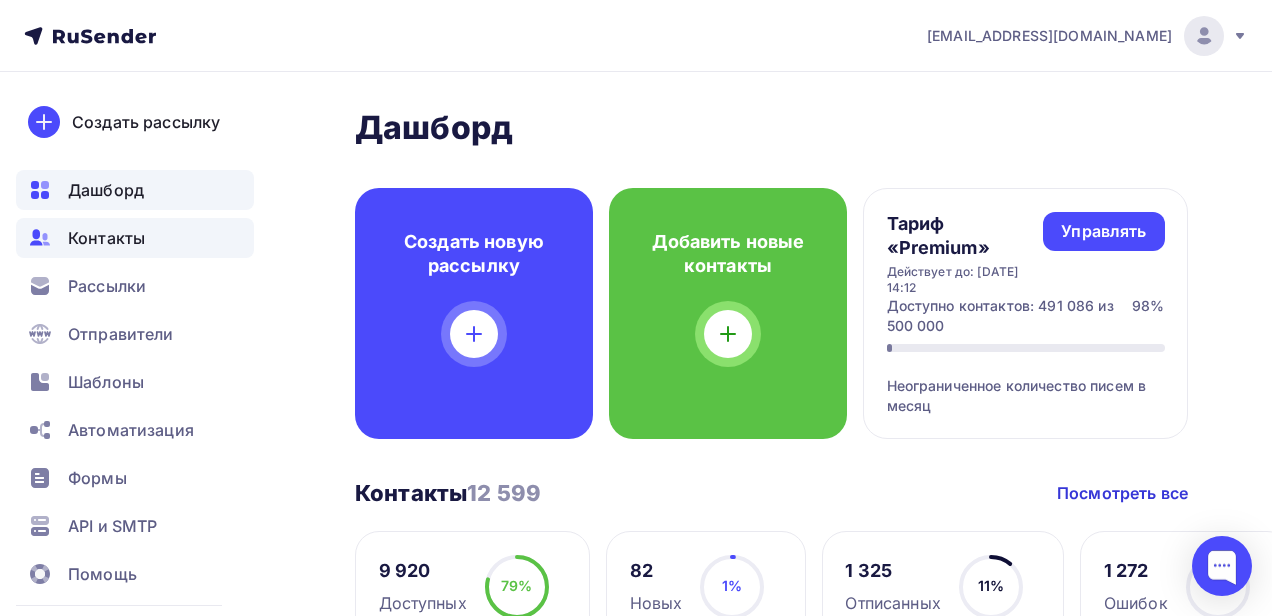 click on "Контакты" at bounding box center (106, 238) 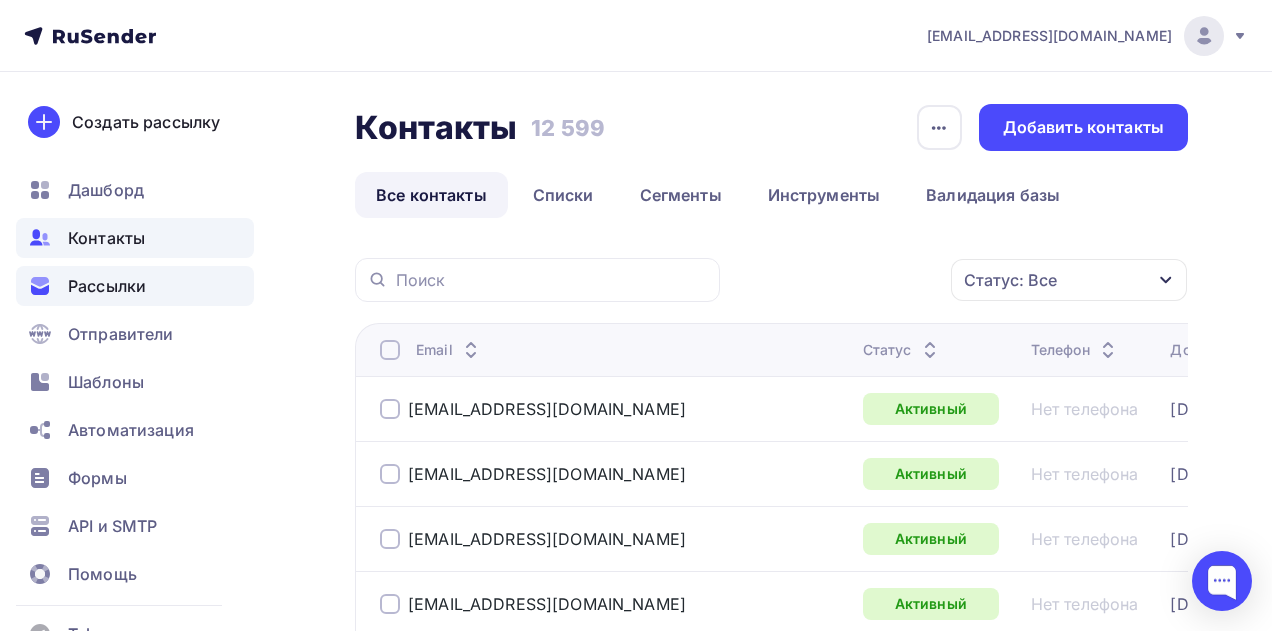 click on "Рассылки" at bounding box center (107, 286) 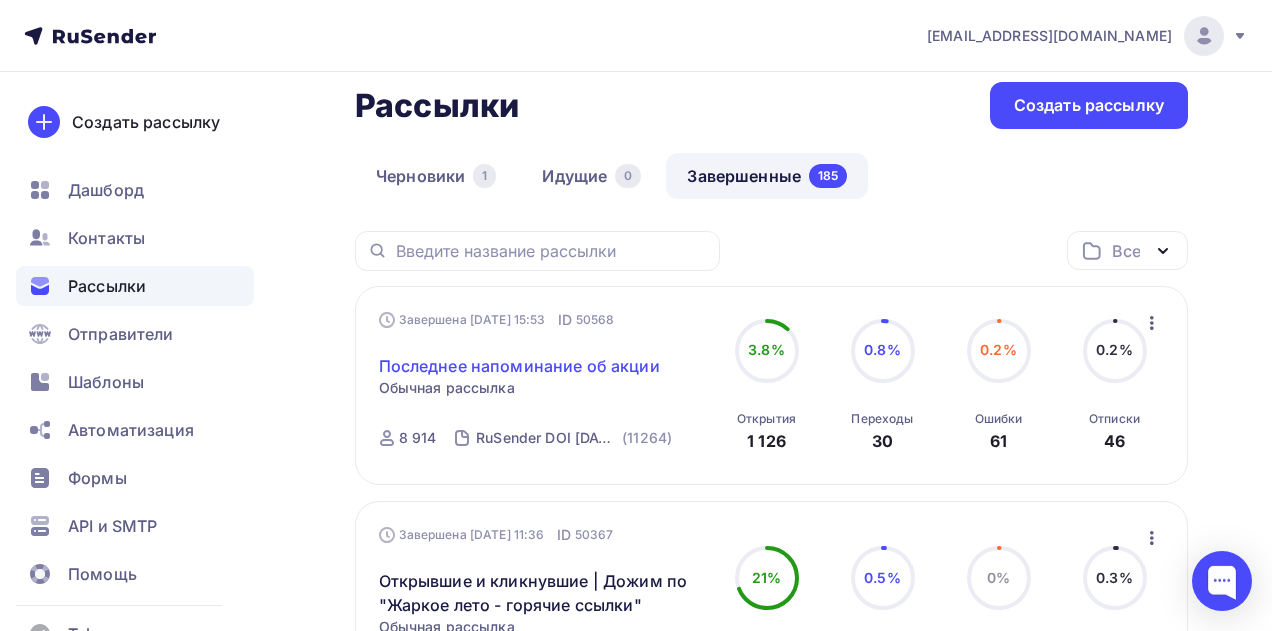 scroll, scrollTop: 18, scrollLeft: 0, axis: vertical 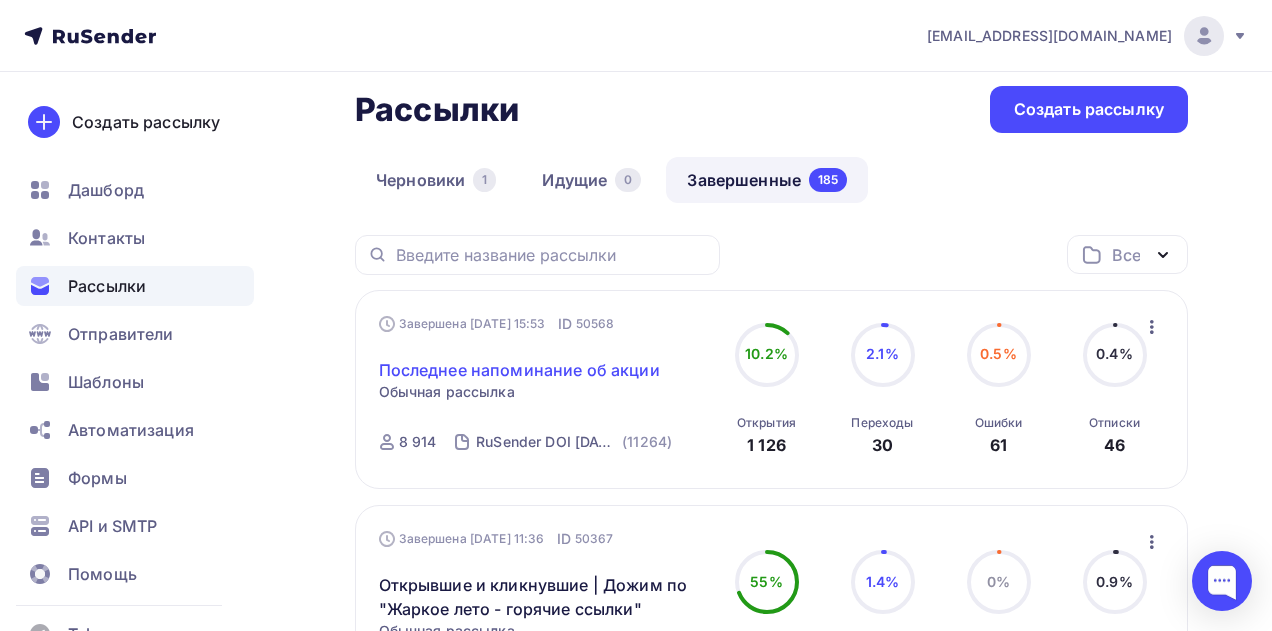 click on "Последнее напоминание об акции" at bounding box center [519, 370] 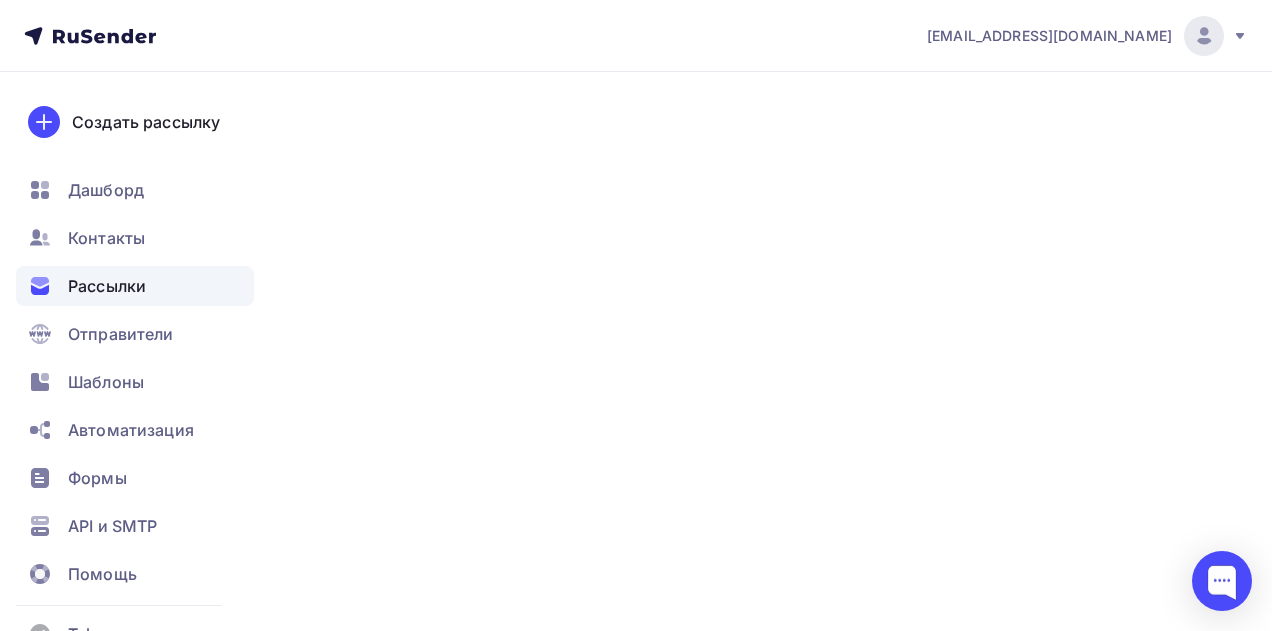 scroll, scrollTop: 0, scrollLeft: 0, axis: both 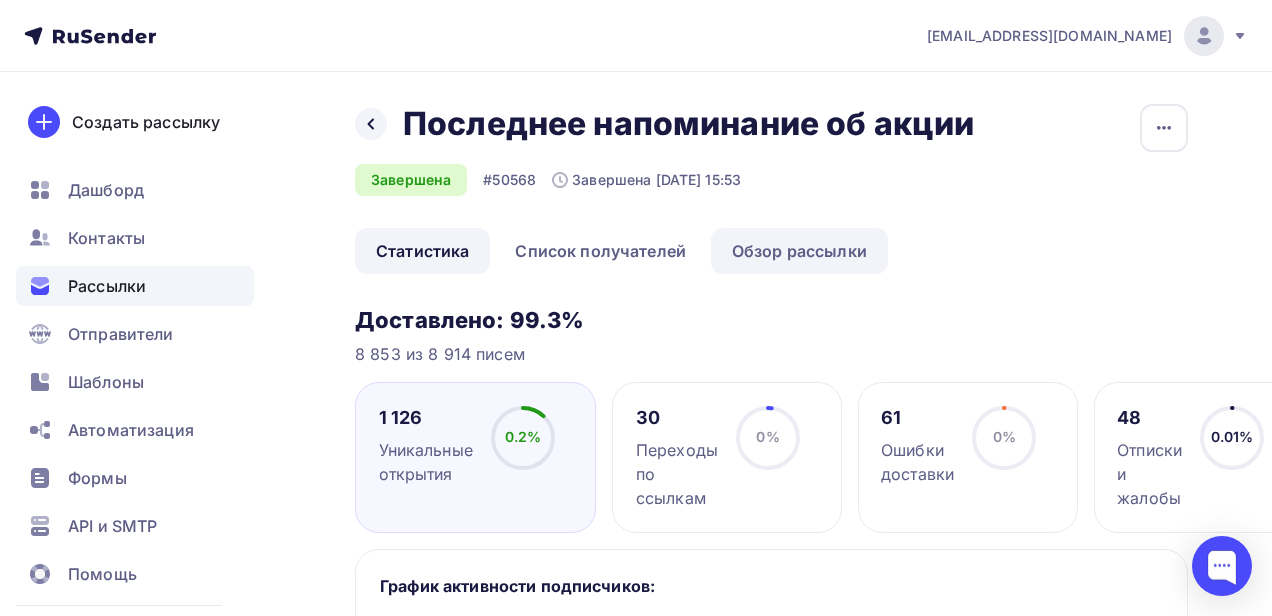 click on "Обзор рассылки" at bounding box center (799, 251) 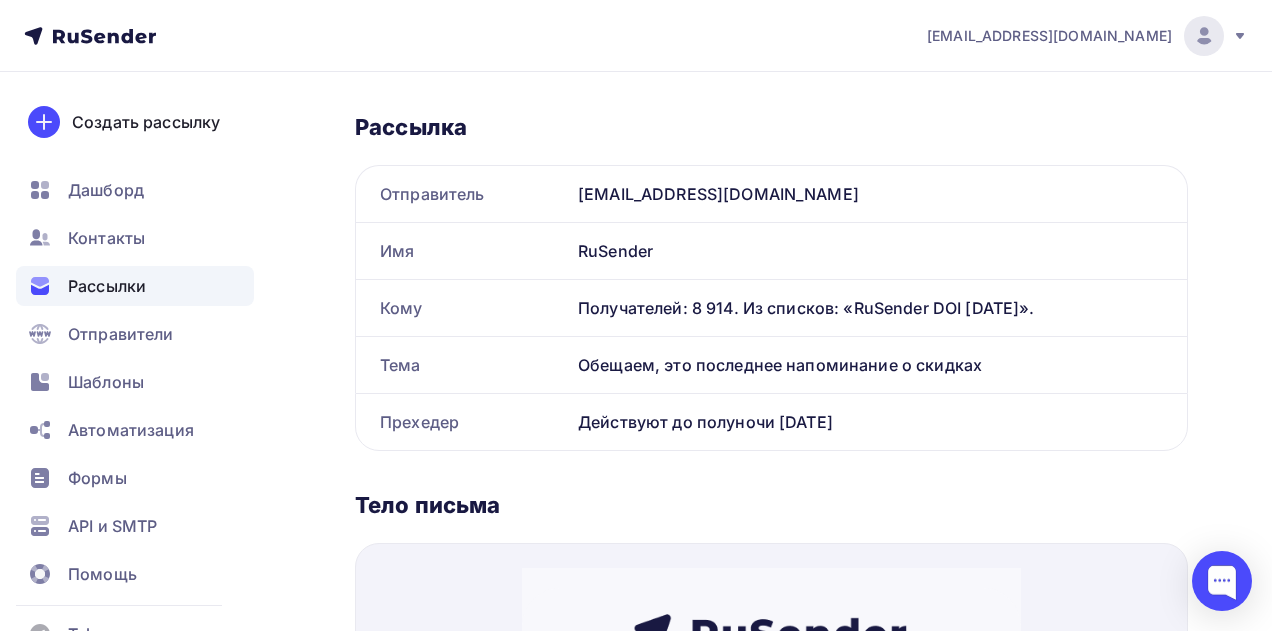 scroll, scrollTop: 0, scrollLeft: 0, axis: both 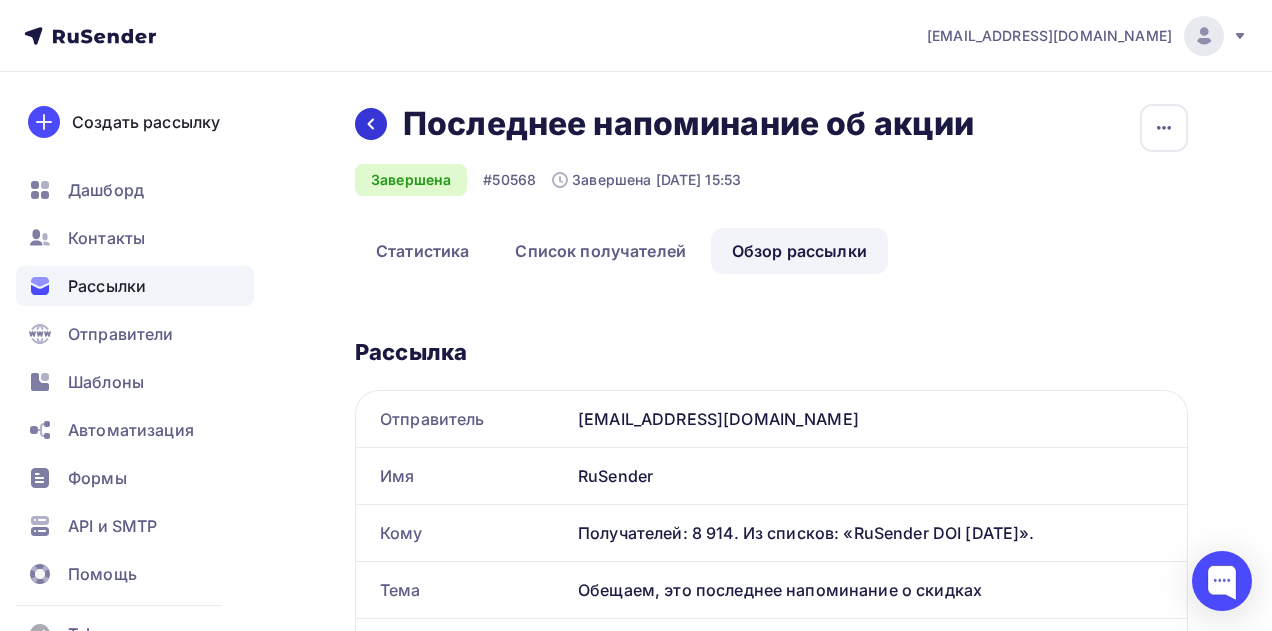 click 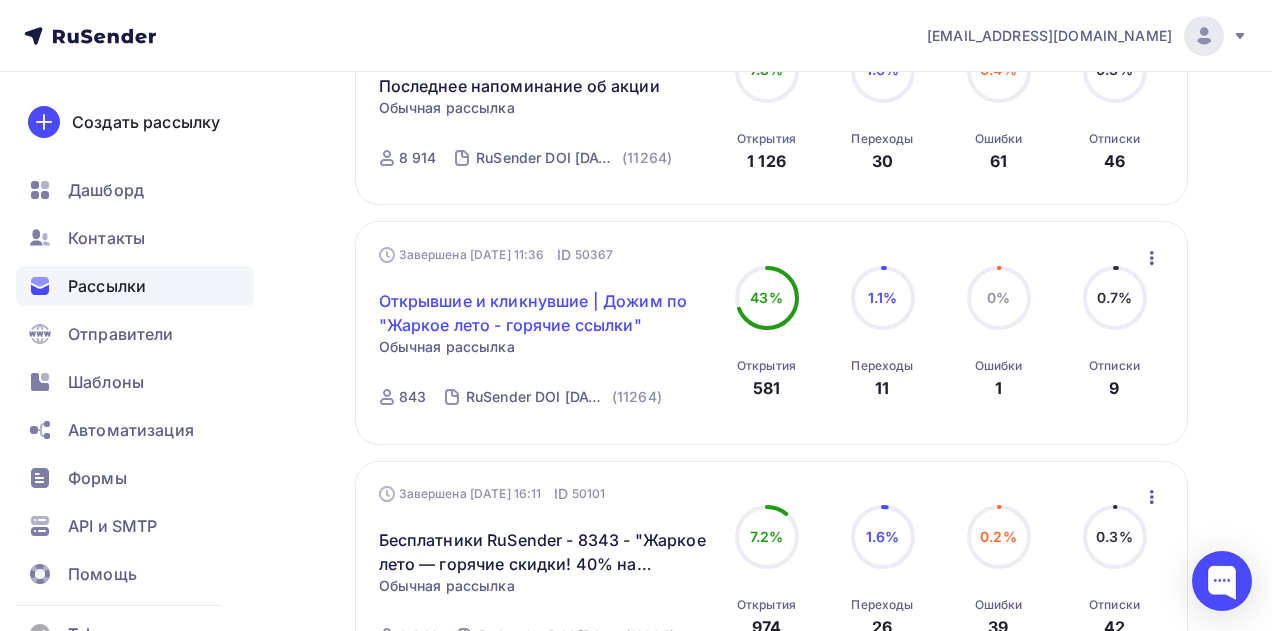 scroll, scrollTop: 301, scrollLeft: 0, axis: vertical 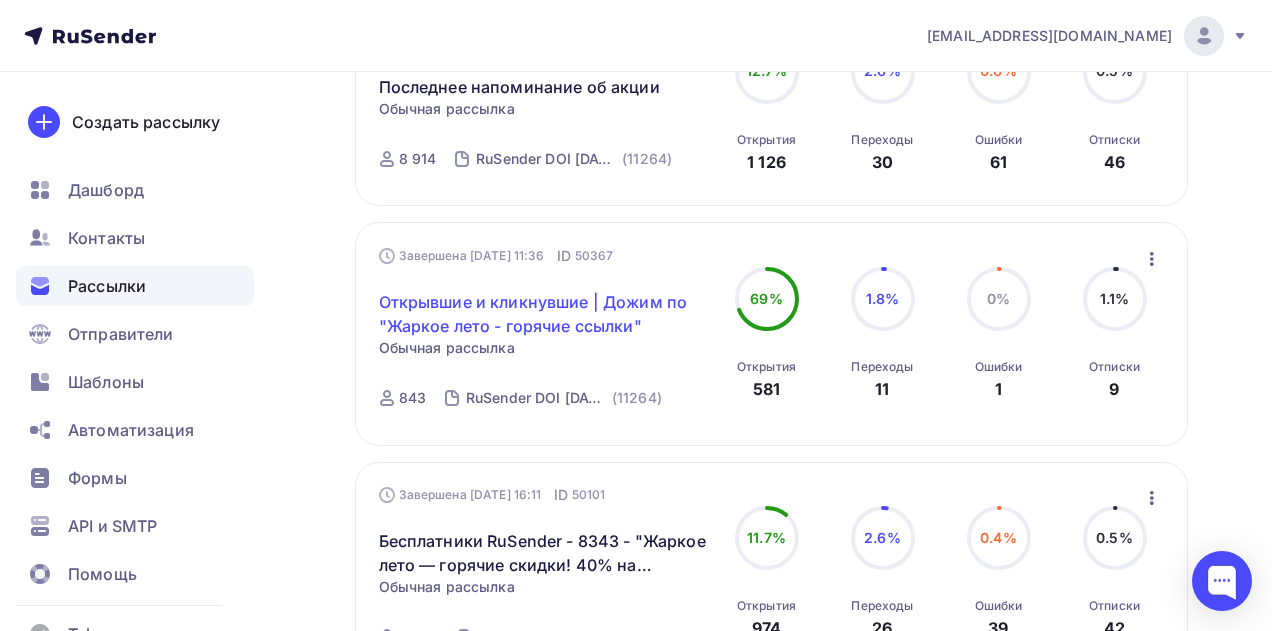 click on "Открывшие и кликнувшие | Дожим по "Жаркое лето - горячие ссылки"" at bounding box center [544, 314] 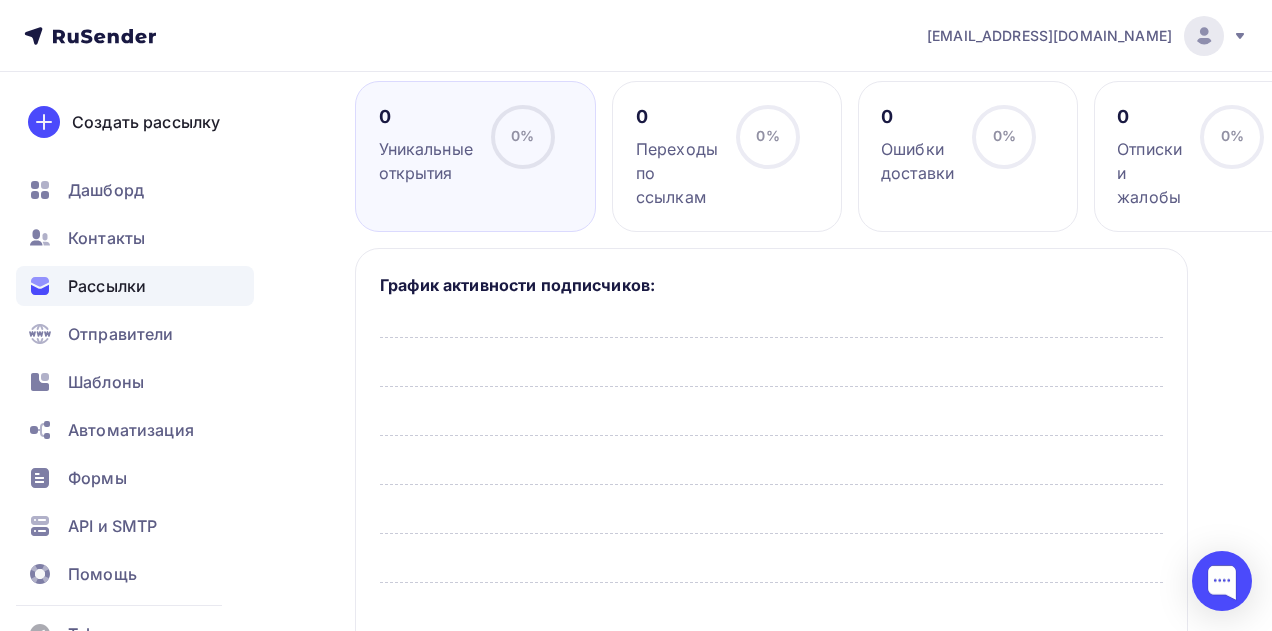 scroll, scrollTop: 0, scrollLeft: 0, axis: both 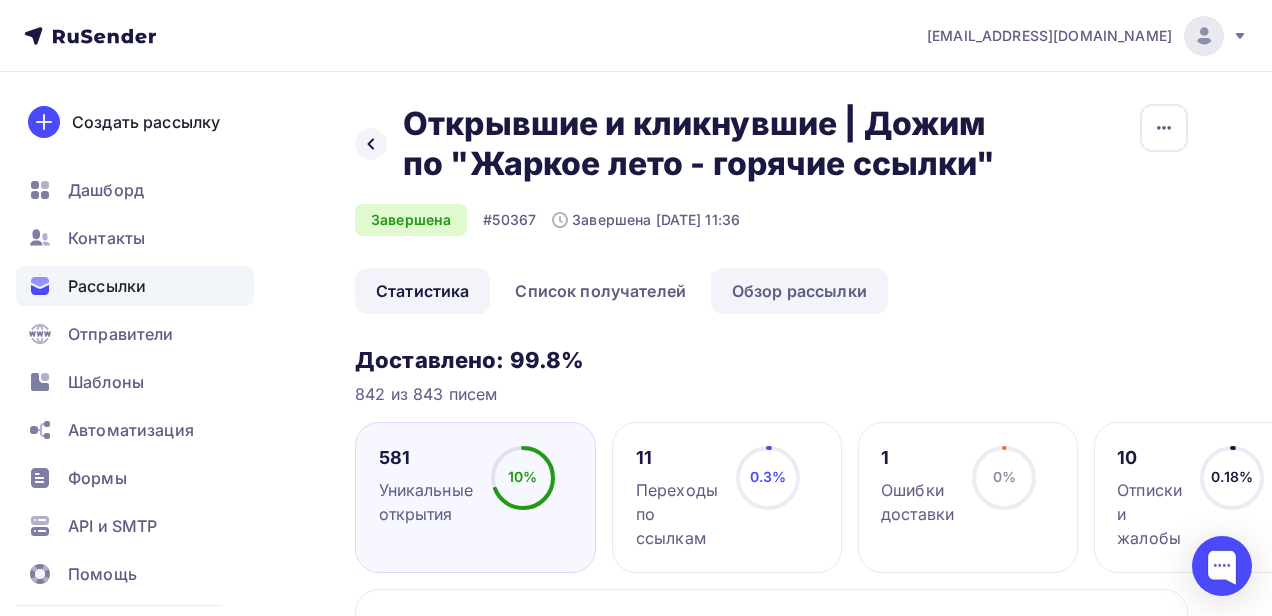 click on "Обзор рассылки" at bounding box center [799, 291] 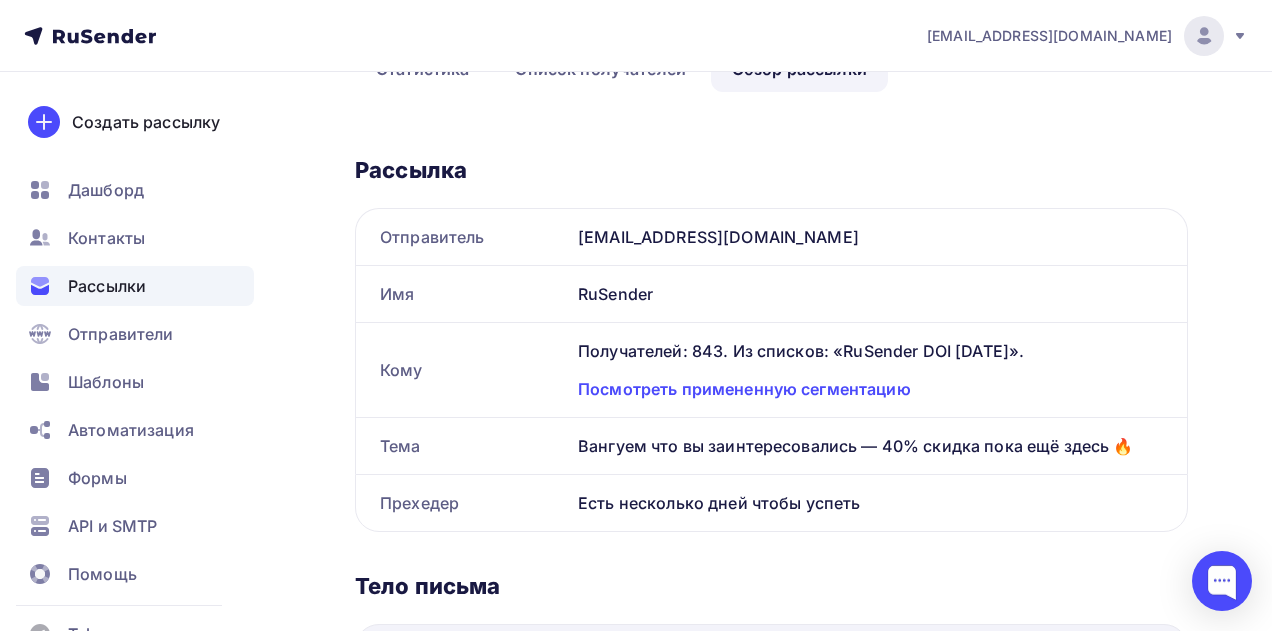 scroll, scrollTop: 225, scrollLeft: 0, axis: vertical 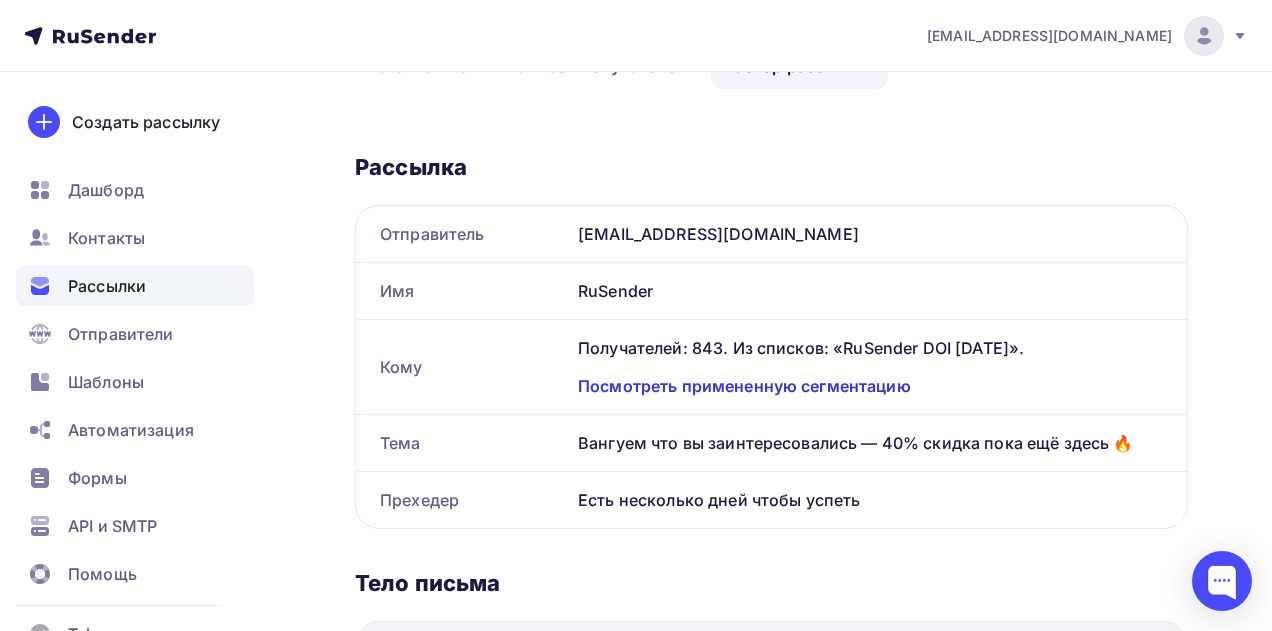 click on "Посмотреть примененную сегментацию" at bounding box center [870, 386] 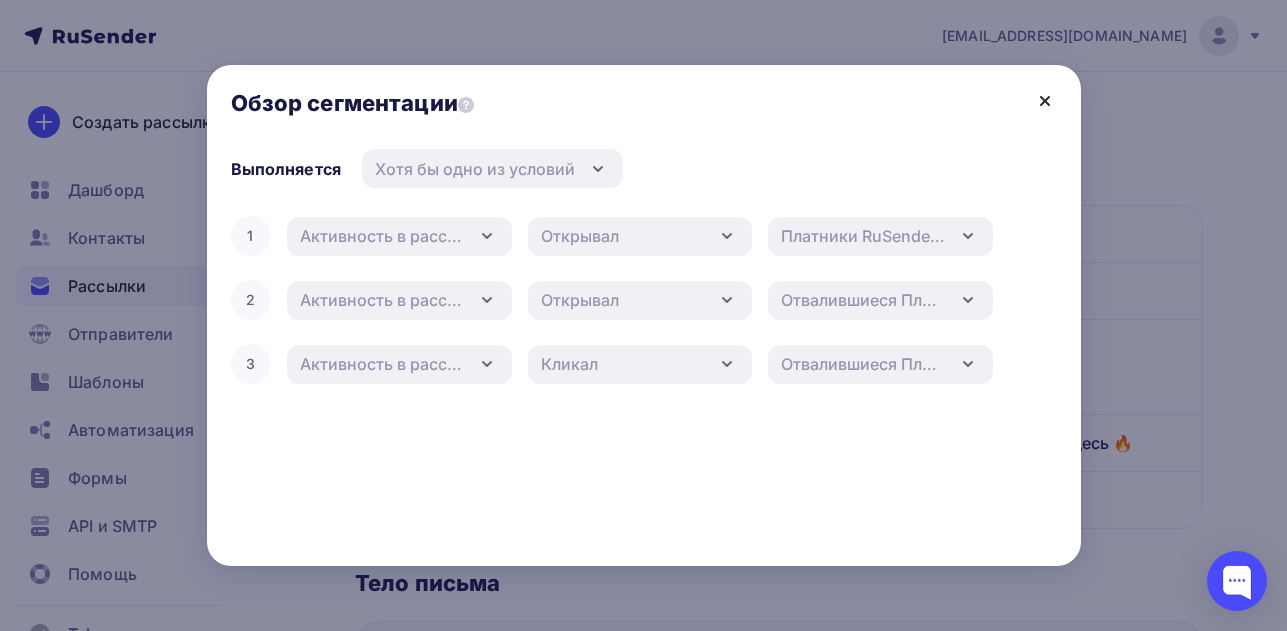 click 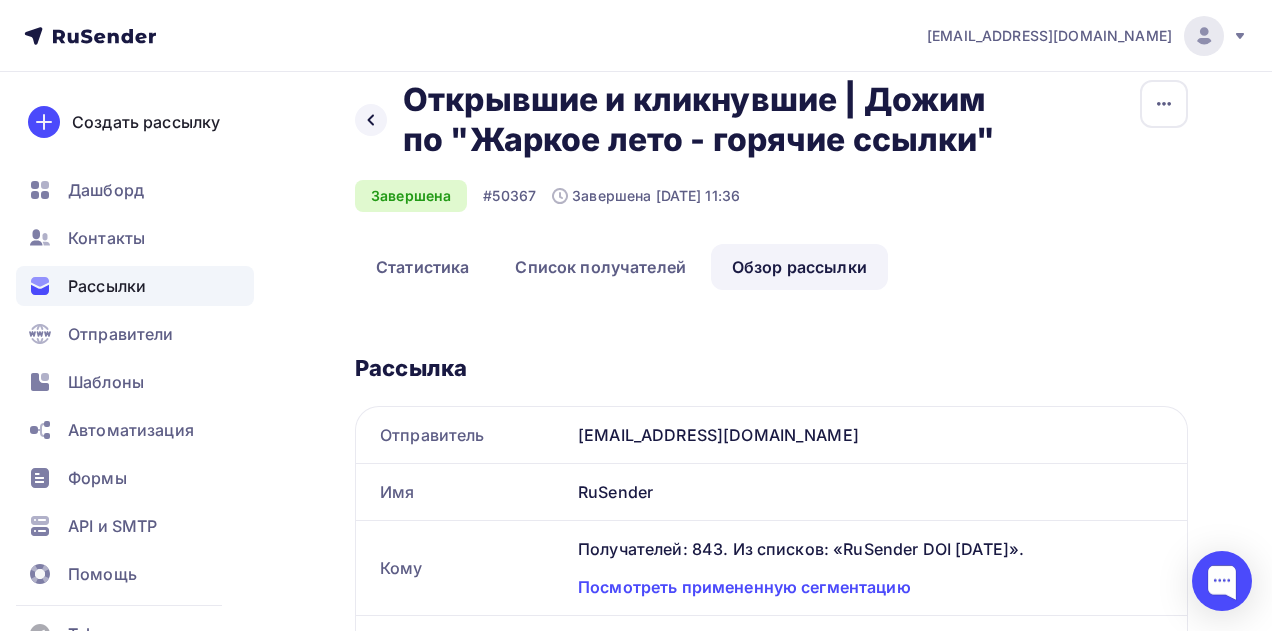scroll, scrollTop: 11, scrollLeft: 0, axis: vertical 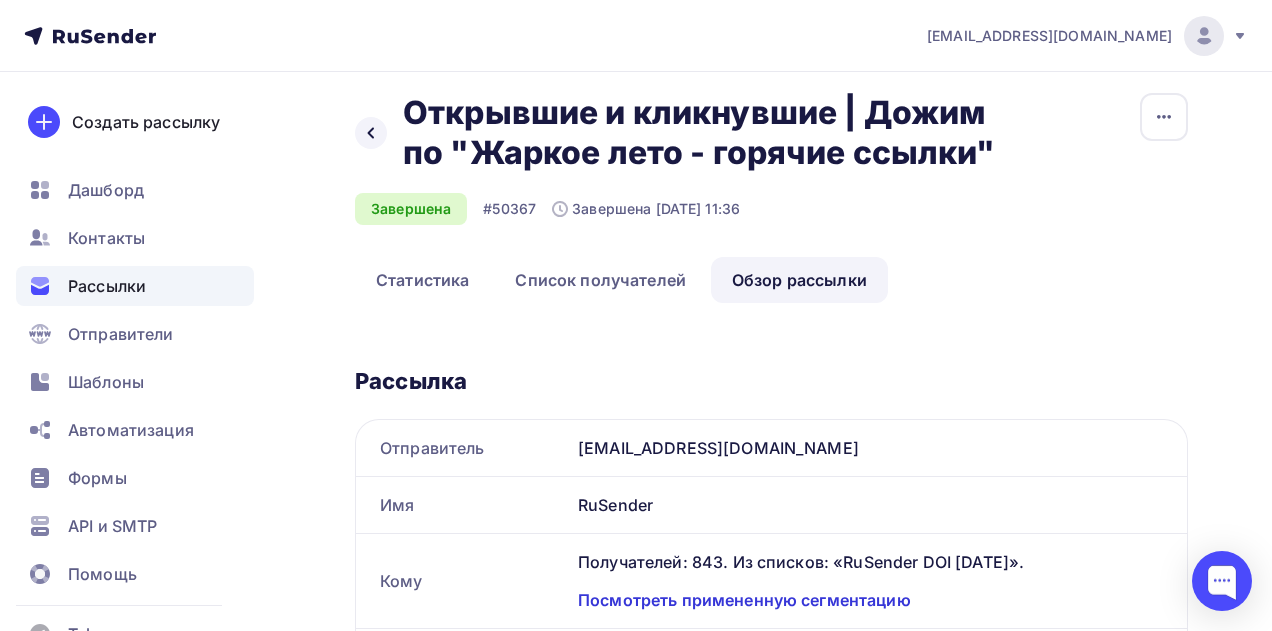 click on "Посмотреть примененную сегментацию" at bounding box center [870, 600] 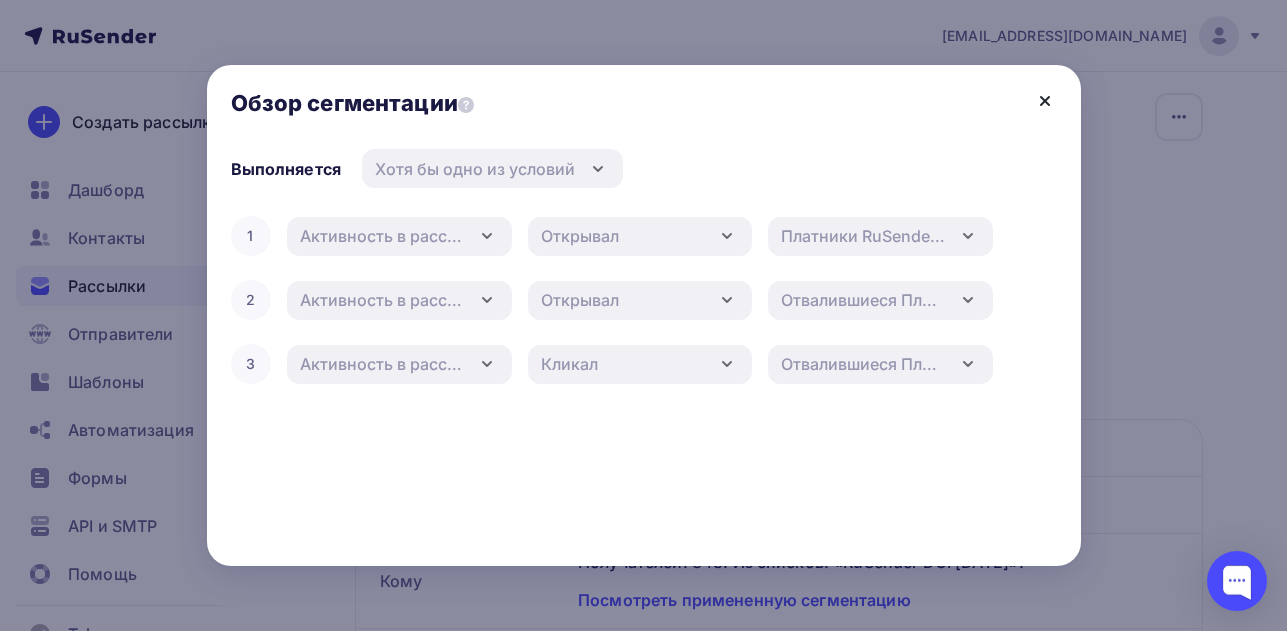 click 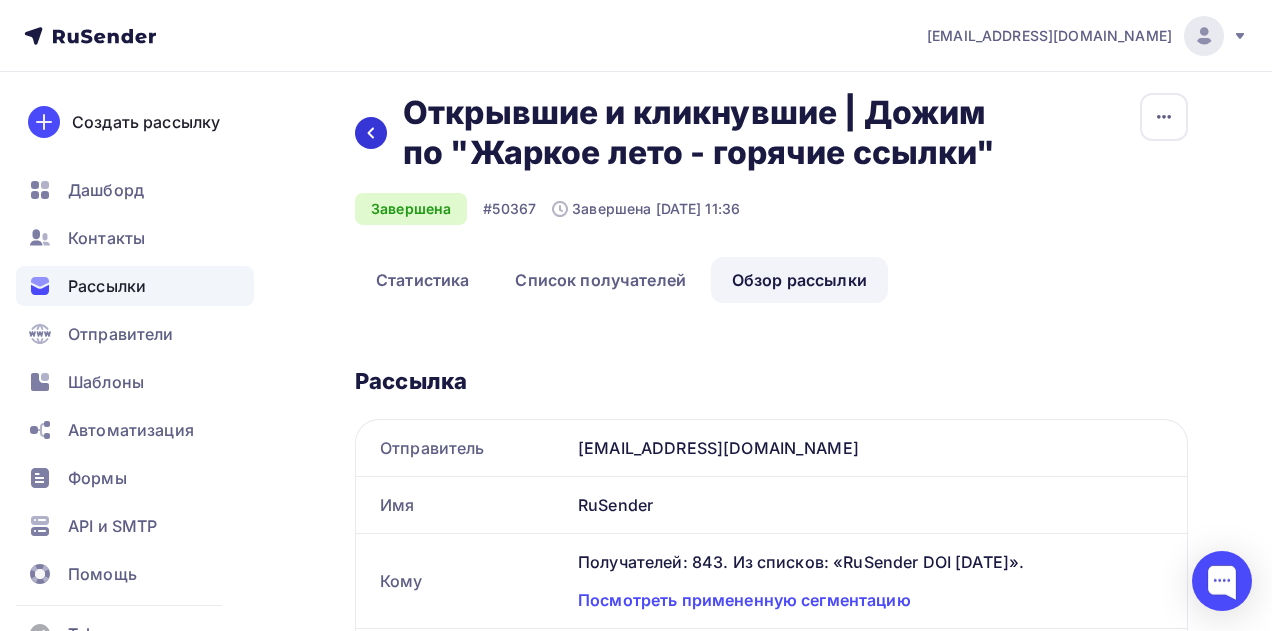click 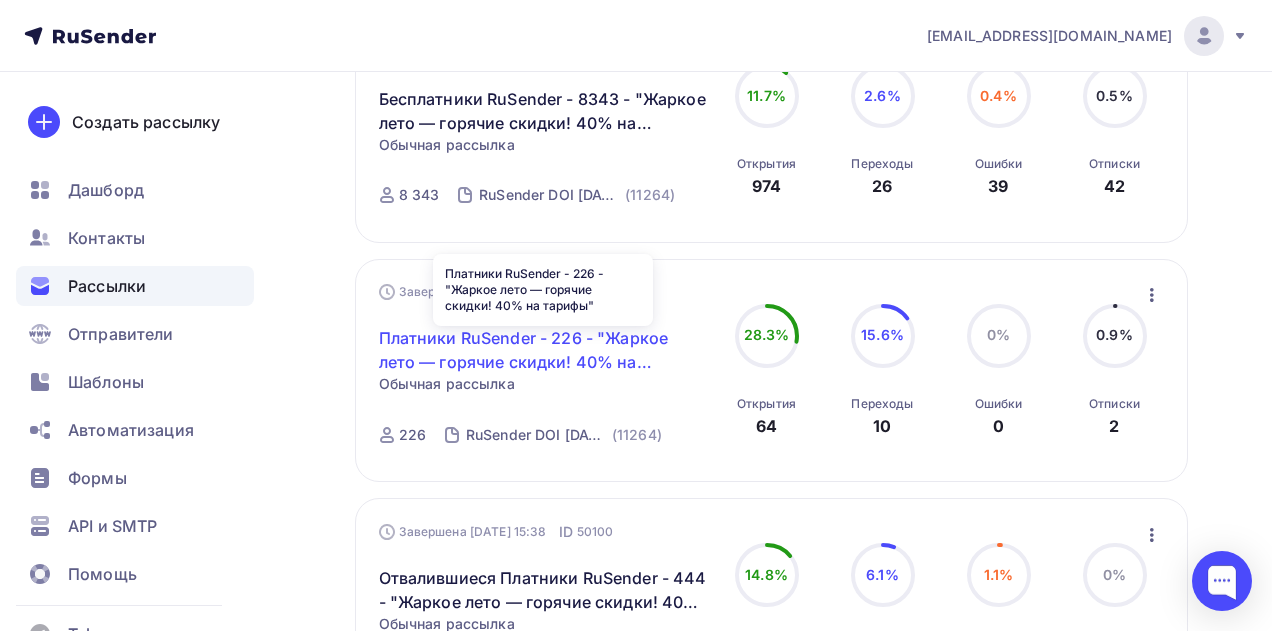 scroll, scrollTop: 741, scrollLeft: 0, axis: vertical 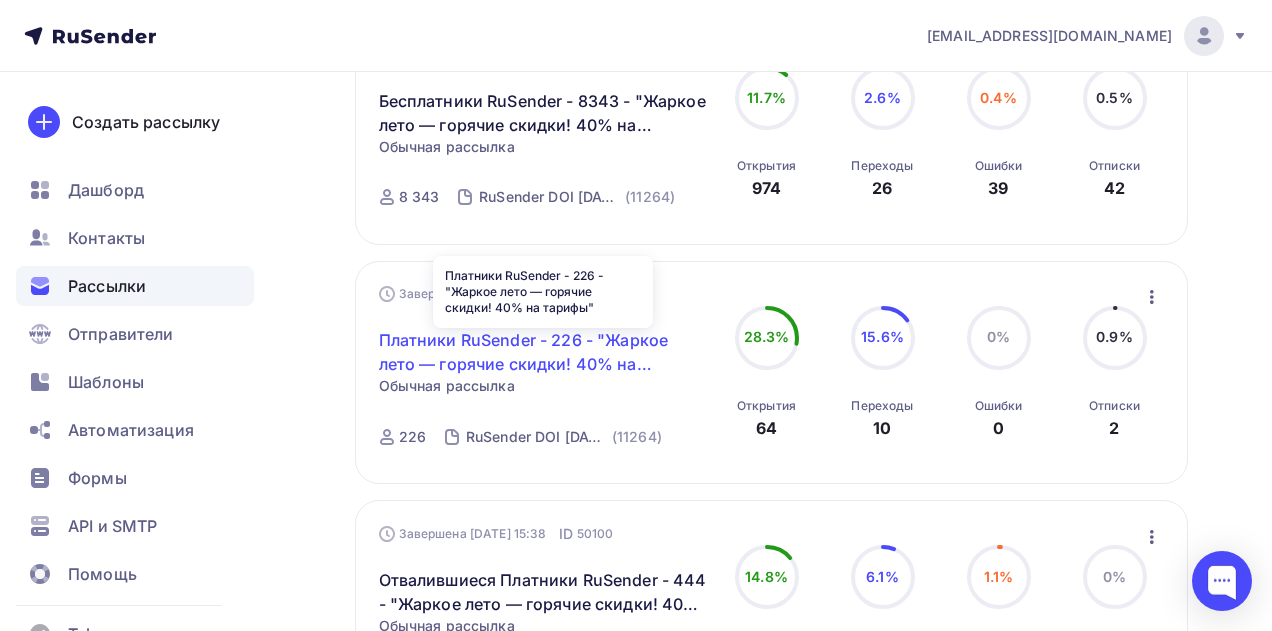 click on "Платники RuSender - 226 - "Жаркое лето — горячие скидки! 40% на тарифы"" at bounding box center (544, 352) 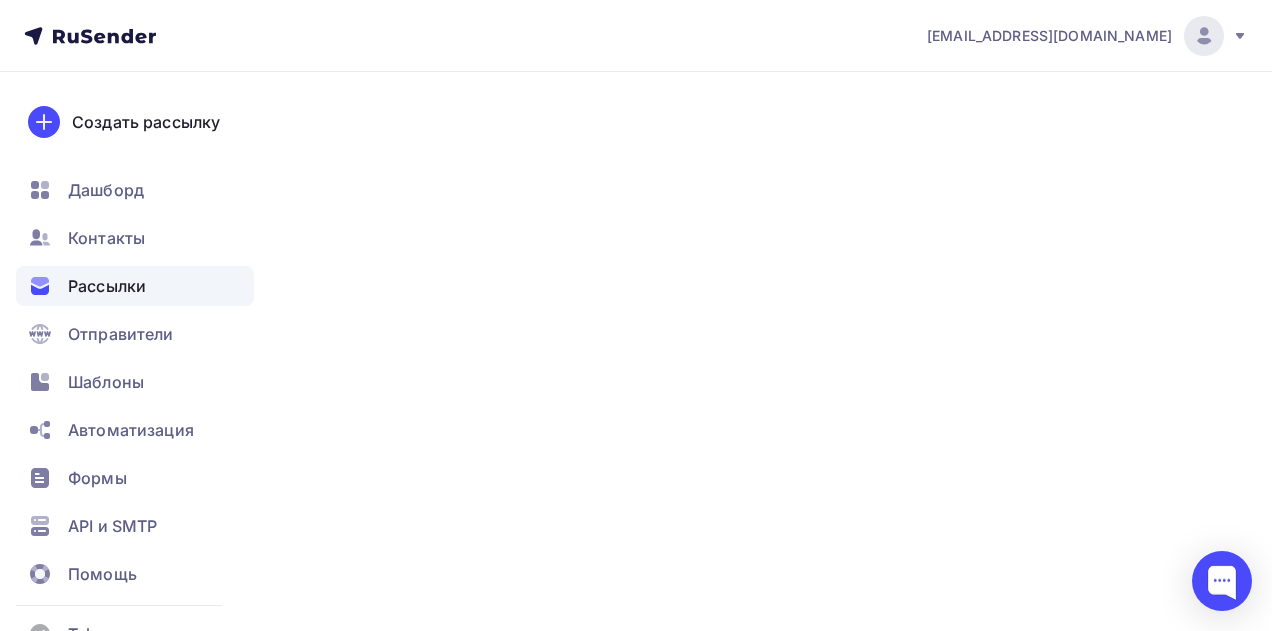 scroll, scrollTop: 0, scrollLeft: 0, axis: both 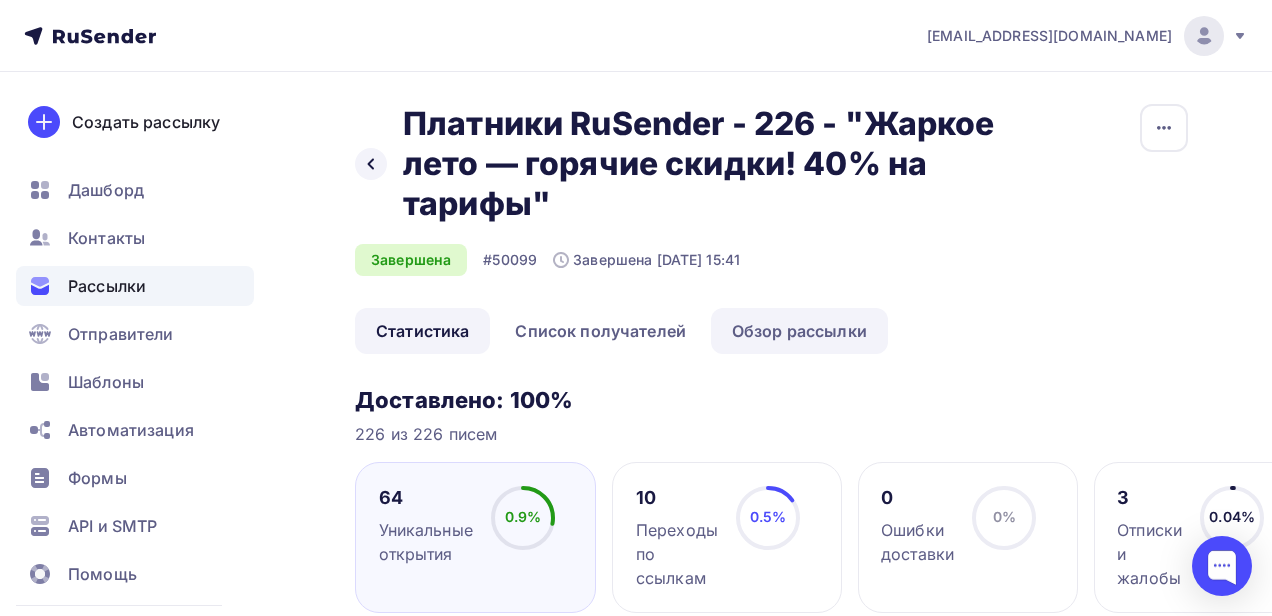 click on "Обзор рассылки" at bounding box center [799, 331] 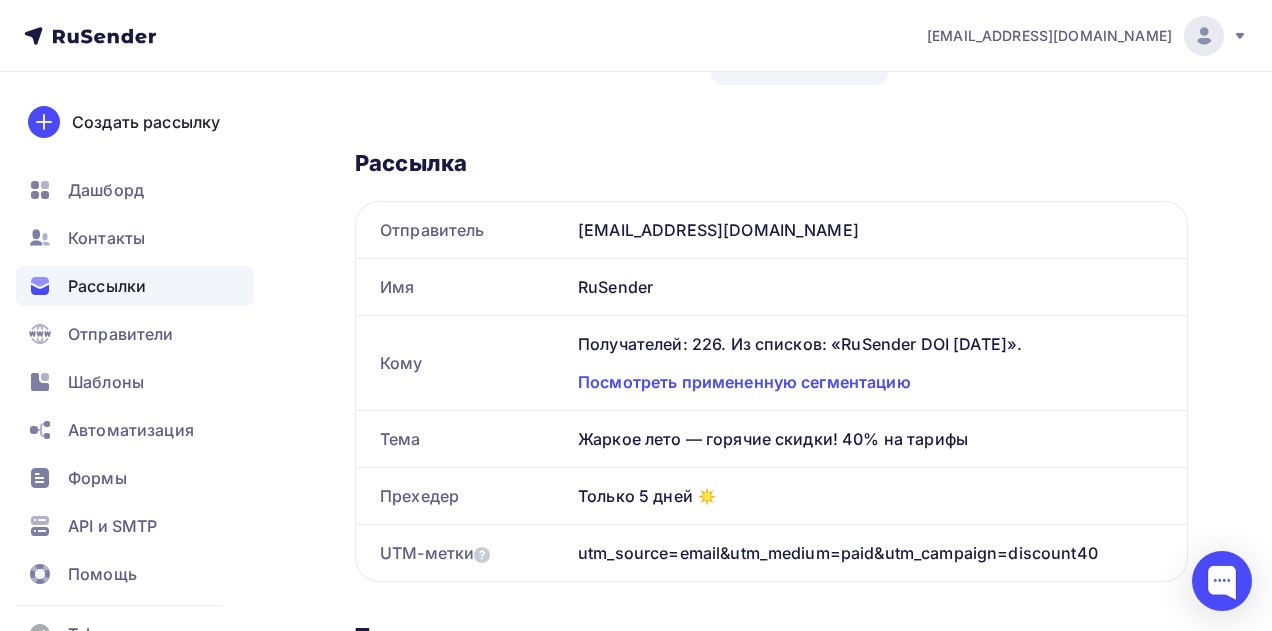 scroll, scrollTop: 399, scrollLeft: 0, axis: vertical 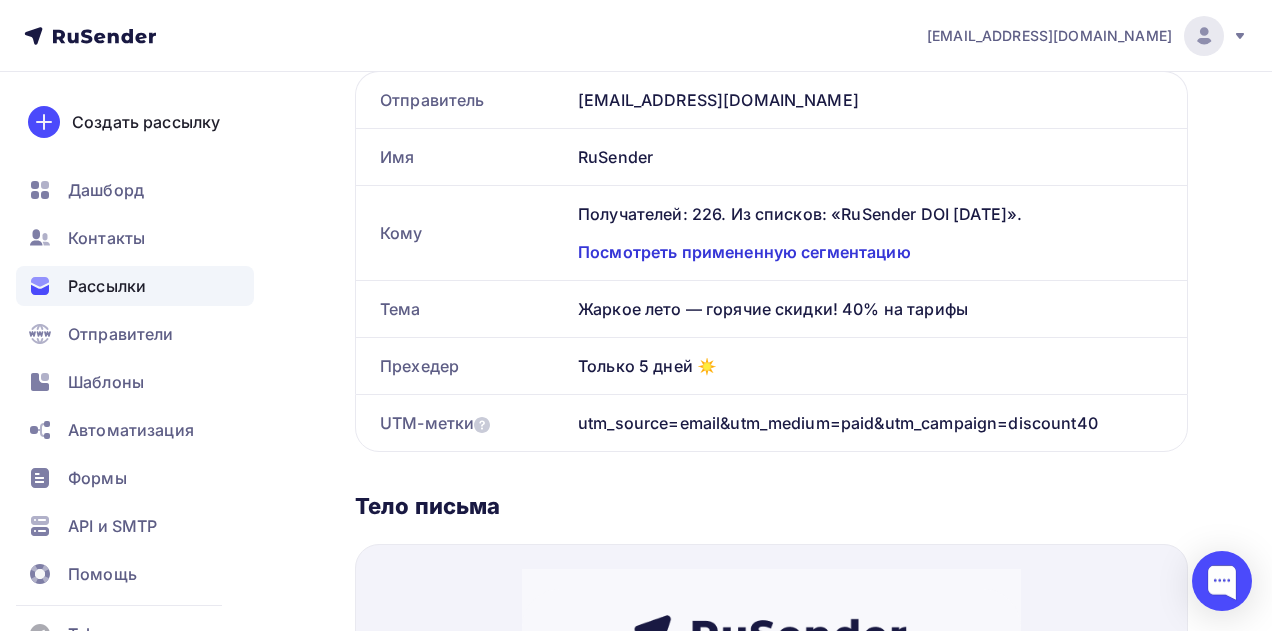 click on "Посмотреть примененную сегментацию" at bounding box center (870, 252) 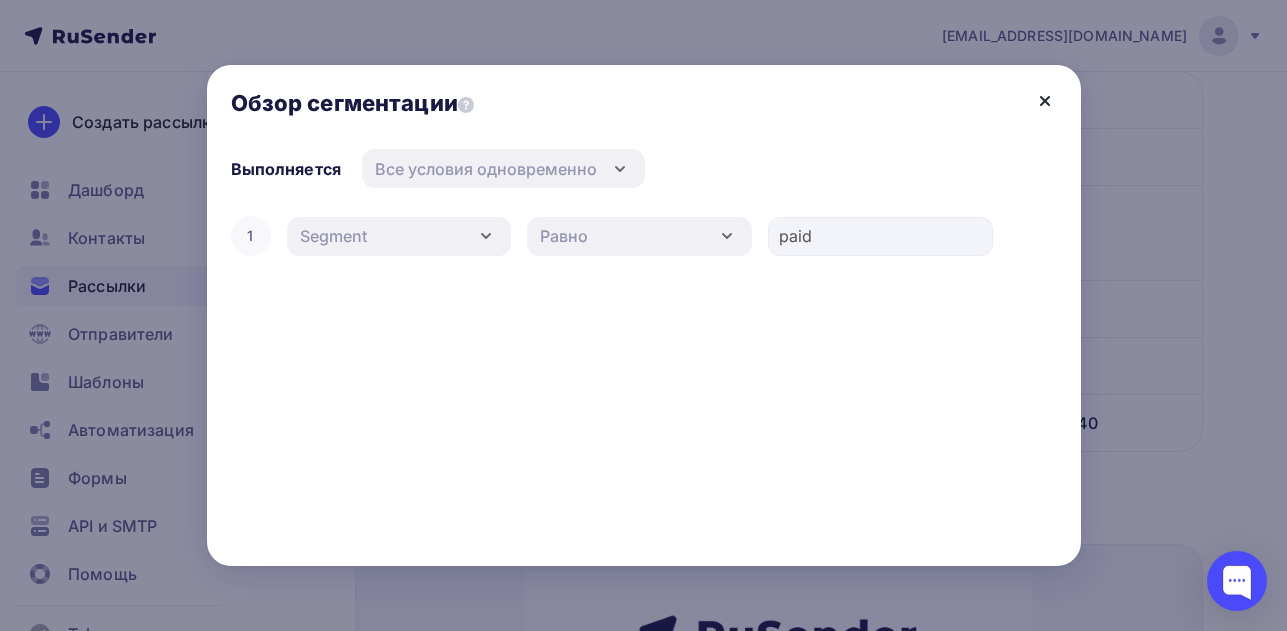 click 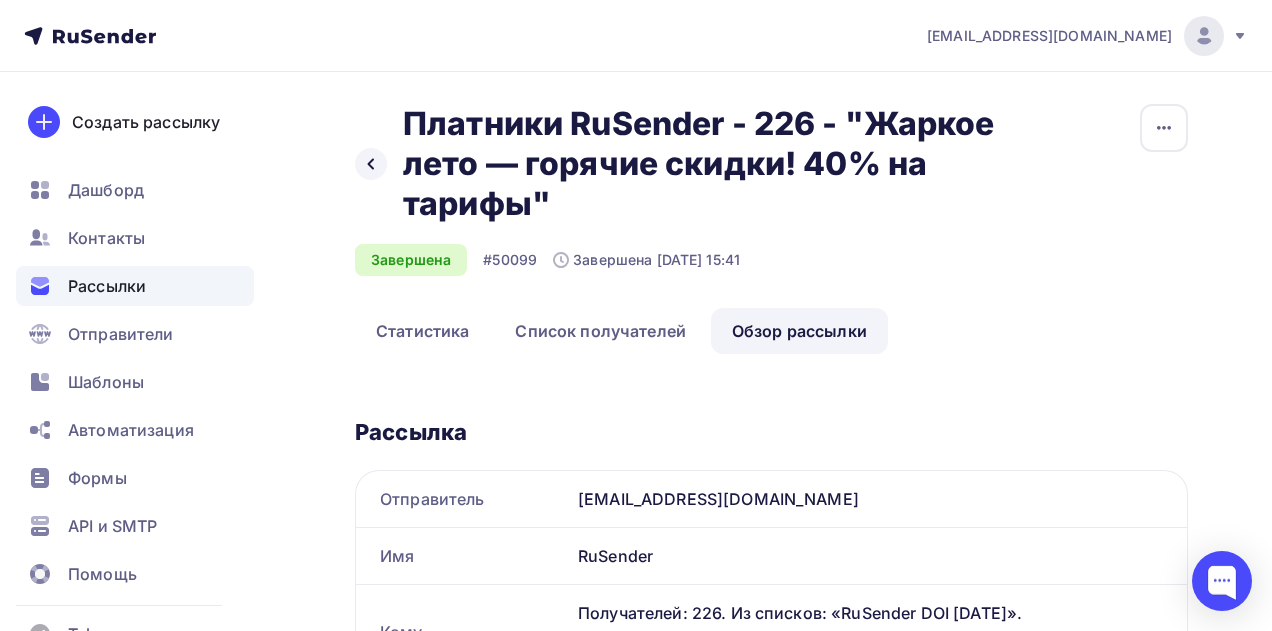 scroll, scrollTop: 13, scrollLeft: 0, axis: vertical 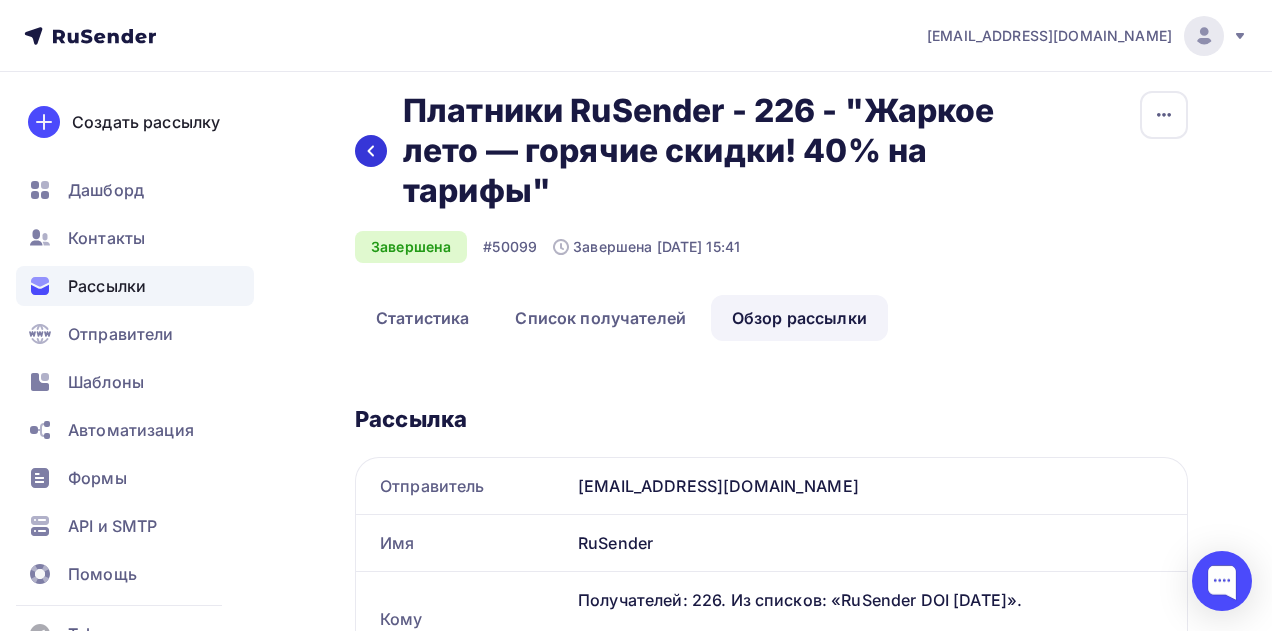 click at bounding box center [371, 151] 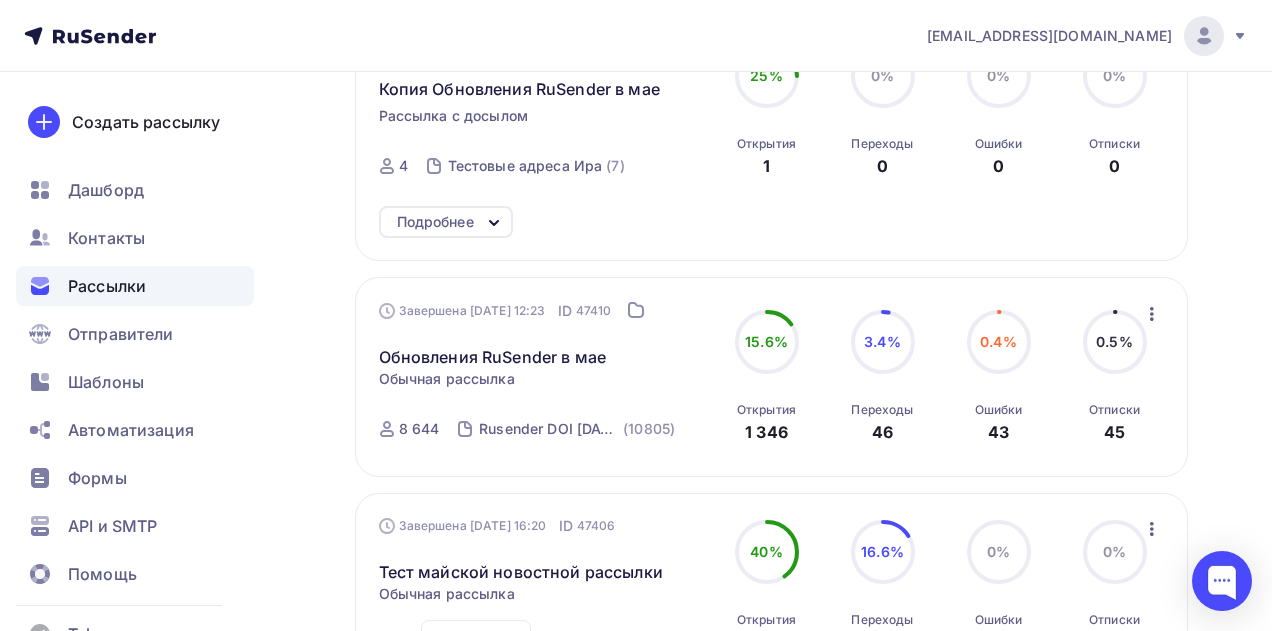 scroll, scrollTop: 2064, scrollLeft: 0, axis: vertical 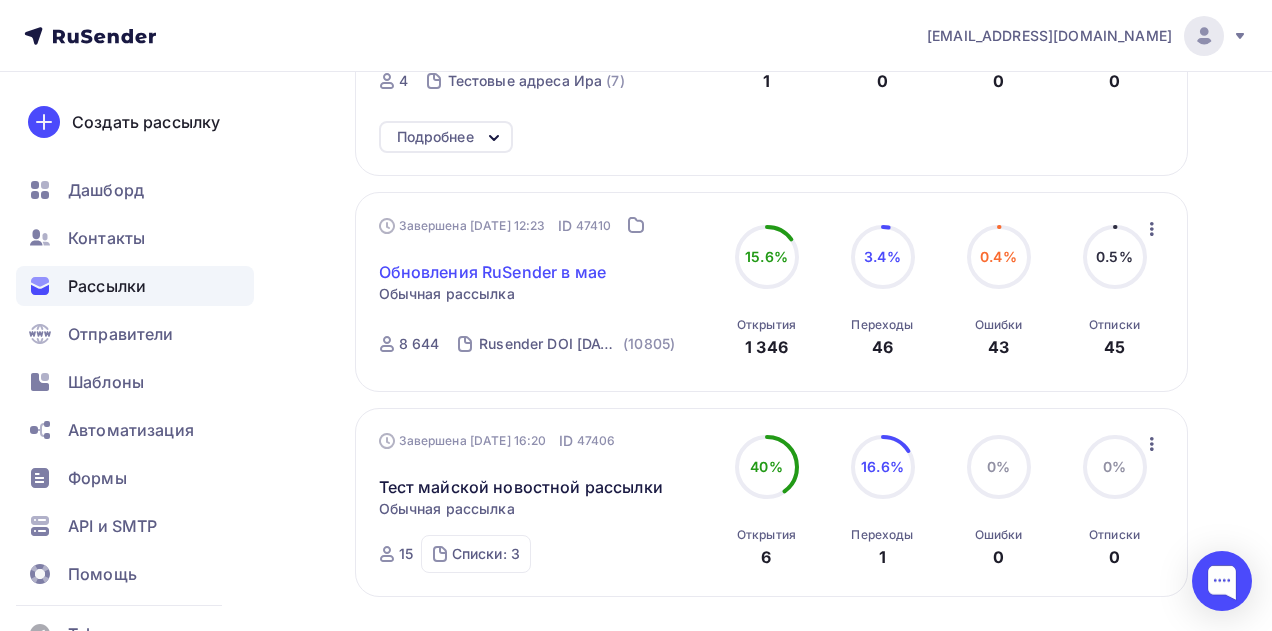 click on "Обновления RuSender в мае" at bounding box center (493, 272) 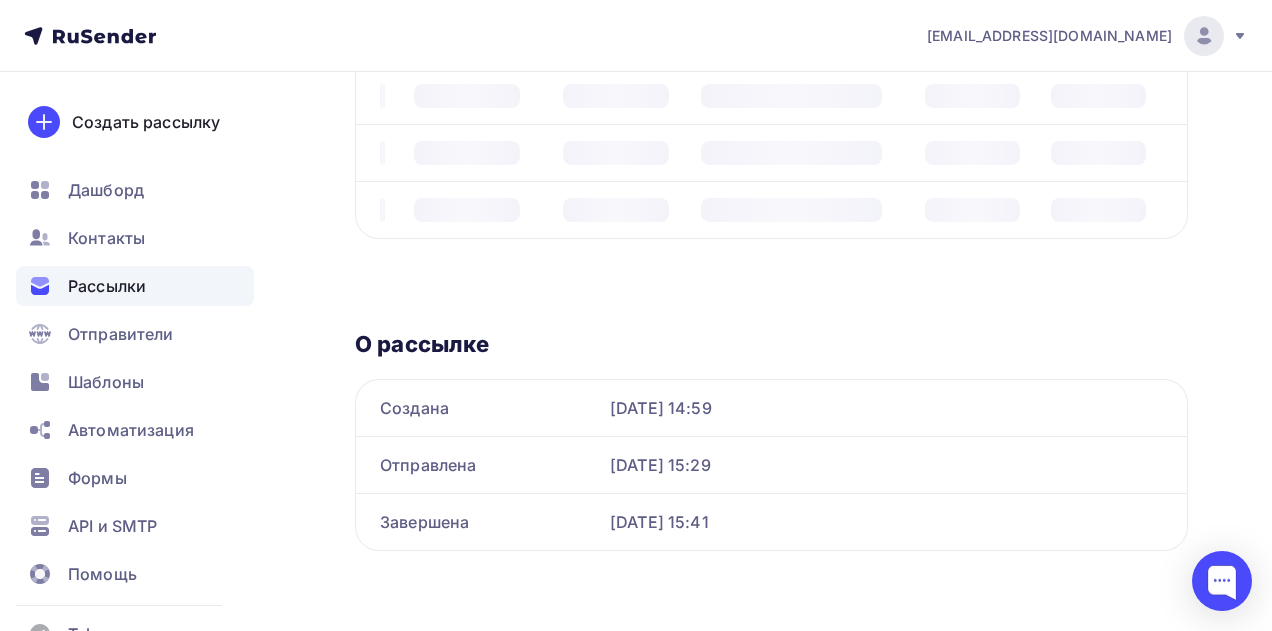 scroll, scrollTop: 0, scrollLeft: 0, axis: both 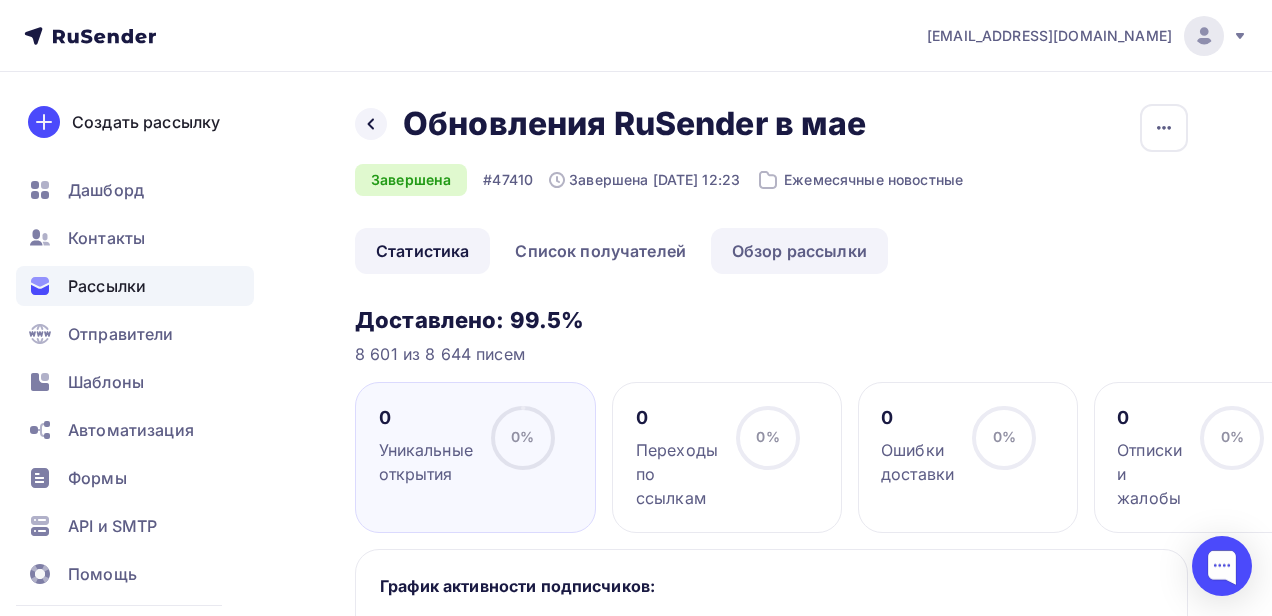 click on "Обзор рассылки" at bounding box center (799, 251) 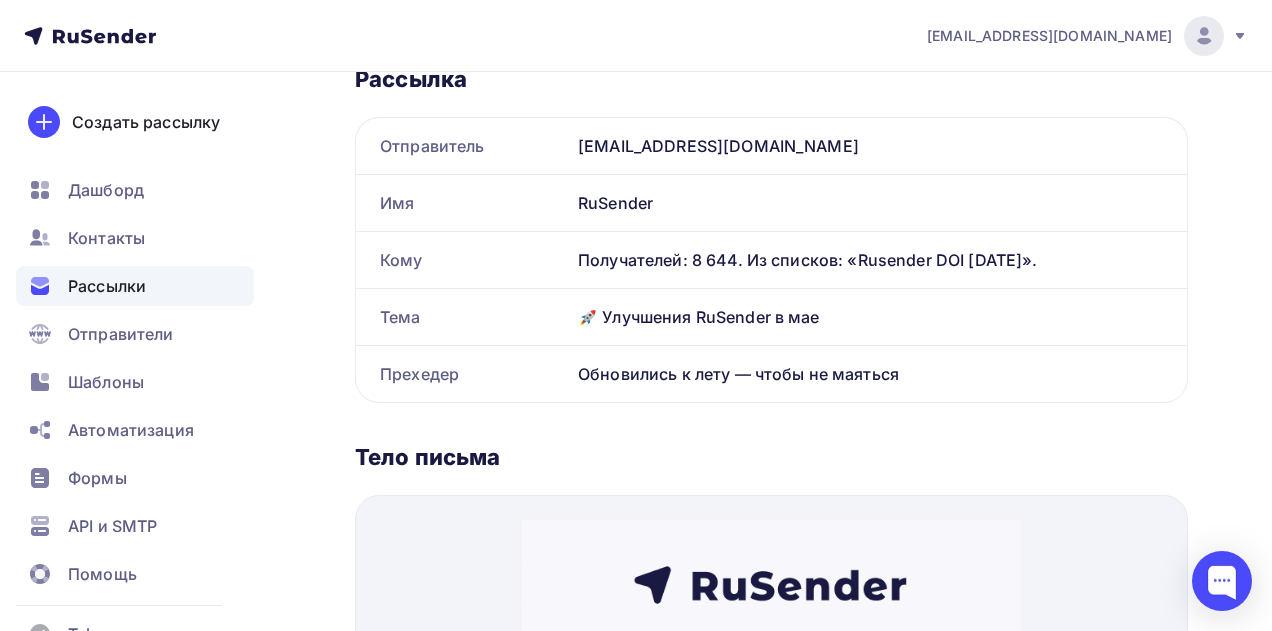scroll, scrollTop: 0, scrollLeft: 0, axis: both 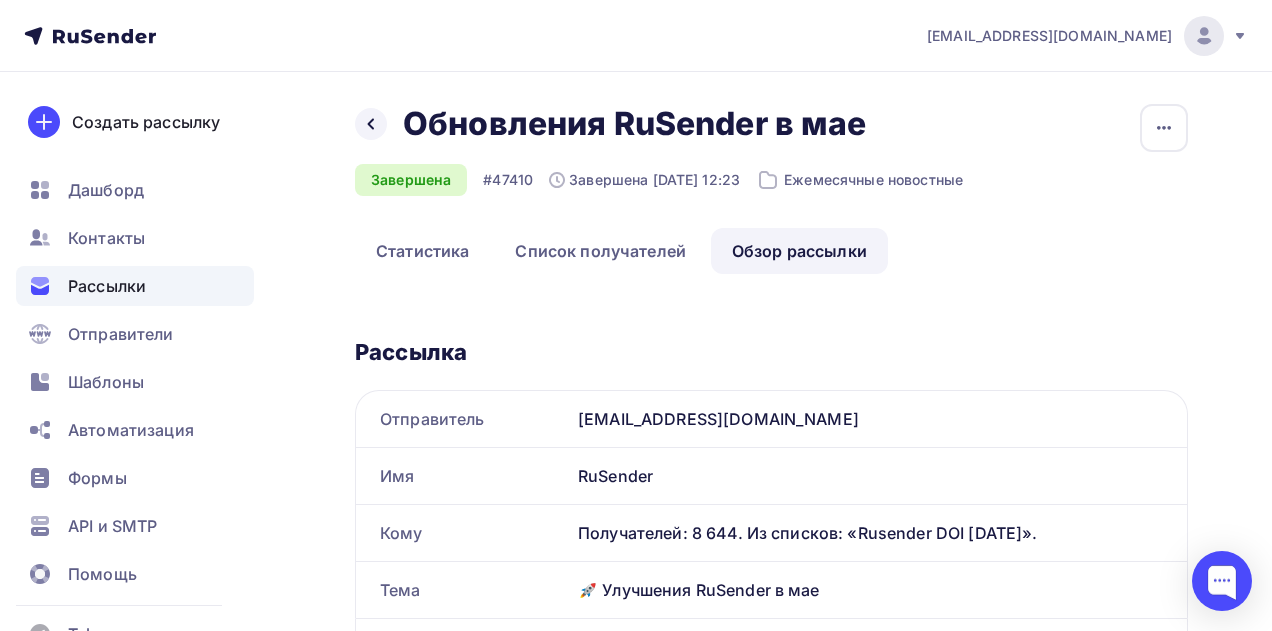 click on "Назад
Обновления RuSender в мае
Обновления RuSender в мае" at bounding box center (659, 124) 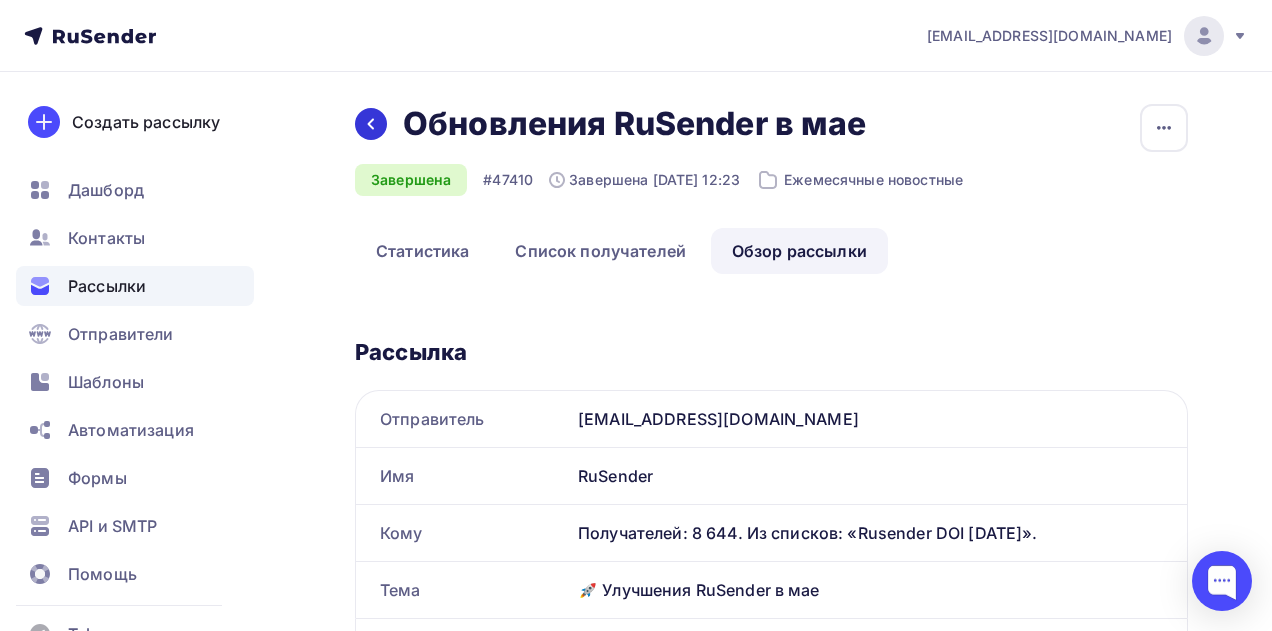 click 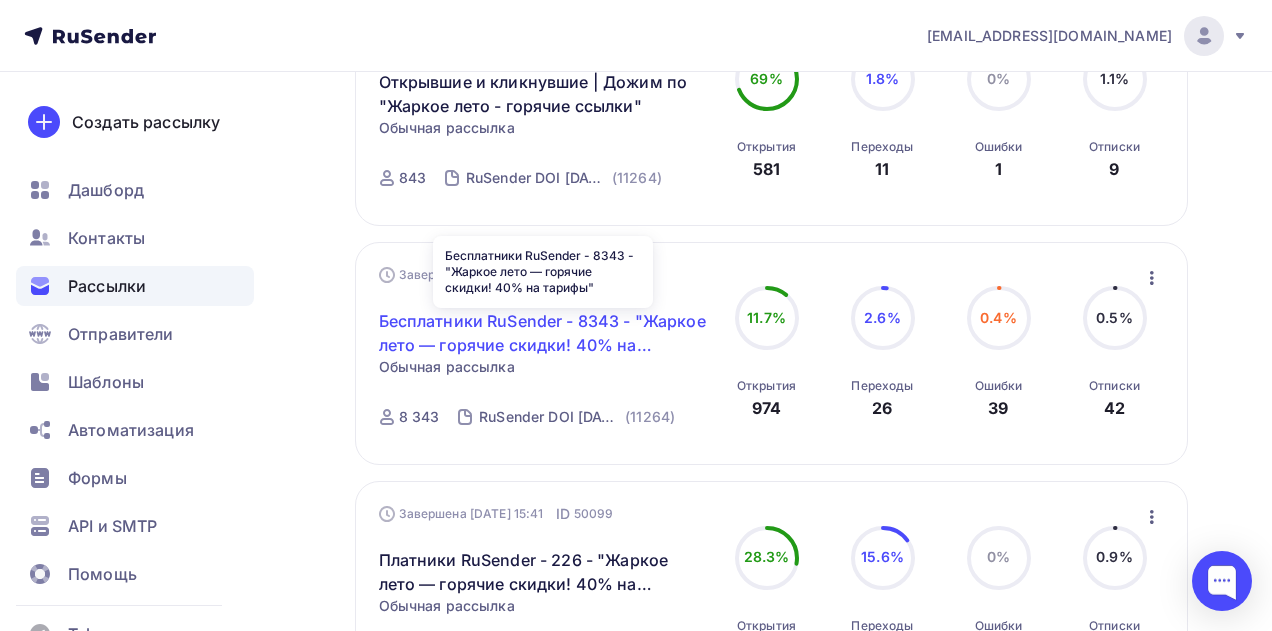 scroll, scrollTop: 1086, scrollLeft: 0, axis: vertical 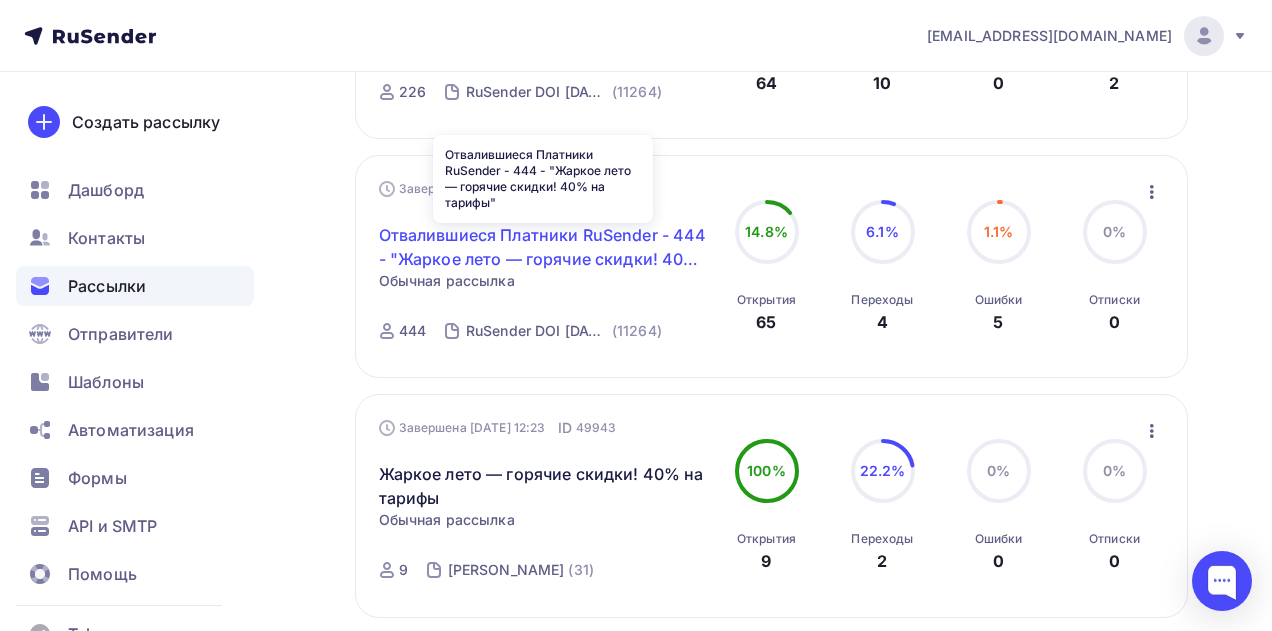 click on "Отвалившиеся Платники RuSender - 444 - "Жаркое лето — горячие скидки! 40% на тарифы"" at bounding box center (544, 247) 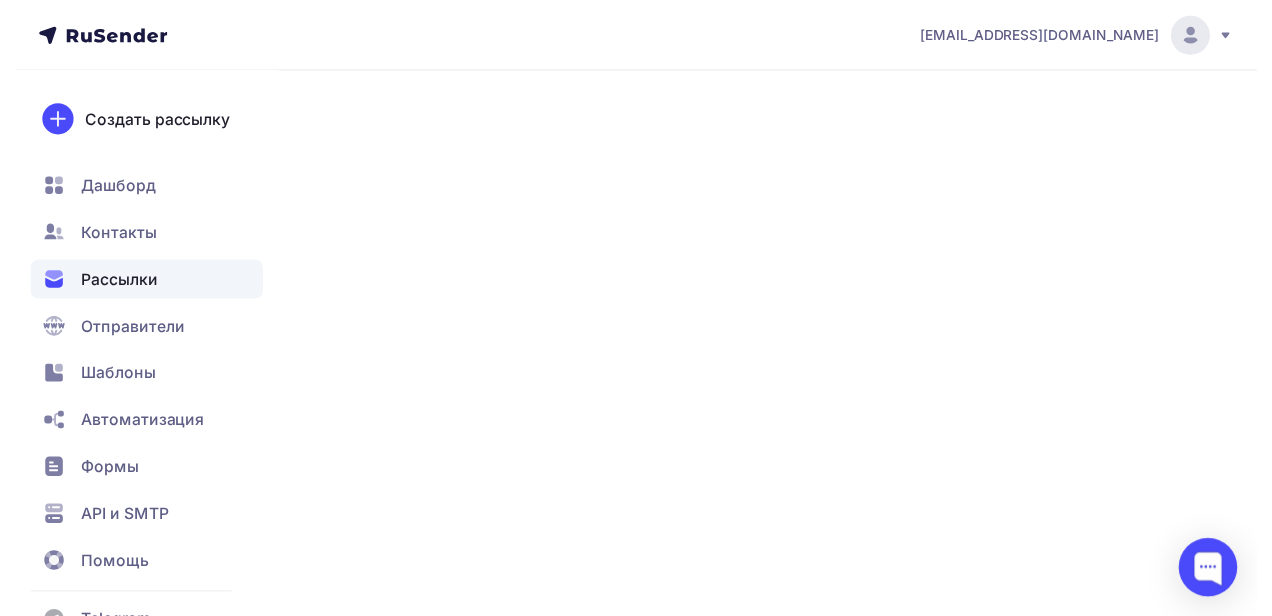scroll, scrollTop: 0, scrollLeft: 0, axis: both 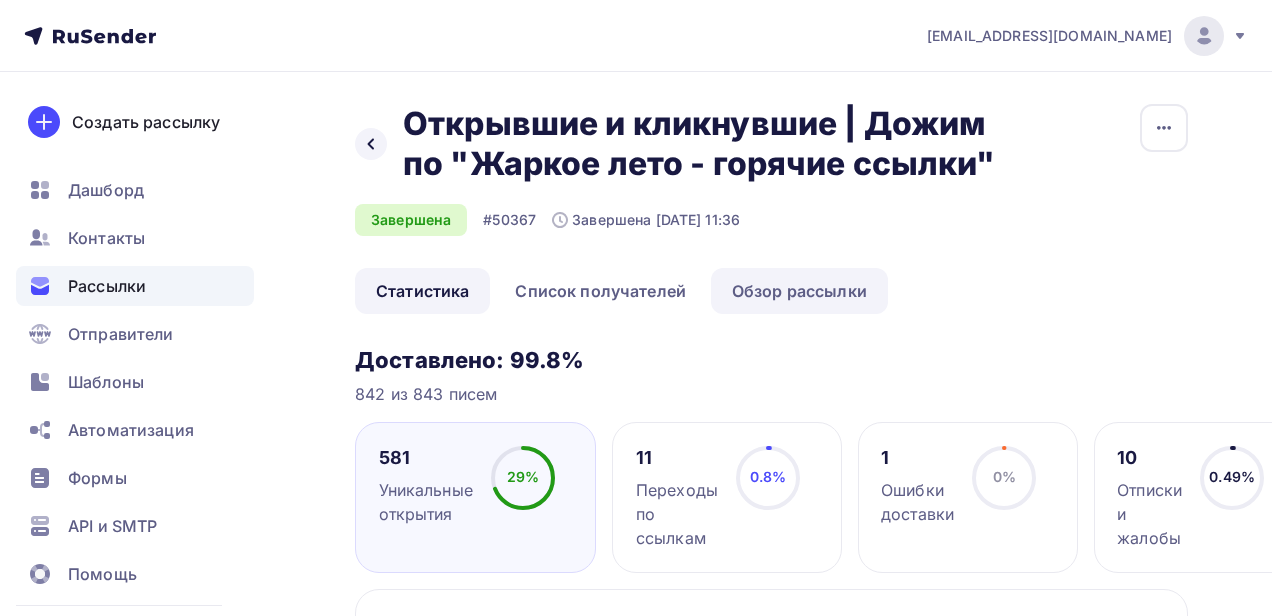 click on "Обзор рассылки" at bounding box center (799, 291) 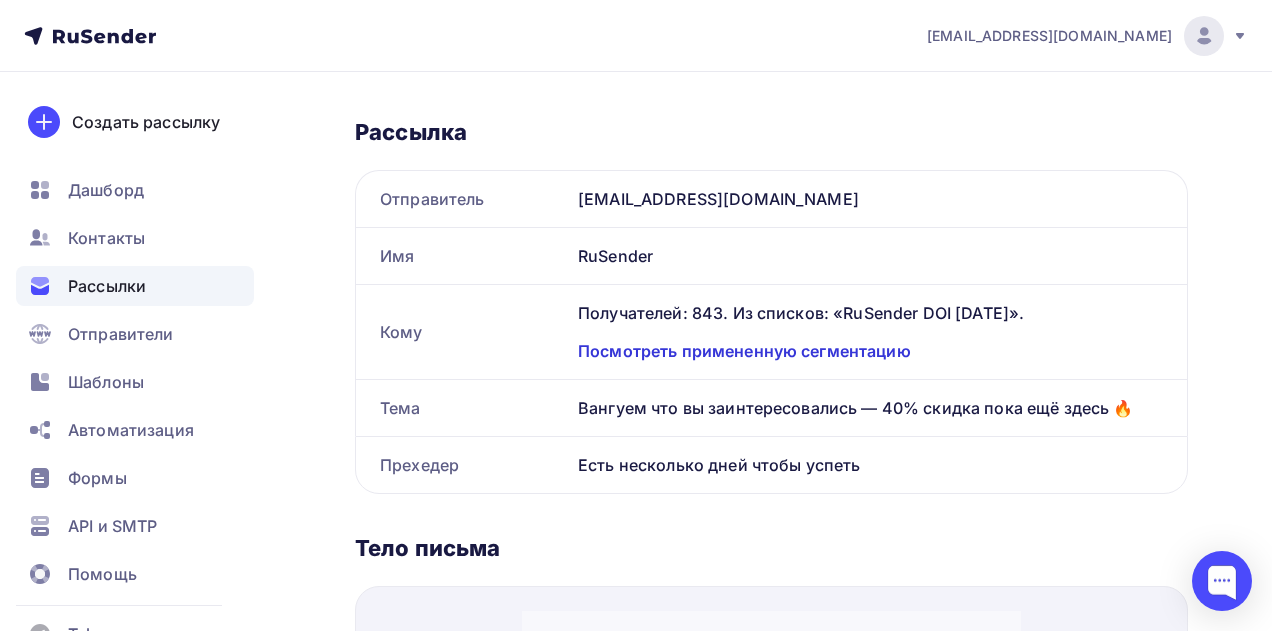 scroll, scrollTop: 266, scrollLeft: 0, axis: vertical 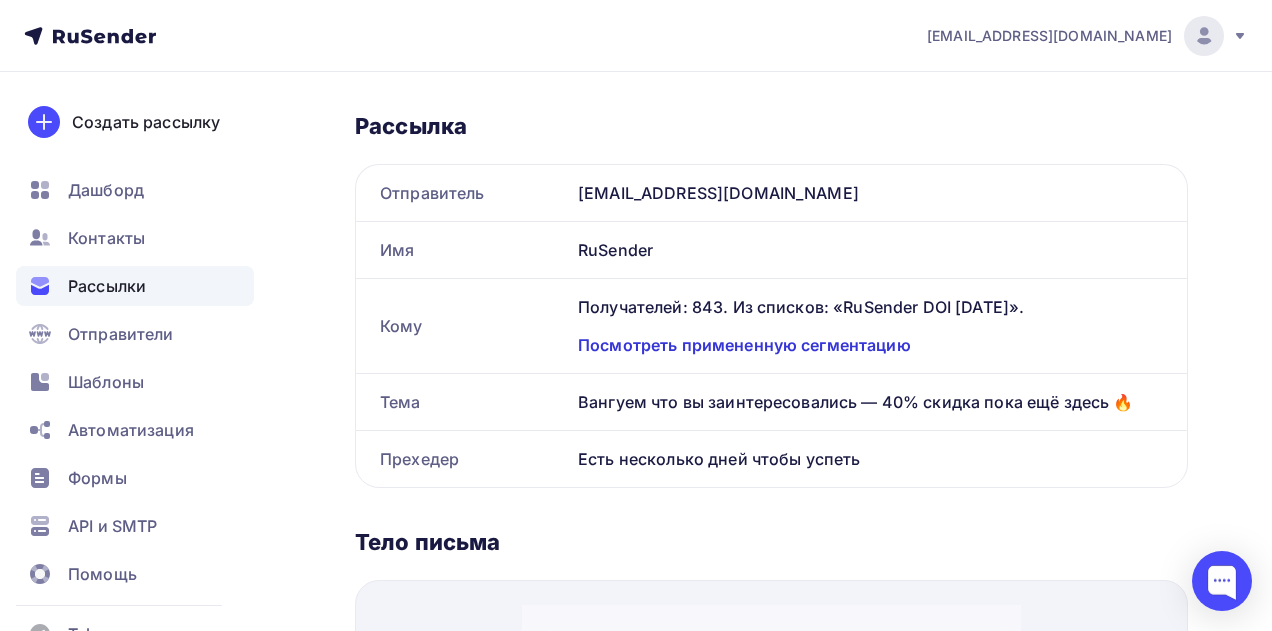 click on "Посмотреть примененную сегментацию" at bounding box center (870, 345) 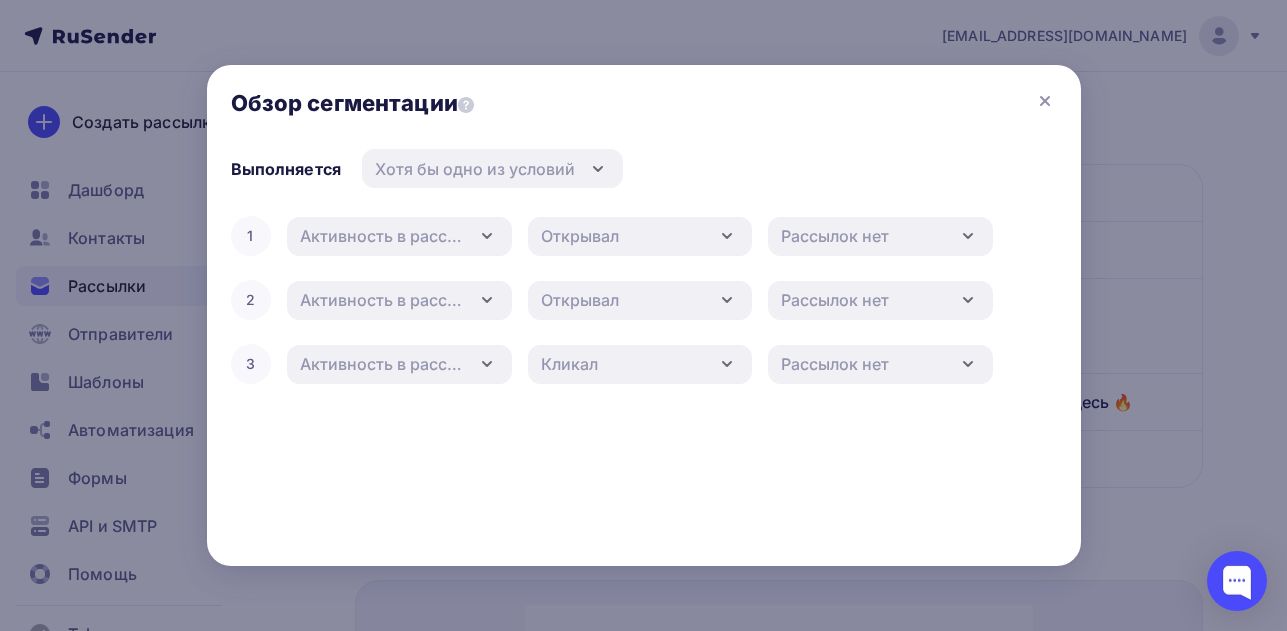 click on "Выполняется
Хотя бы одно из условий
Все условия одновременно           Хотя бы одно из условий             1
Активность в рассылке
Дата добавления           Активность в рассылке           Наличие в списке           Статус контакта
Базовые
Email           Телефон           Имя
RuSender (double opt in)
status           big           part           validation
RuSender (DOI) 02.04.2024
part_new           validation_new
RuSender DOI 03.05.2024
part_new           validation_new
Update RuSender DOI 09.07.2024
validation
RuSender All
paid           part" at bounding box center (644, 357) 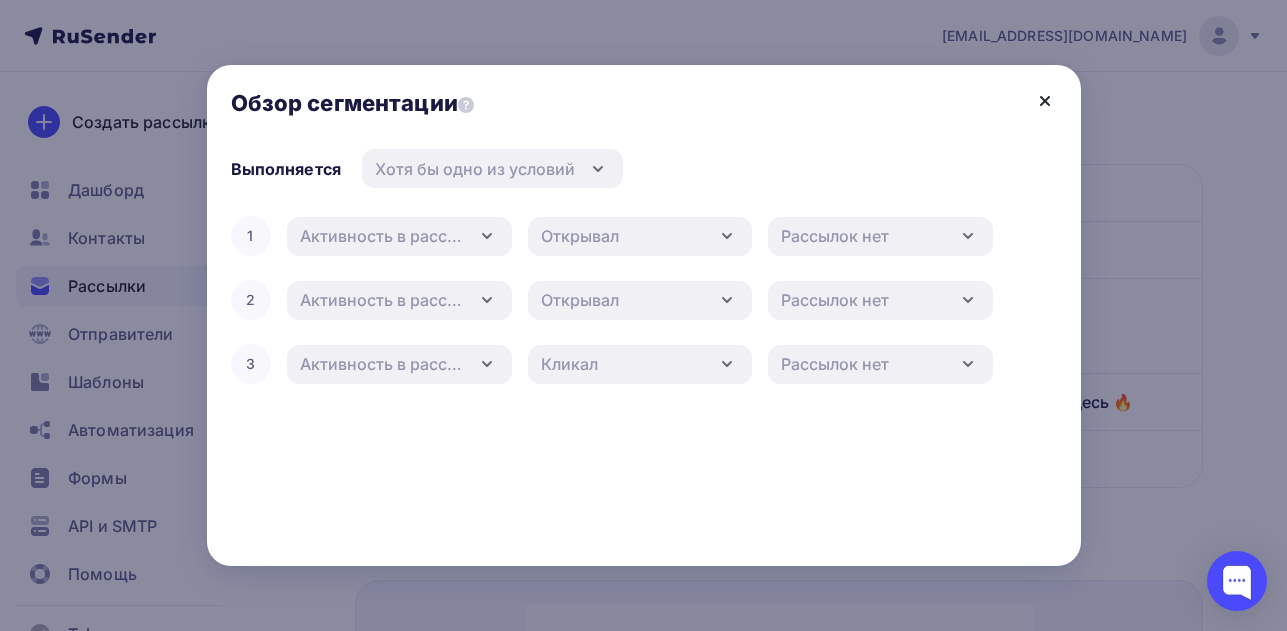 click 